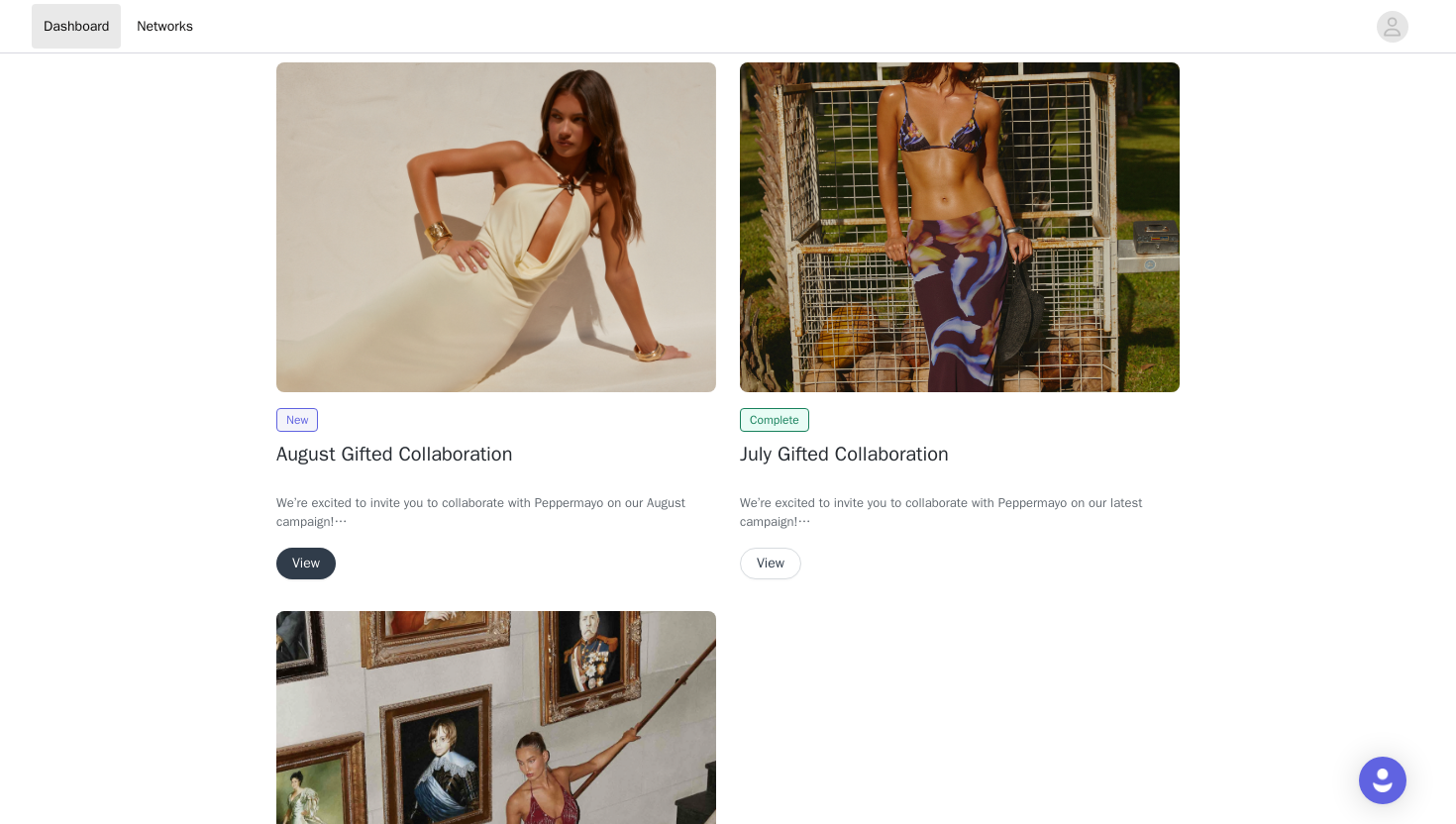 scroll, scrollTop: 158, scrollLeft: 0, axis: vertical 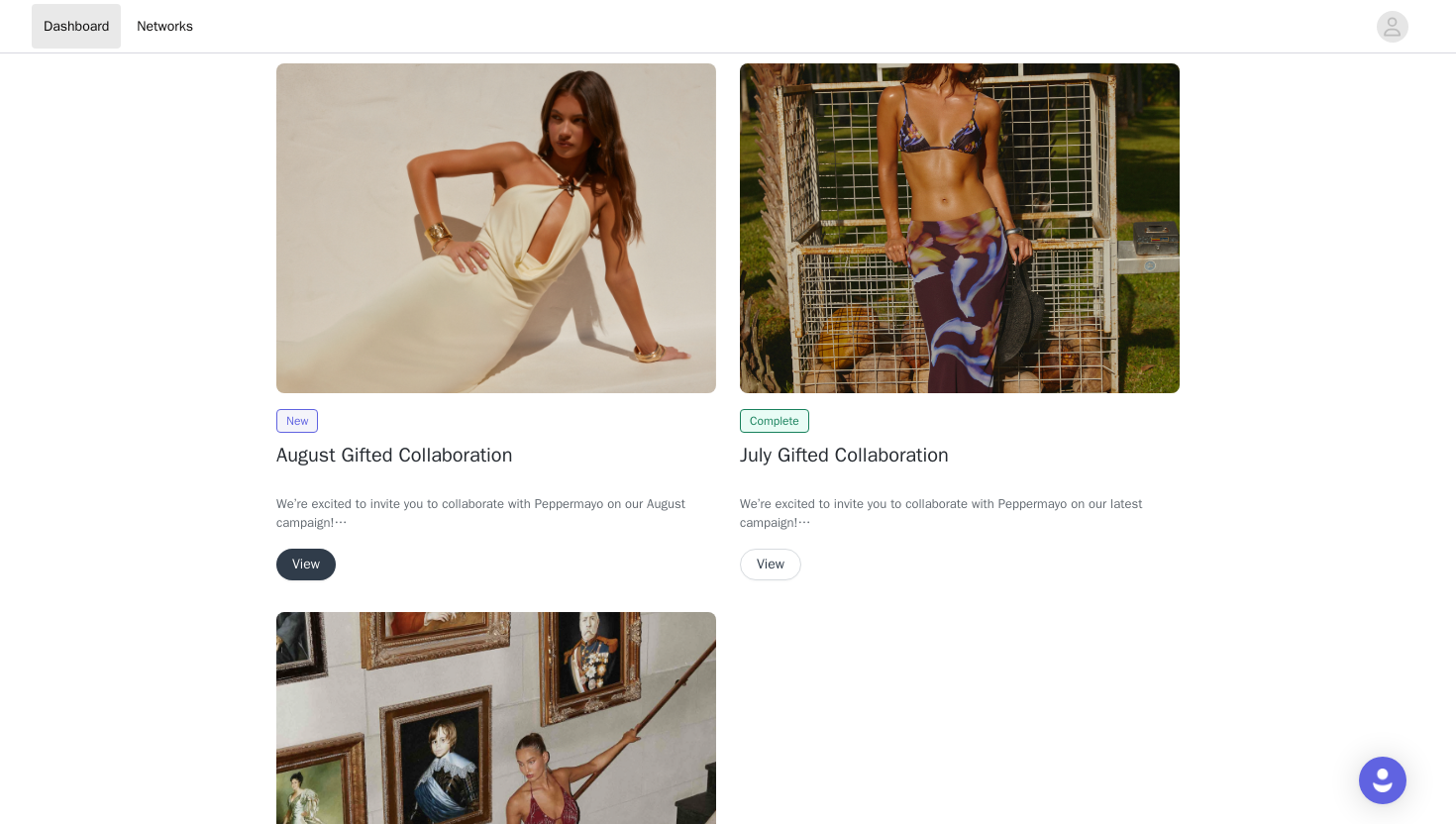 click on "View" at bounding box center (306, 565) 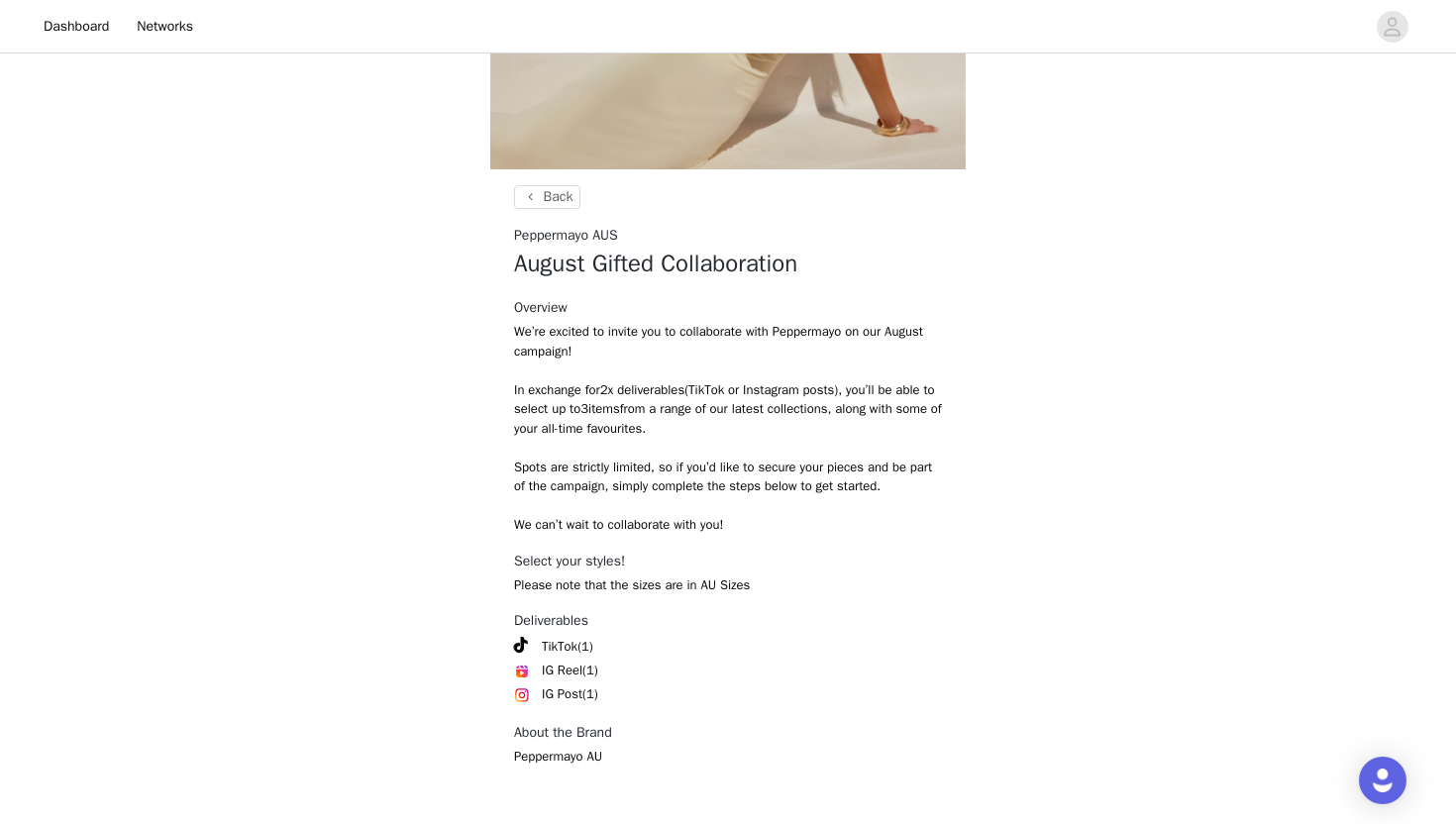 scroll, scrollTop: 321, scrollLeft: 0, axis: vertical 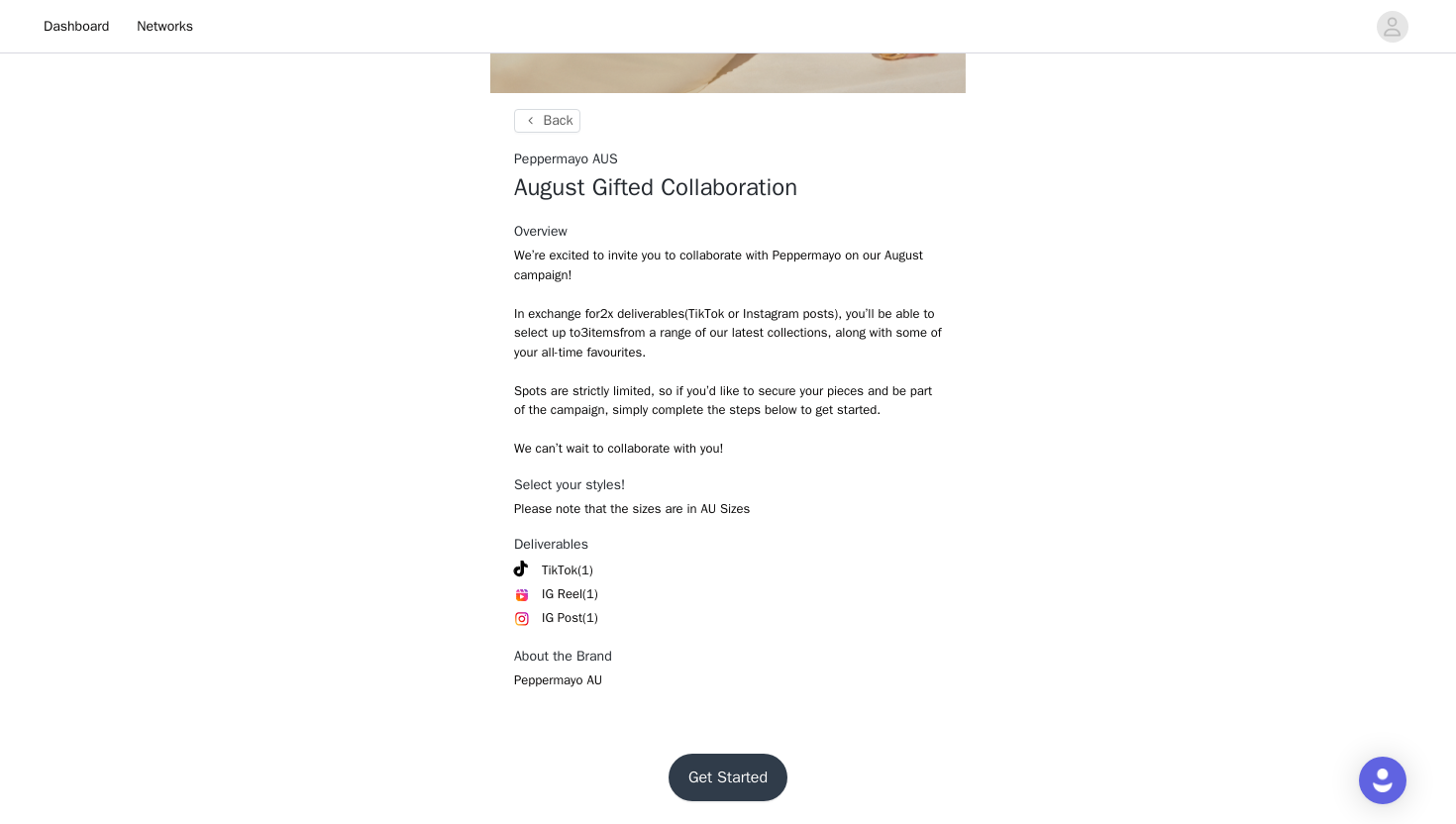 click on "Get Started" at bounding box center (728, 777) 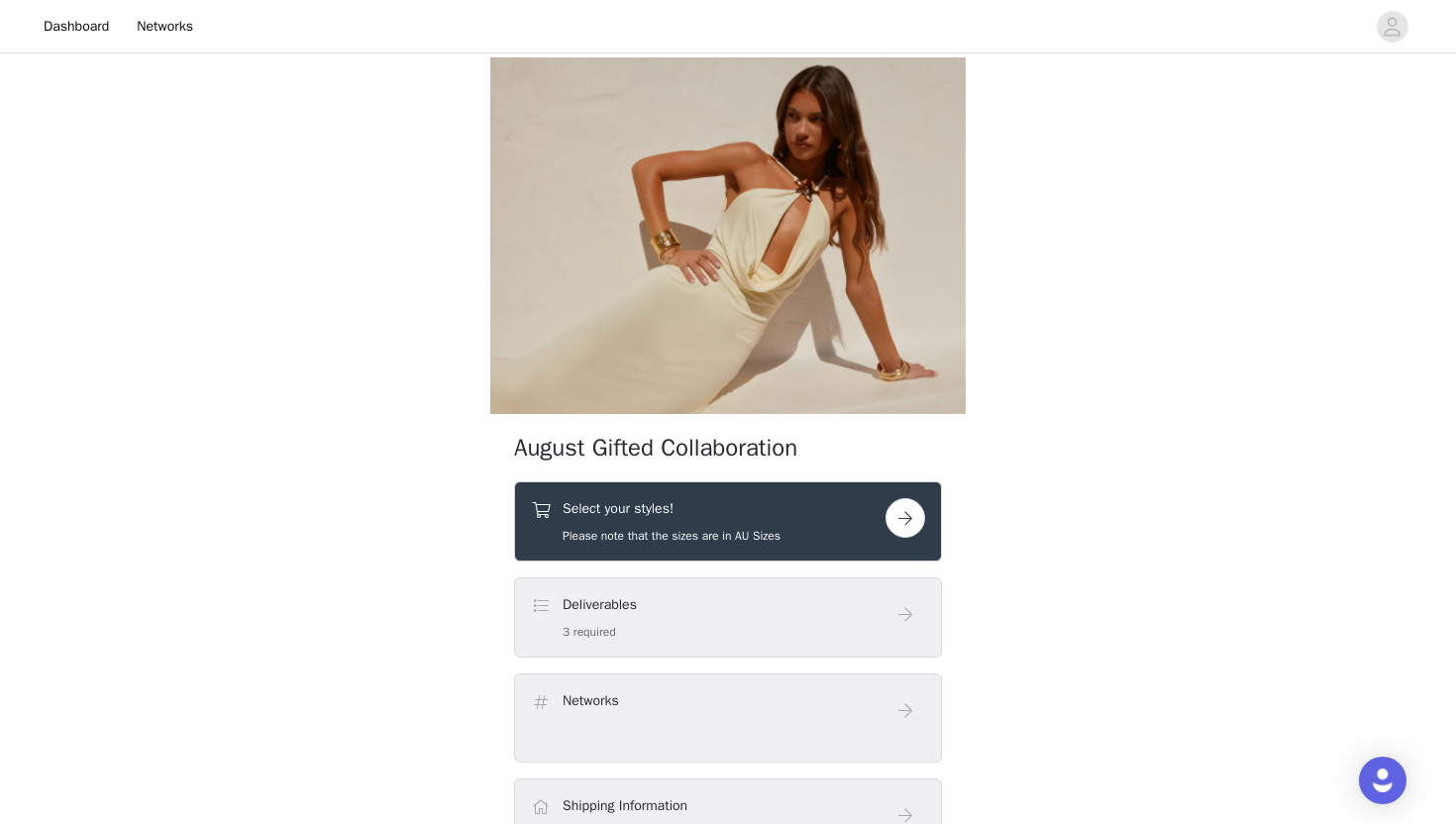 scroll, scrollTop: 0, scrollLeft: 0, axis: both 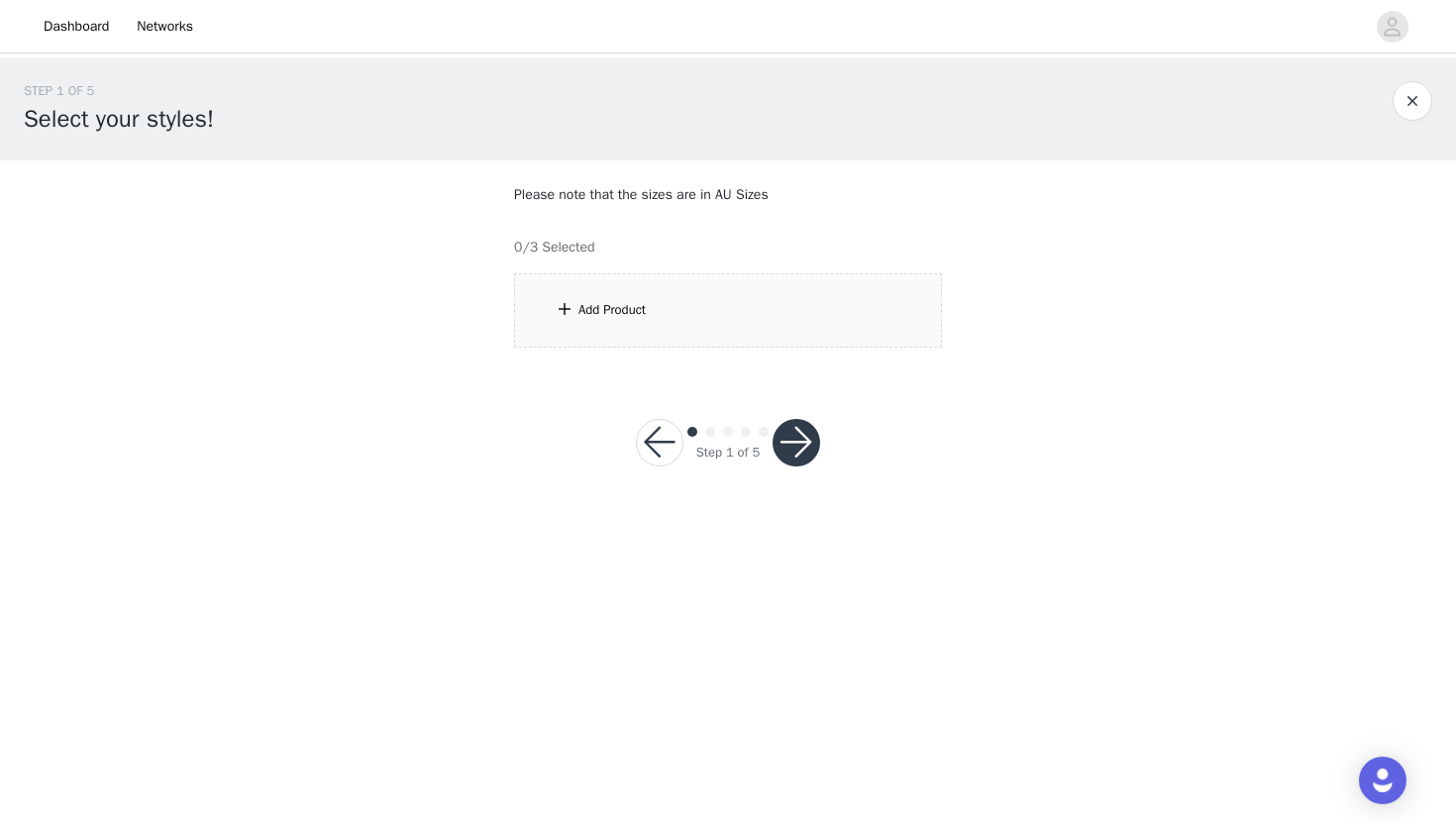click on "Add Product" at bounding box center (612, 310) 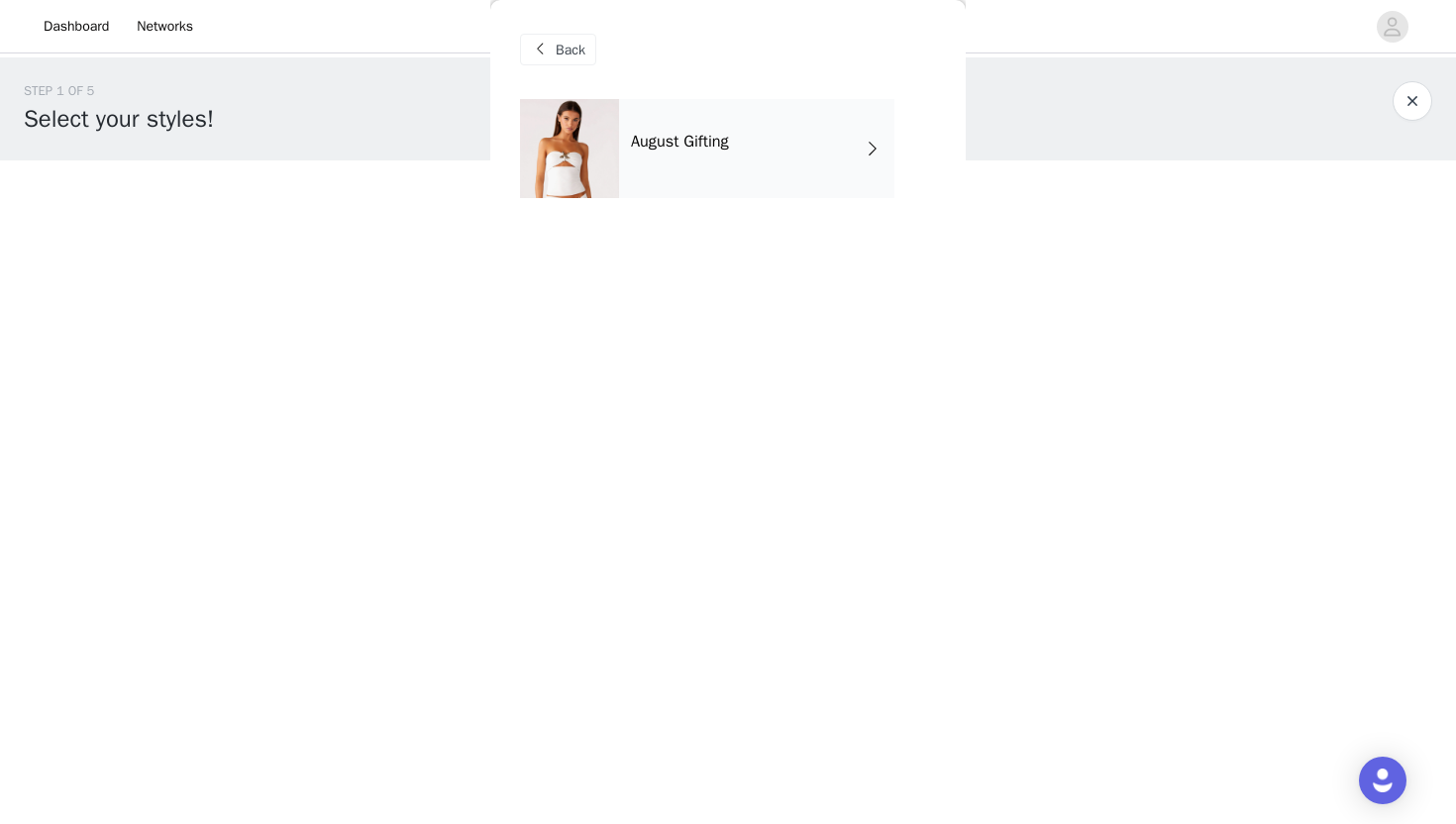 click on "August Gifting" at bounding box center (679, 142) 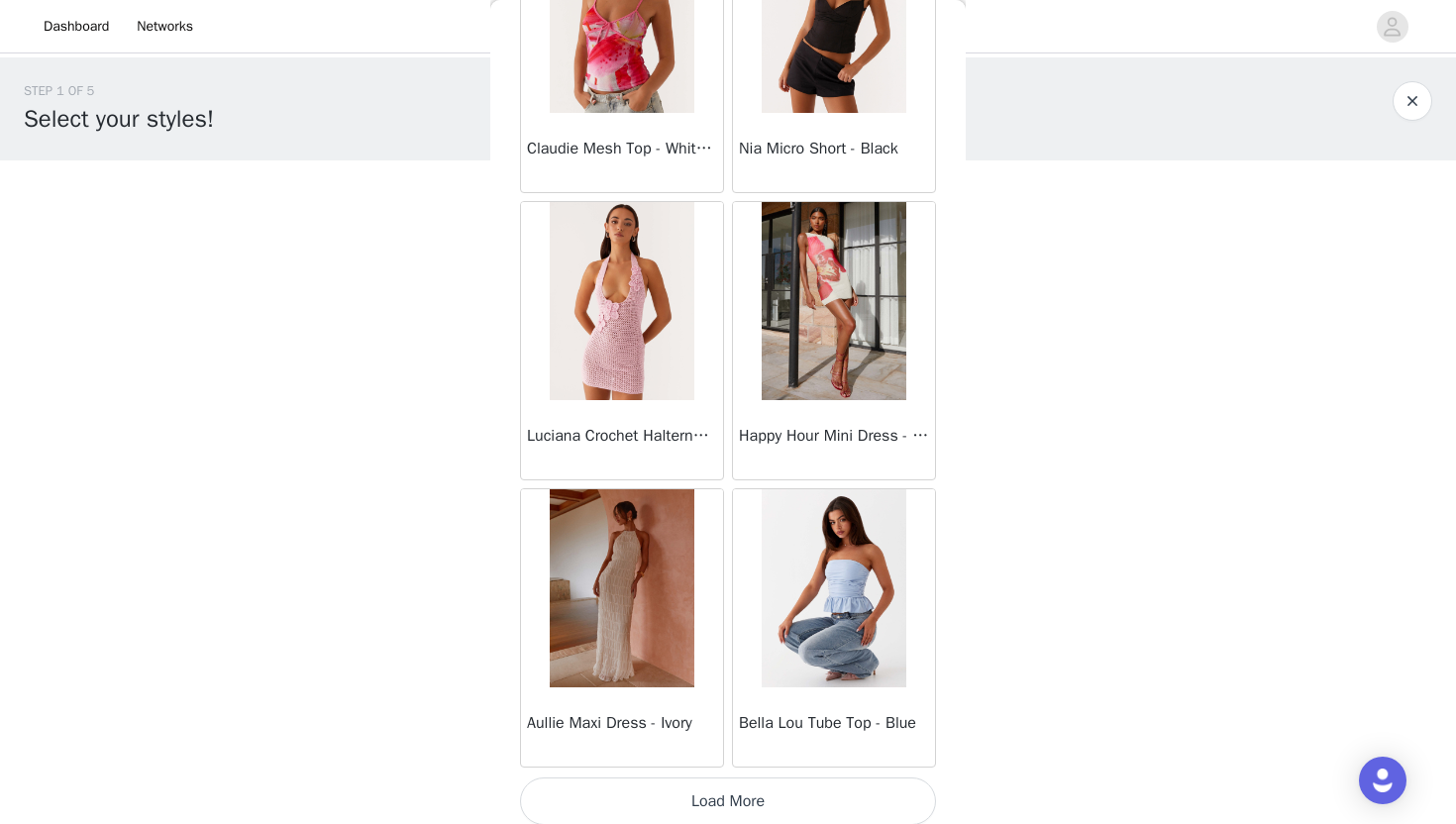 scroll, scrollTop: 2207, scrollLeft: 0, axis: vertical 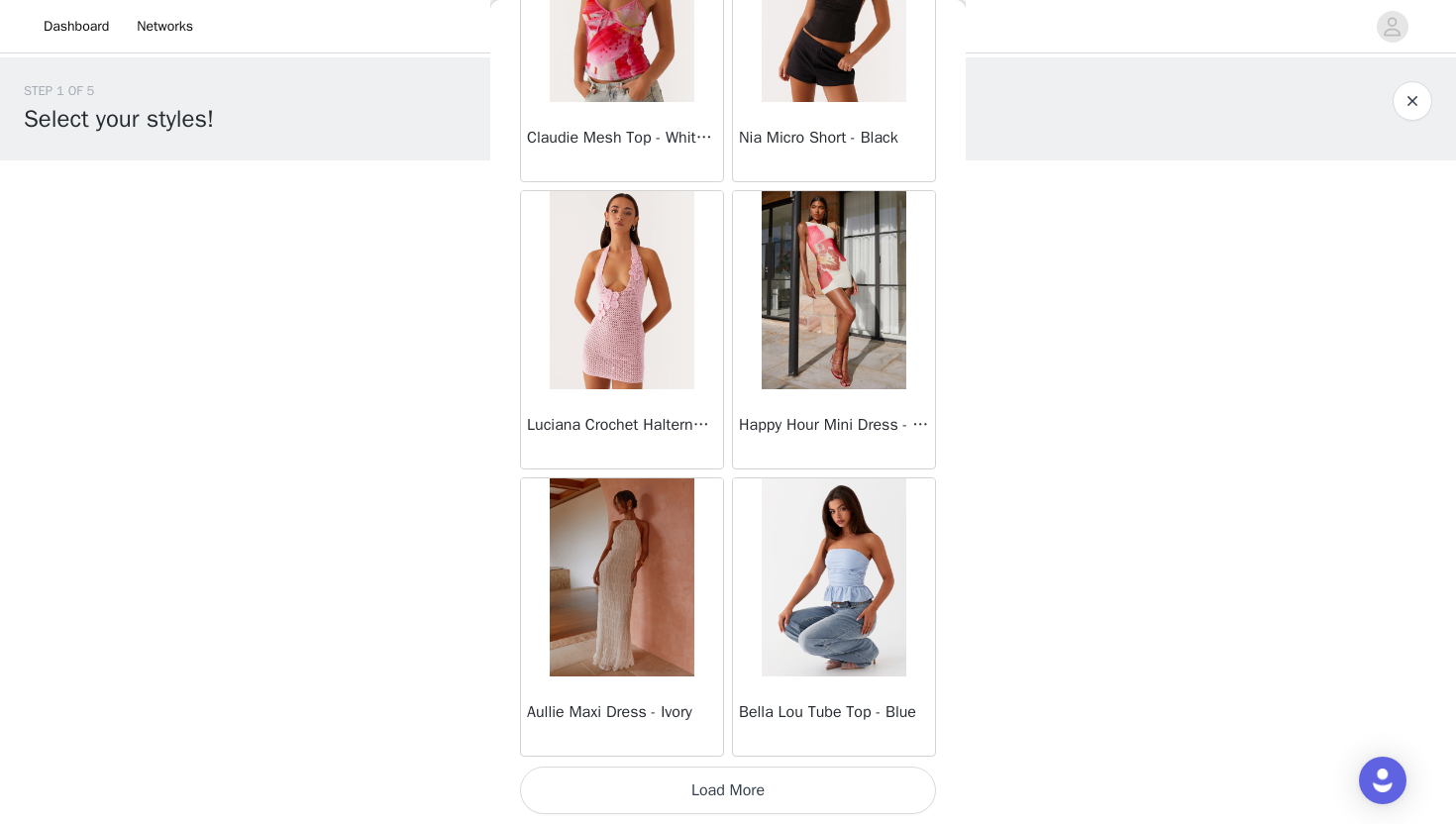 click on "Load More" at bounding box center (728, 790) 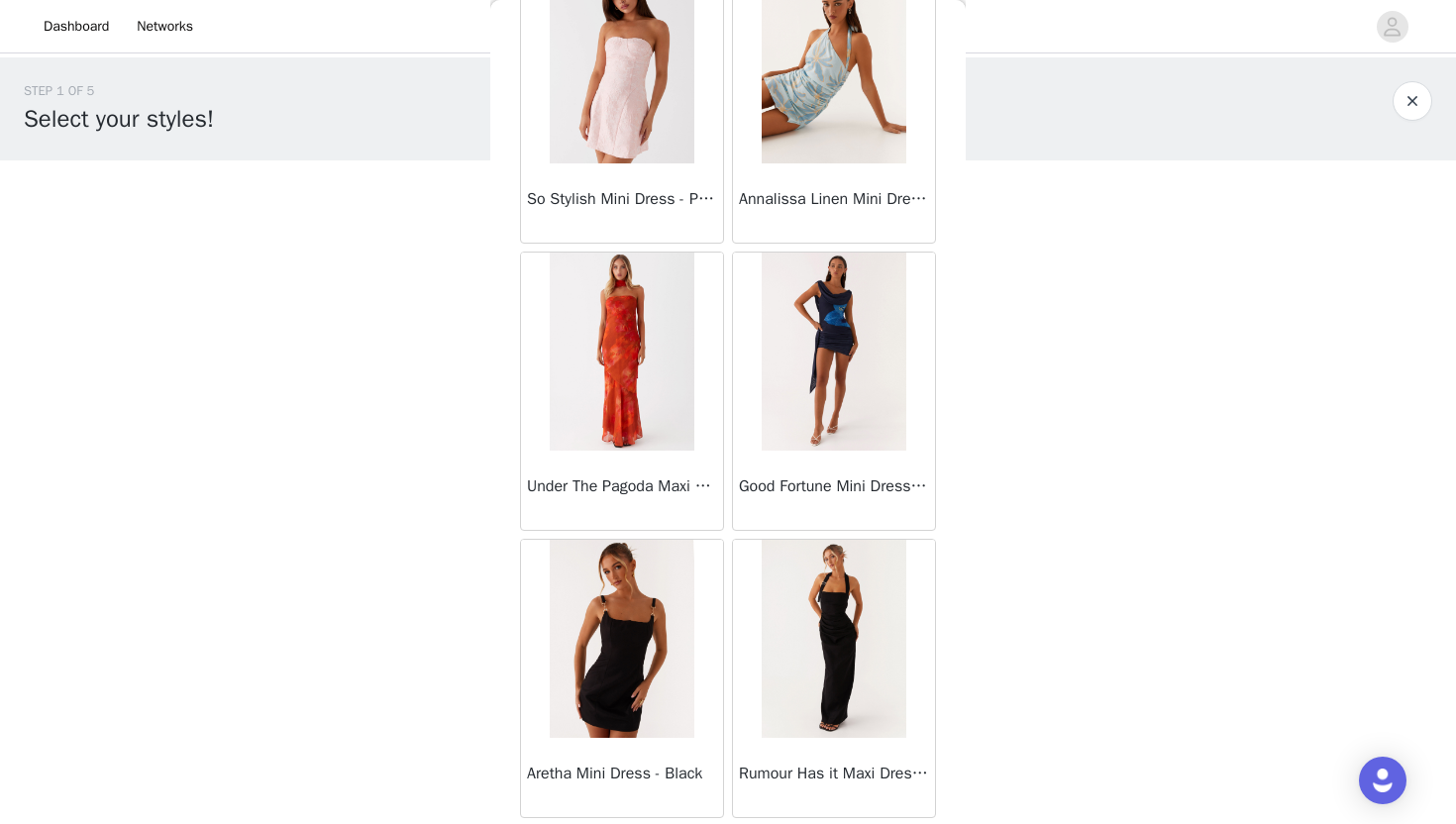 scroll, scrollTop: 5079, scrollLeft: 0, axis: vertical 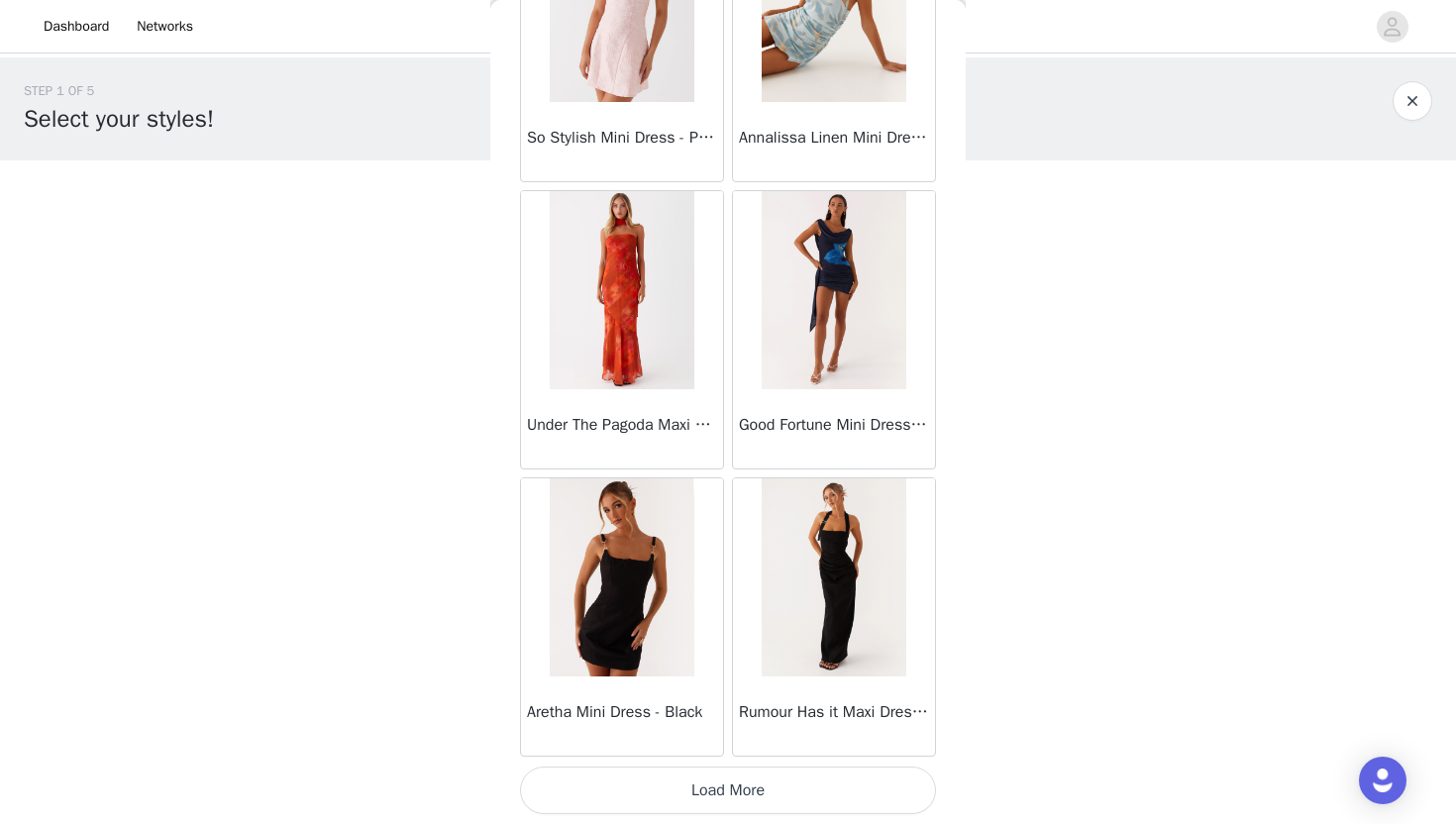 click on "Load More" at bounding box center (728, 790) 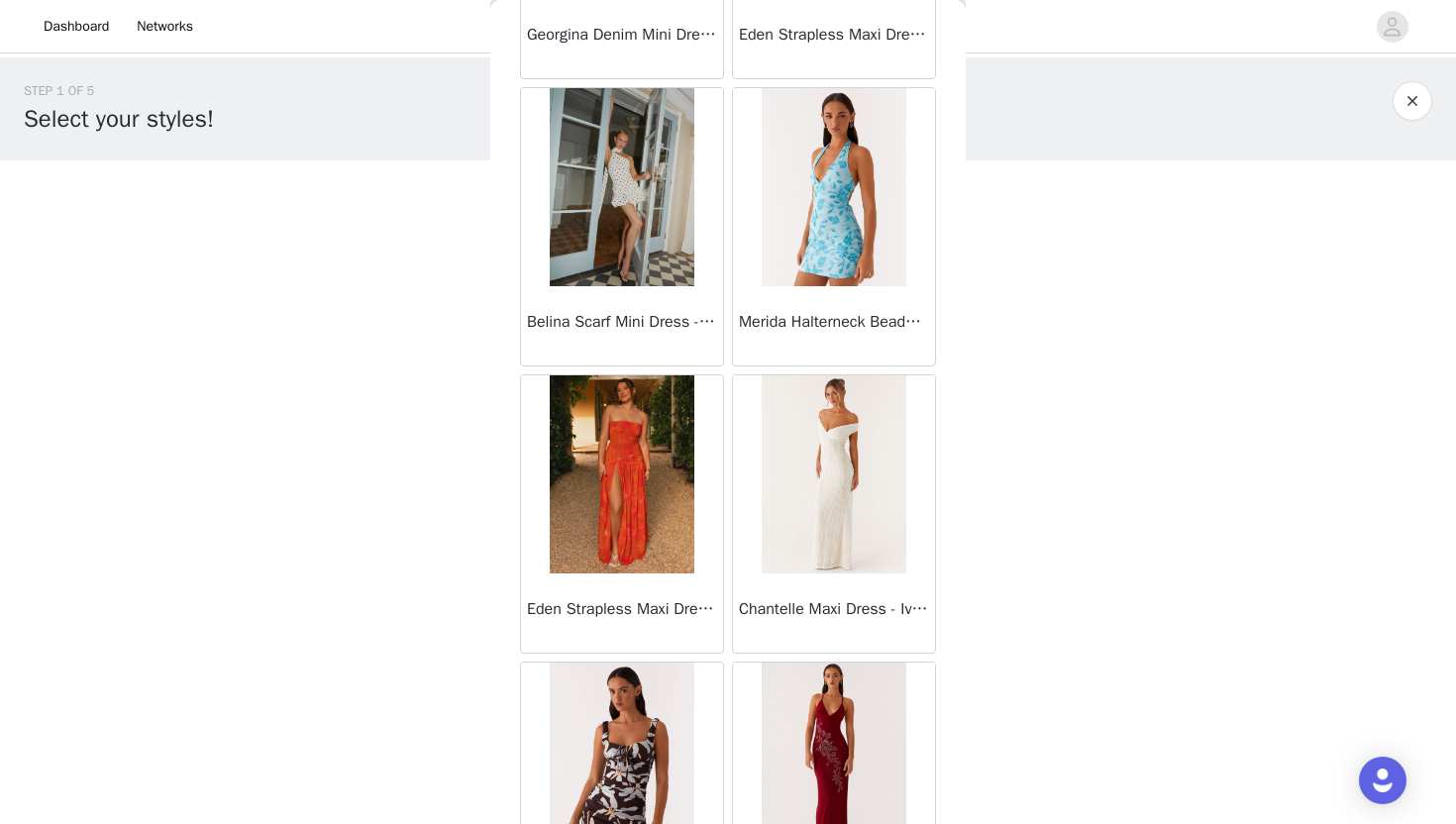scroll, scrollTop: 7951, scrollLeft: 0, axis: vertical 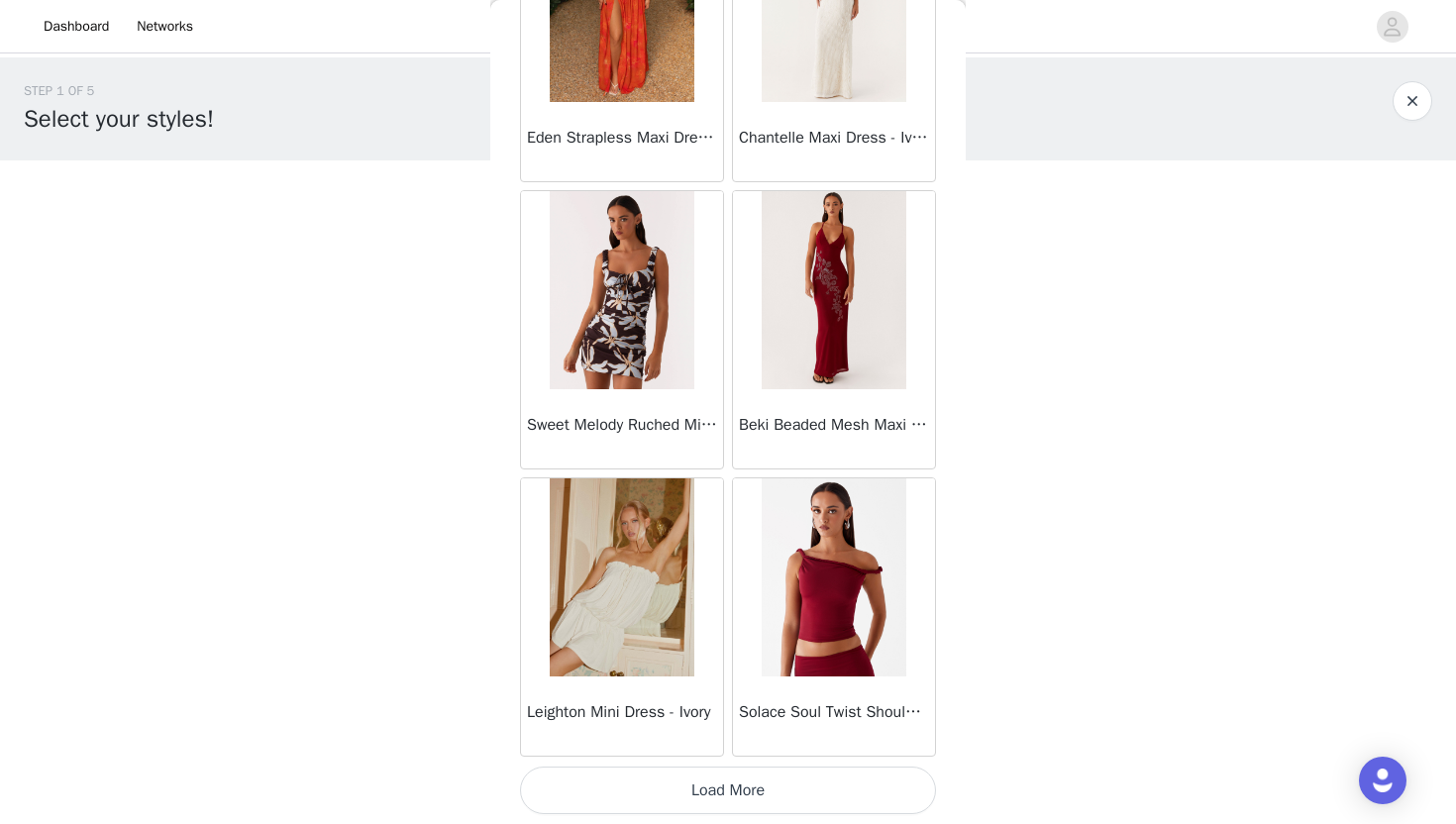 click on "Load More" at bounding box center (728, 790) 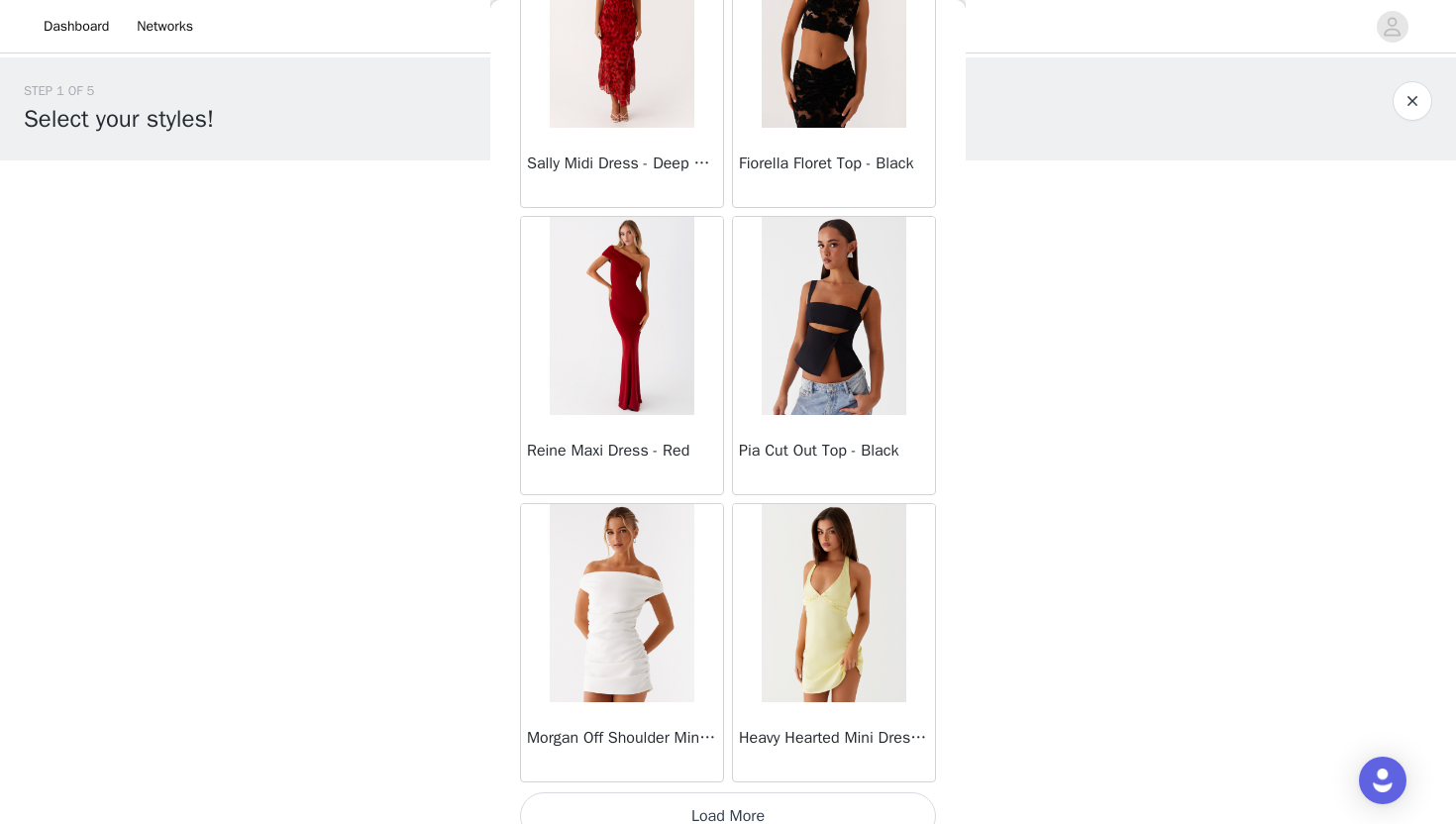 scroll, scrollTop: 10823, scrollLeft: 0, axis: vertical 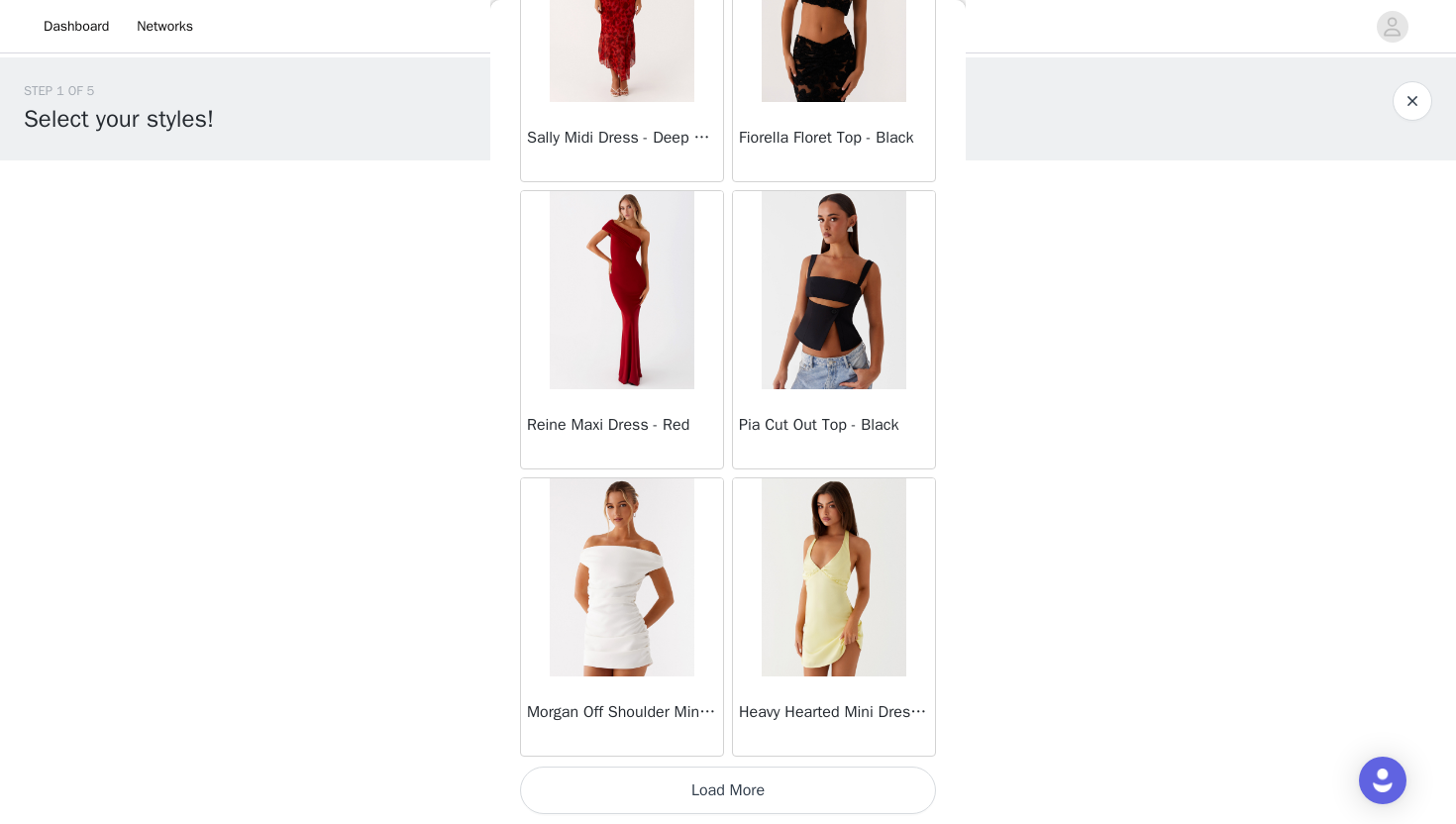 click on "Load More" at bounding box center [728, 790] 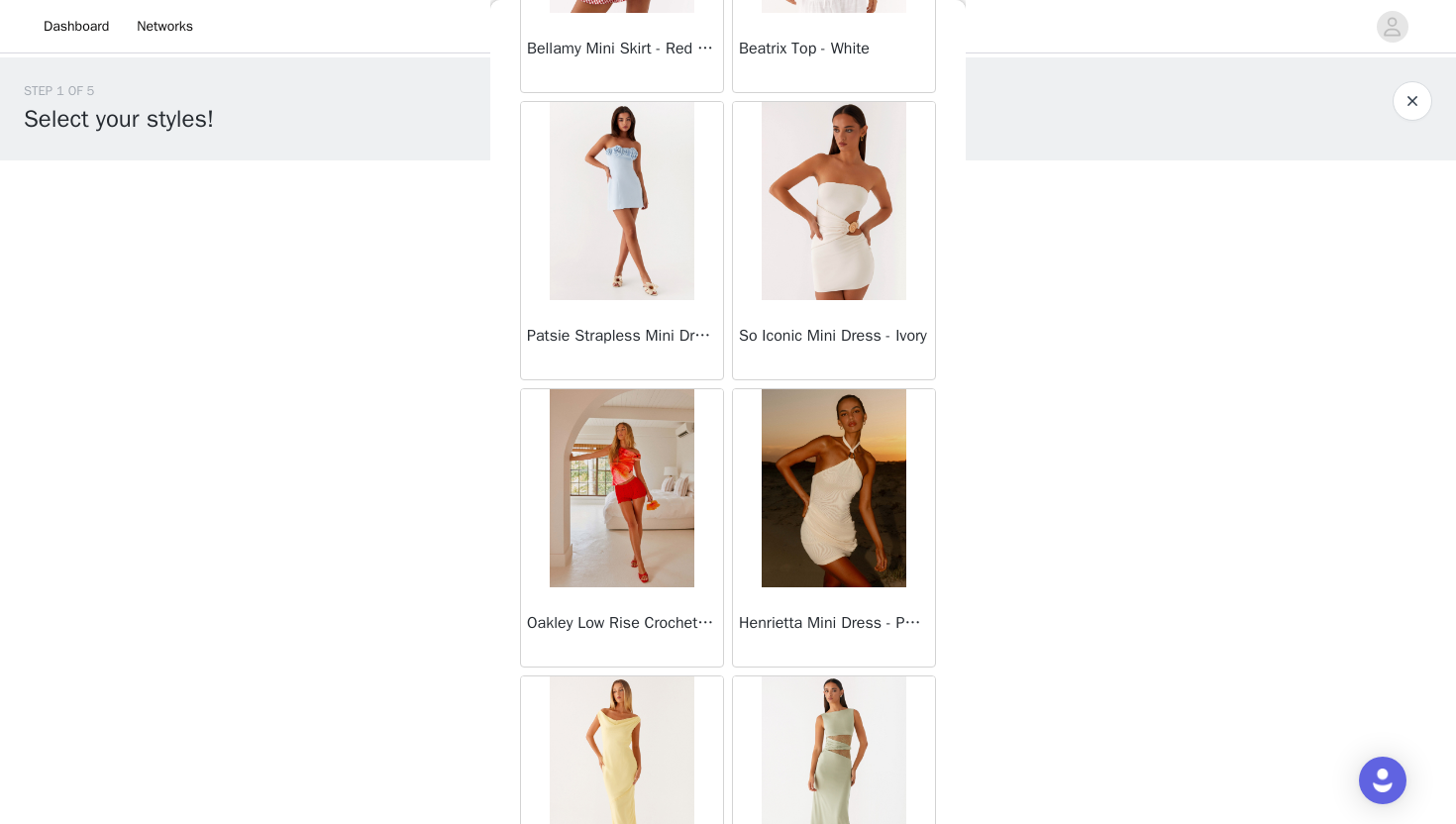 scroll, scrollTop: 12198, scrollLeft: 0, axis: vertical 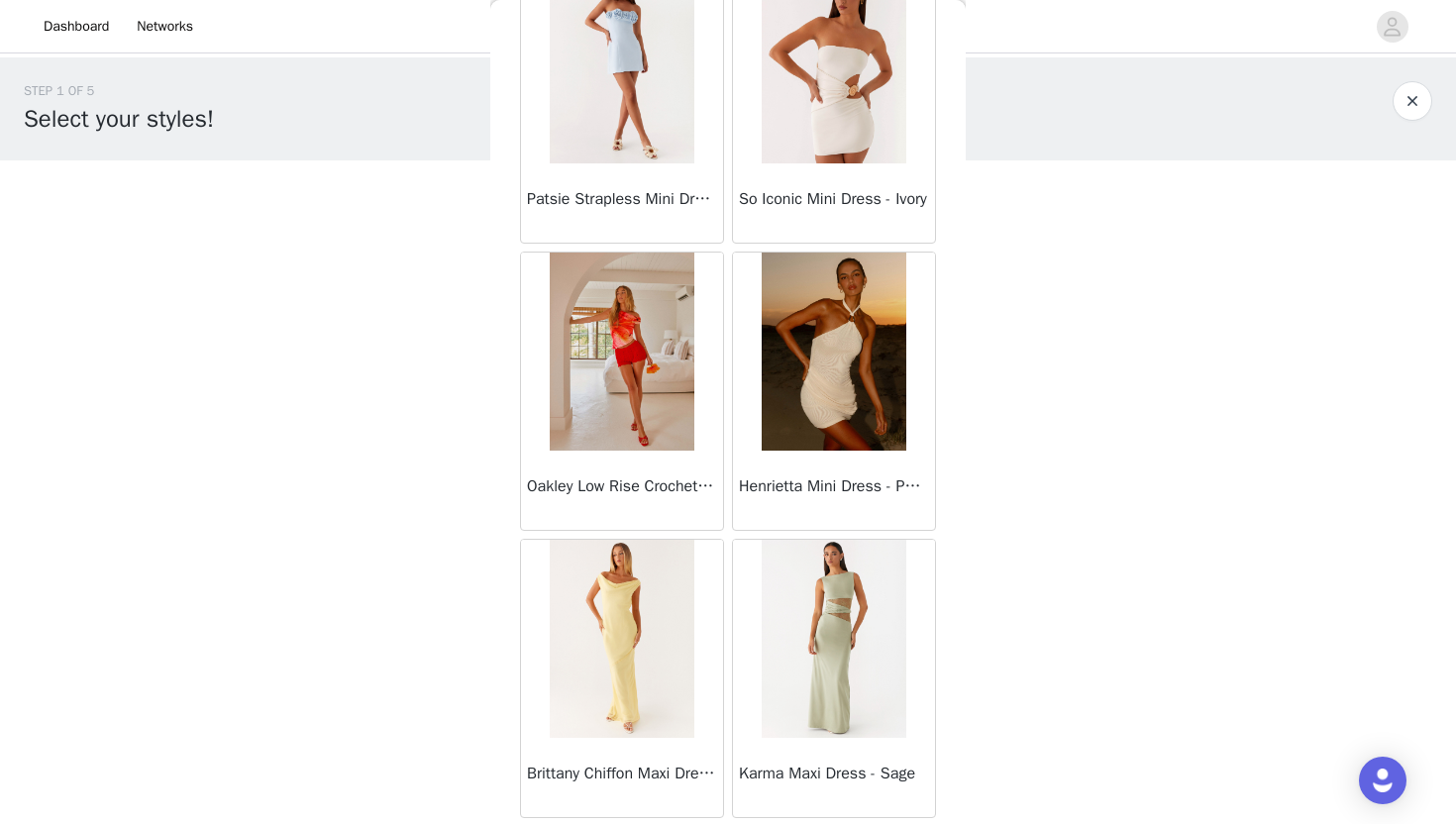 click at bounding box center (833, 352) 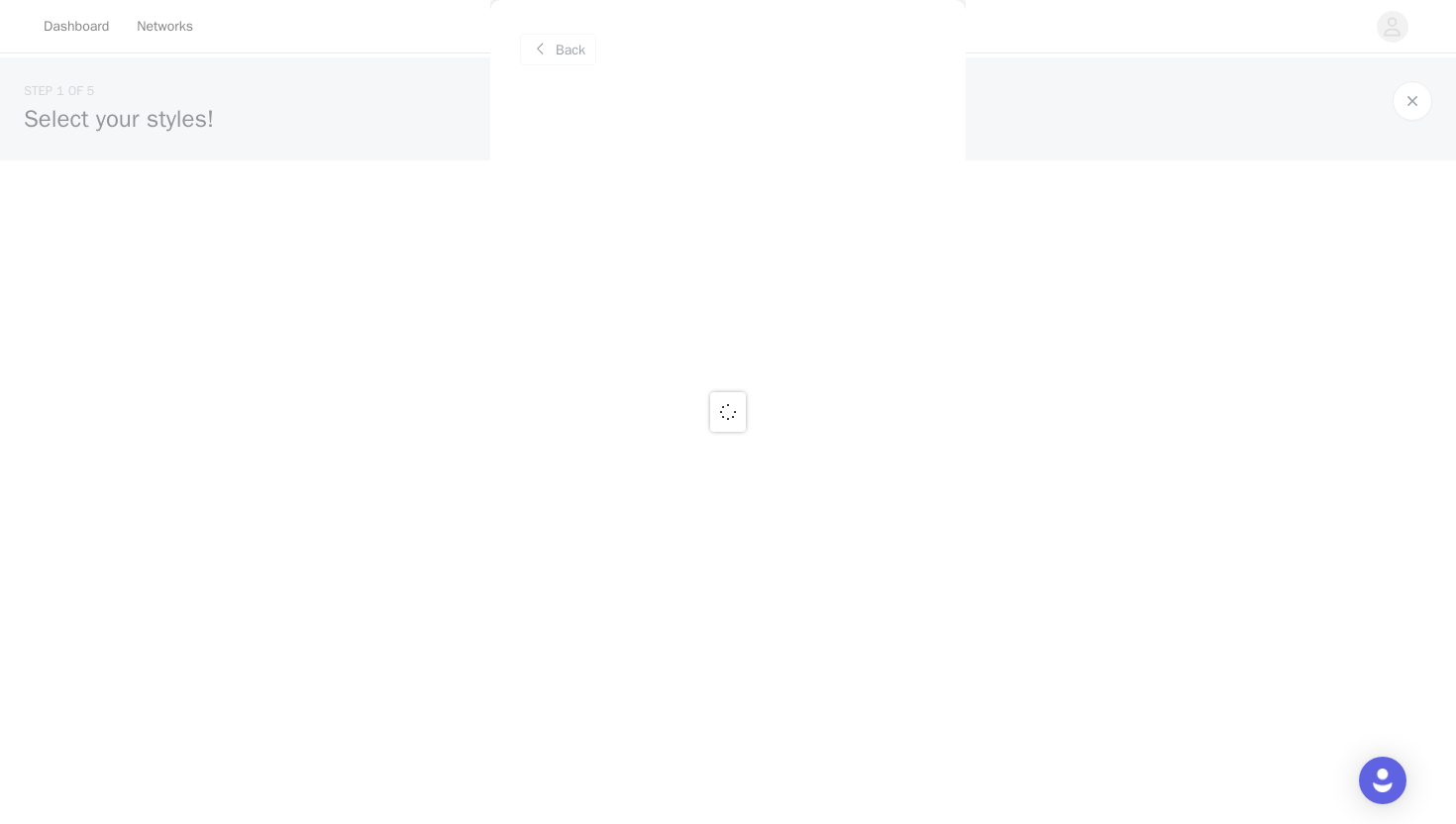 scroll, scrollTop: 0, scrollLeft: 0, axis: both 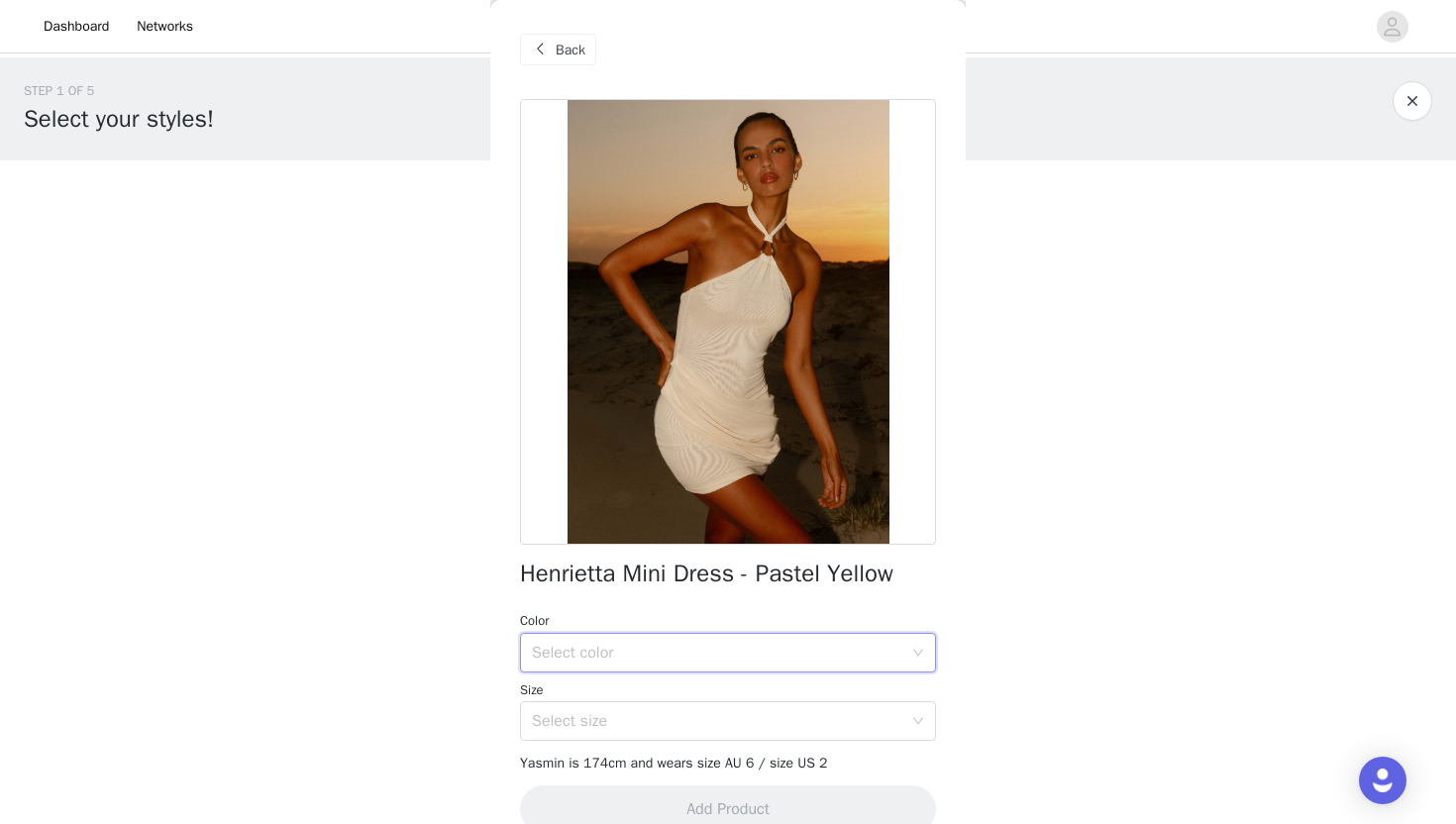click on "Select color" at bounding box center [721, 653] 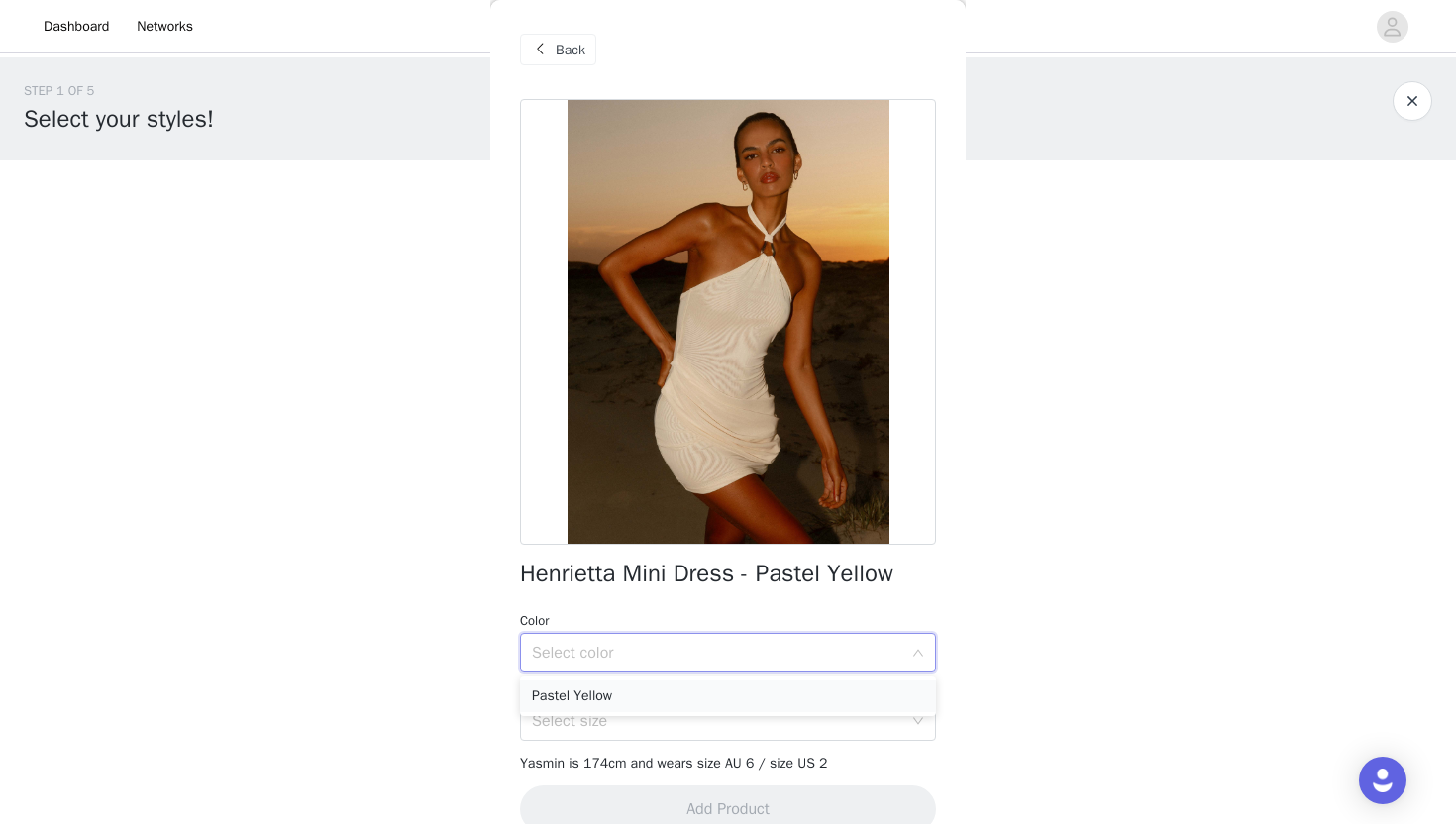 click on "Pastel Yellow" at bounding box center (728, 696) 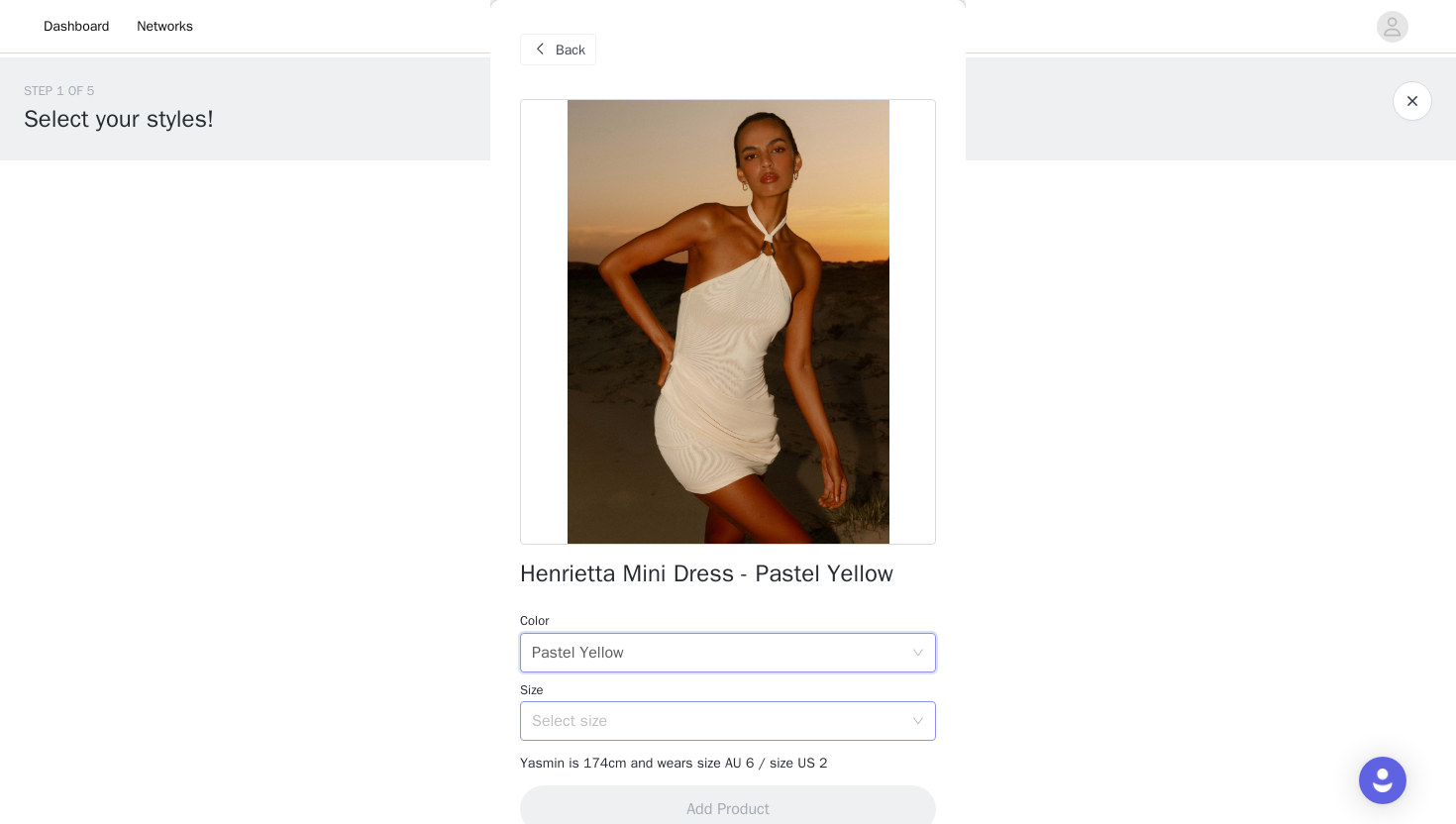 click on "Select size" at bounding box center (717, 721) 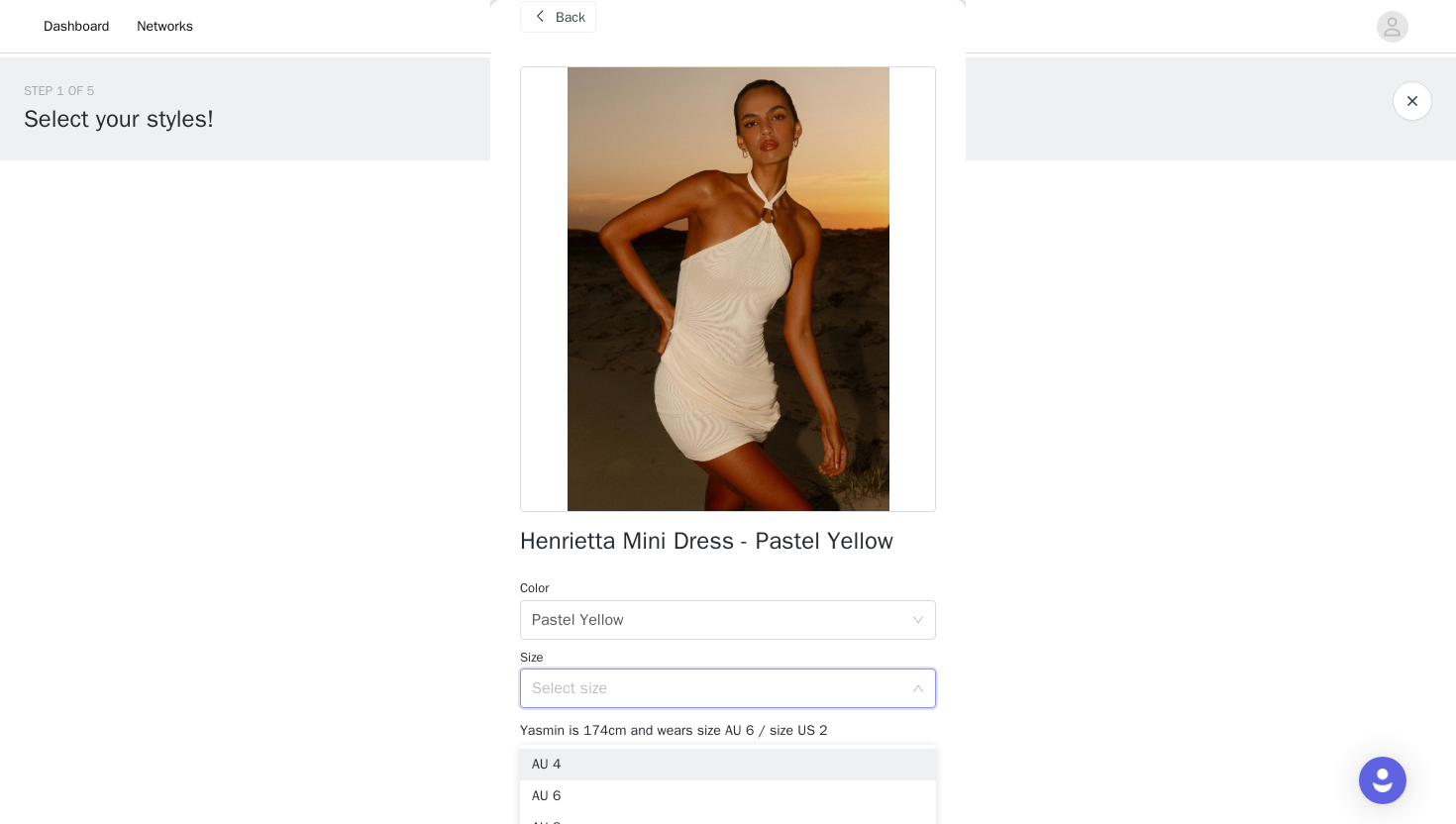 scroll, scrollTop: 104, scrollLeft: 0, axis: vertical 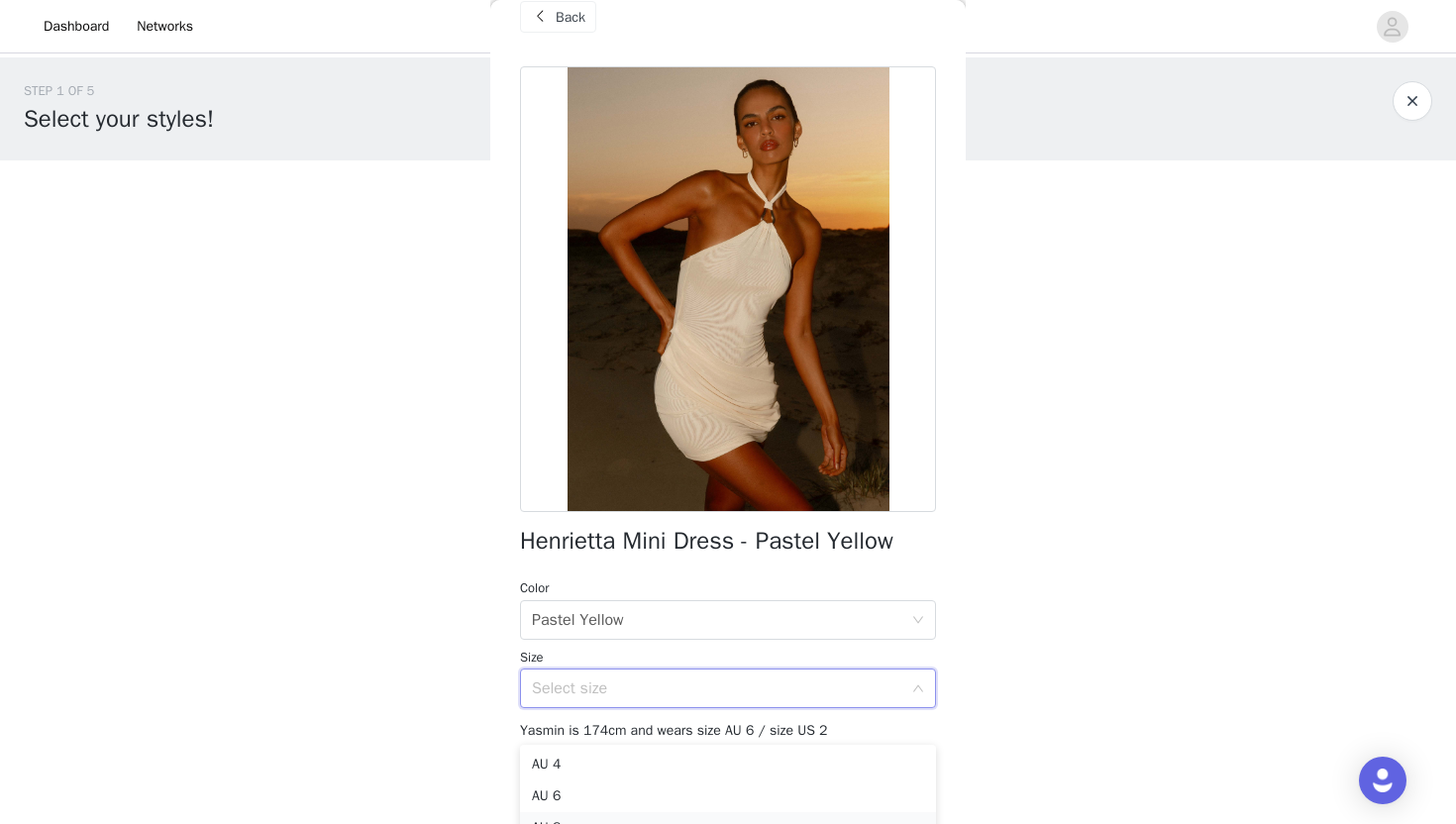 click on "AU 8" at bounding box center (728, 828) 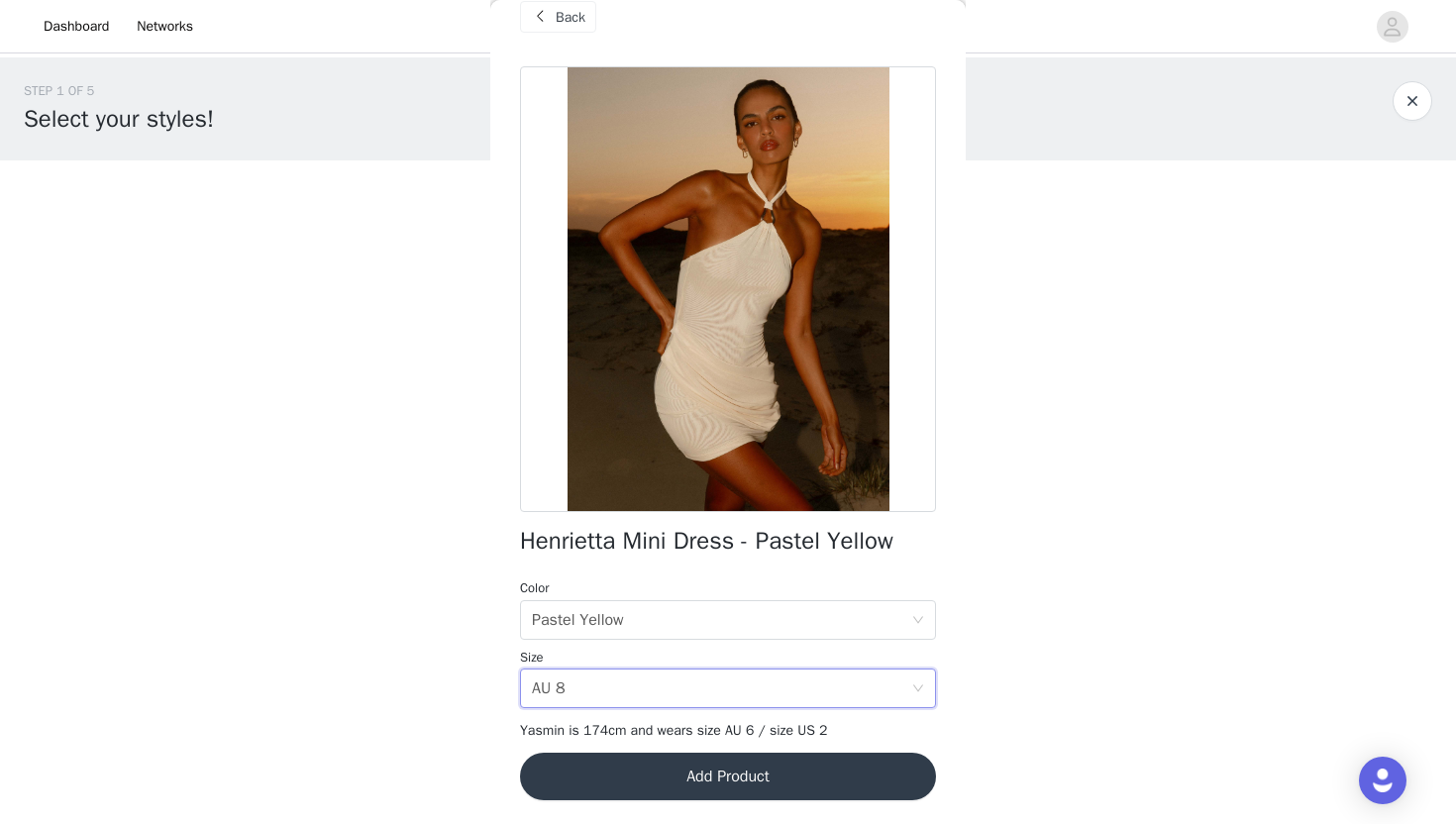 scroll, scrollTop: 220, scrollLeft: 0, axis: vertical 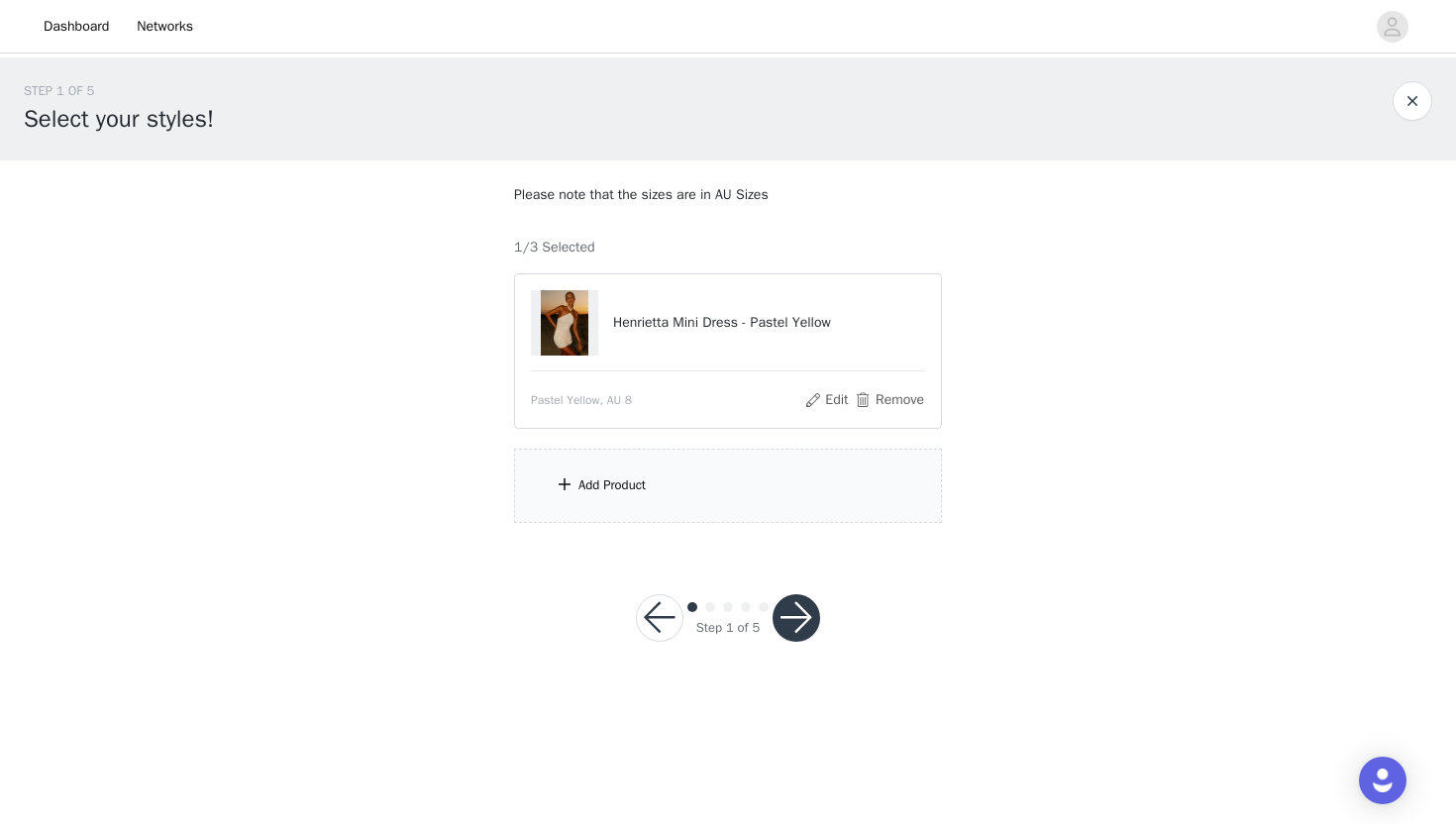 click on "Add Product" at bounding box center [728, 485] 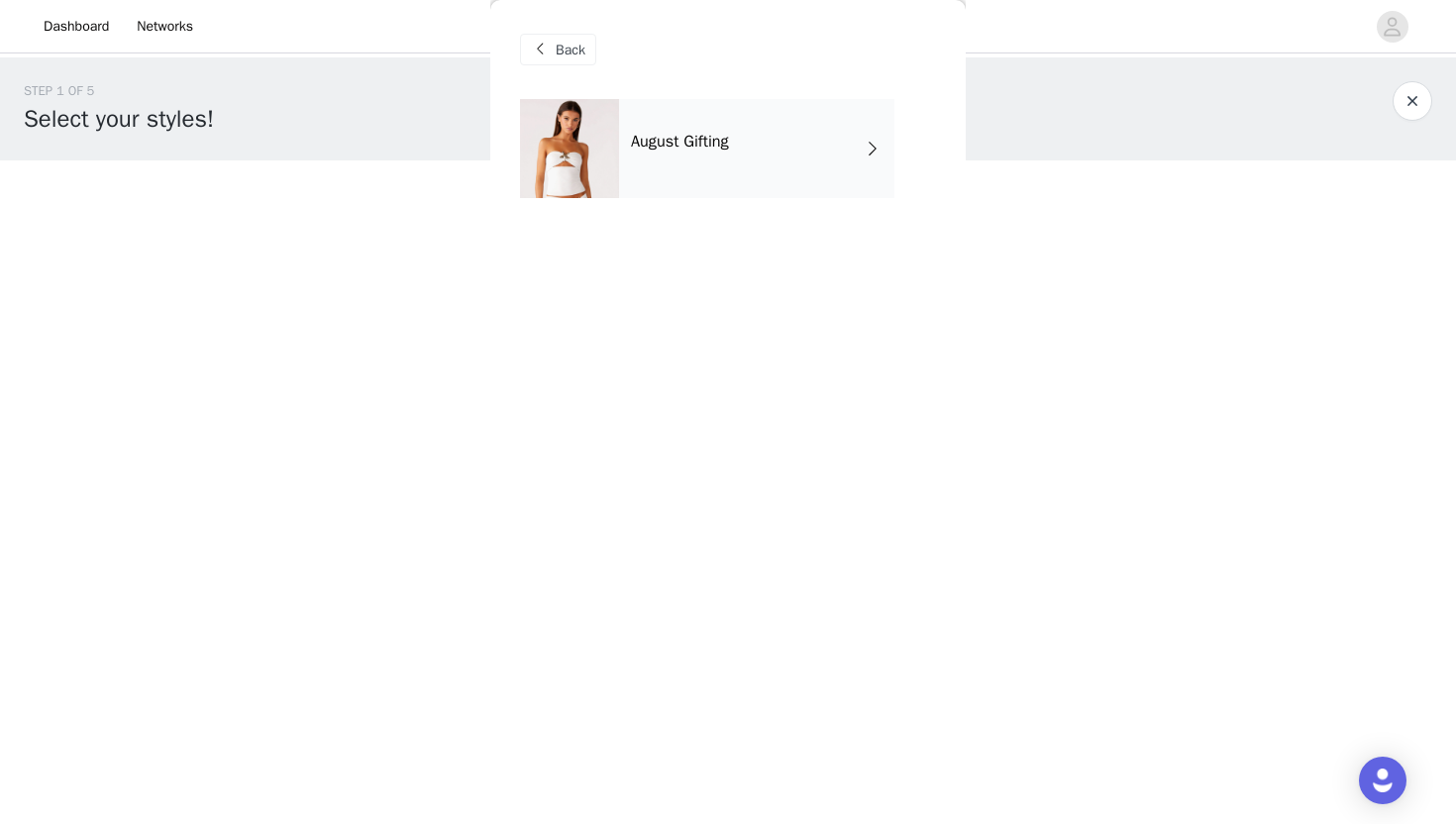 click on "August Gifting" at bounding box center [757, 149] 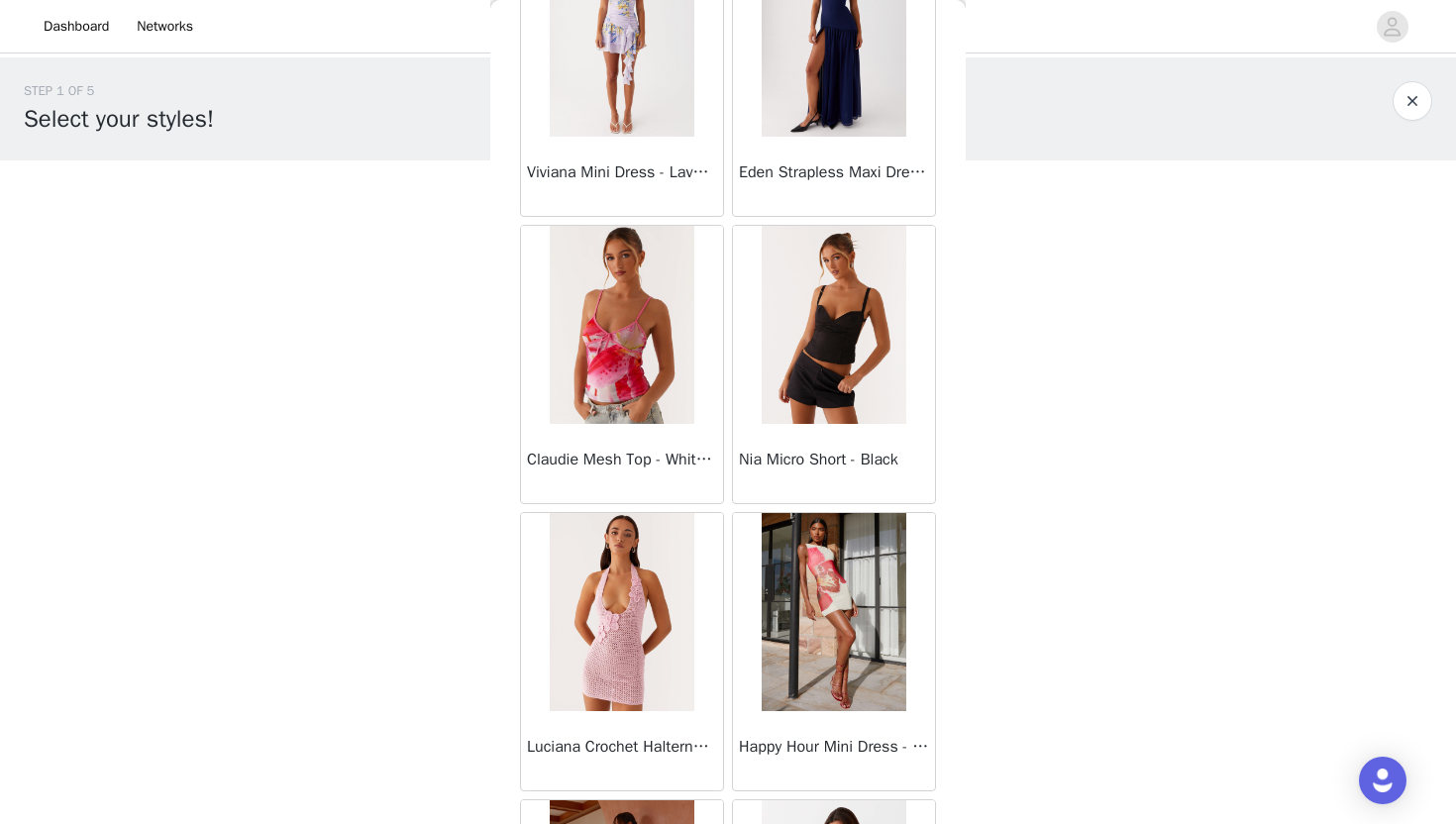 scroll, scrollTop: 2207, scrollLeft: 0, axis: vertical 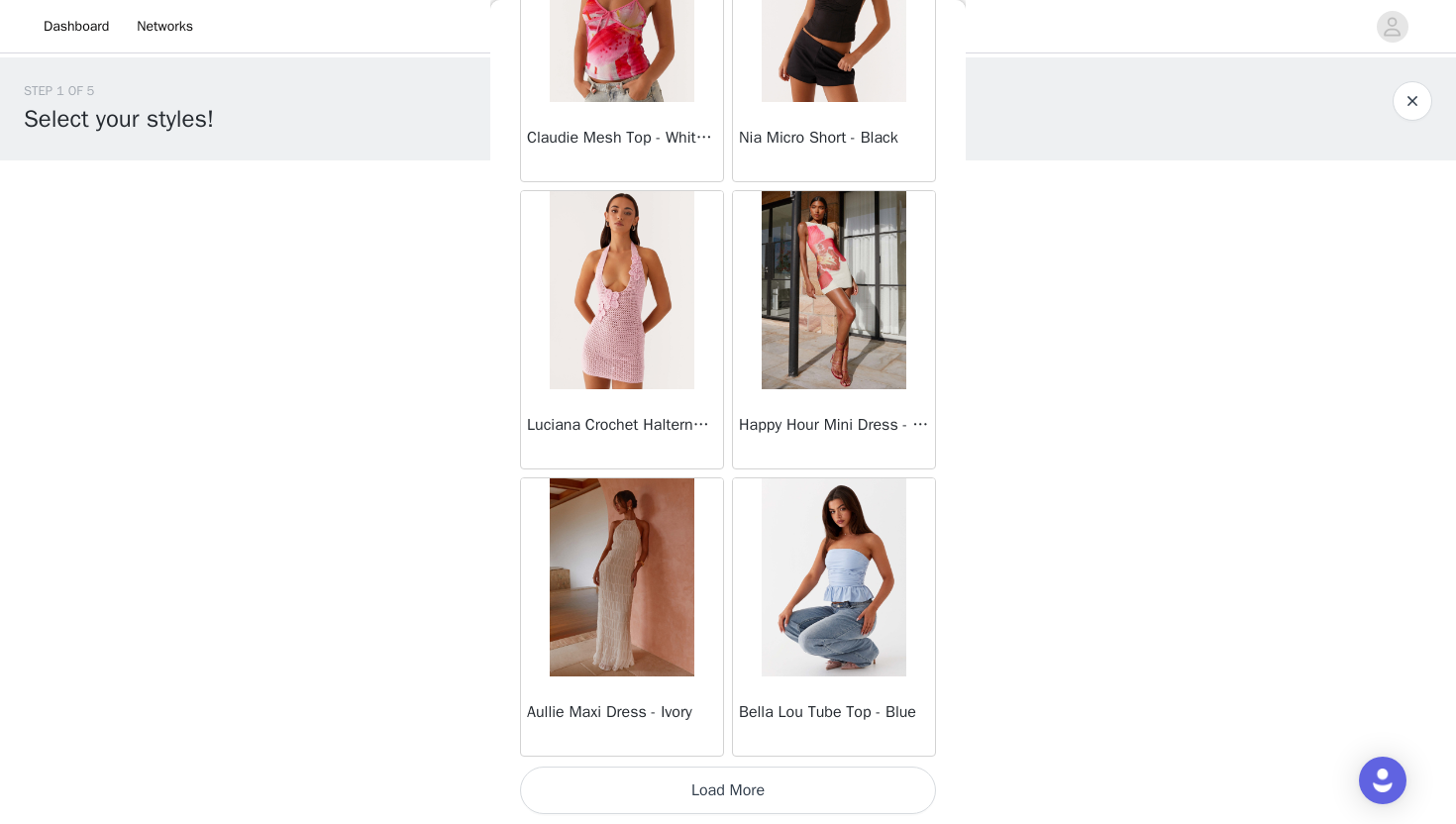 click on "Load More" at bounding box center (728, 790) 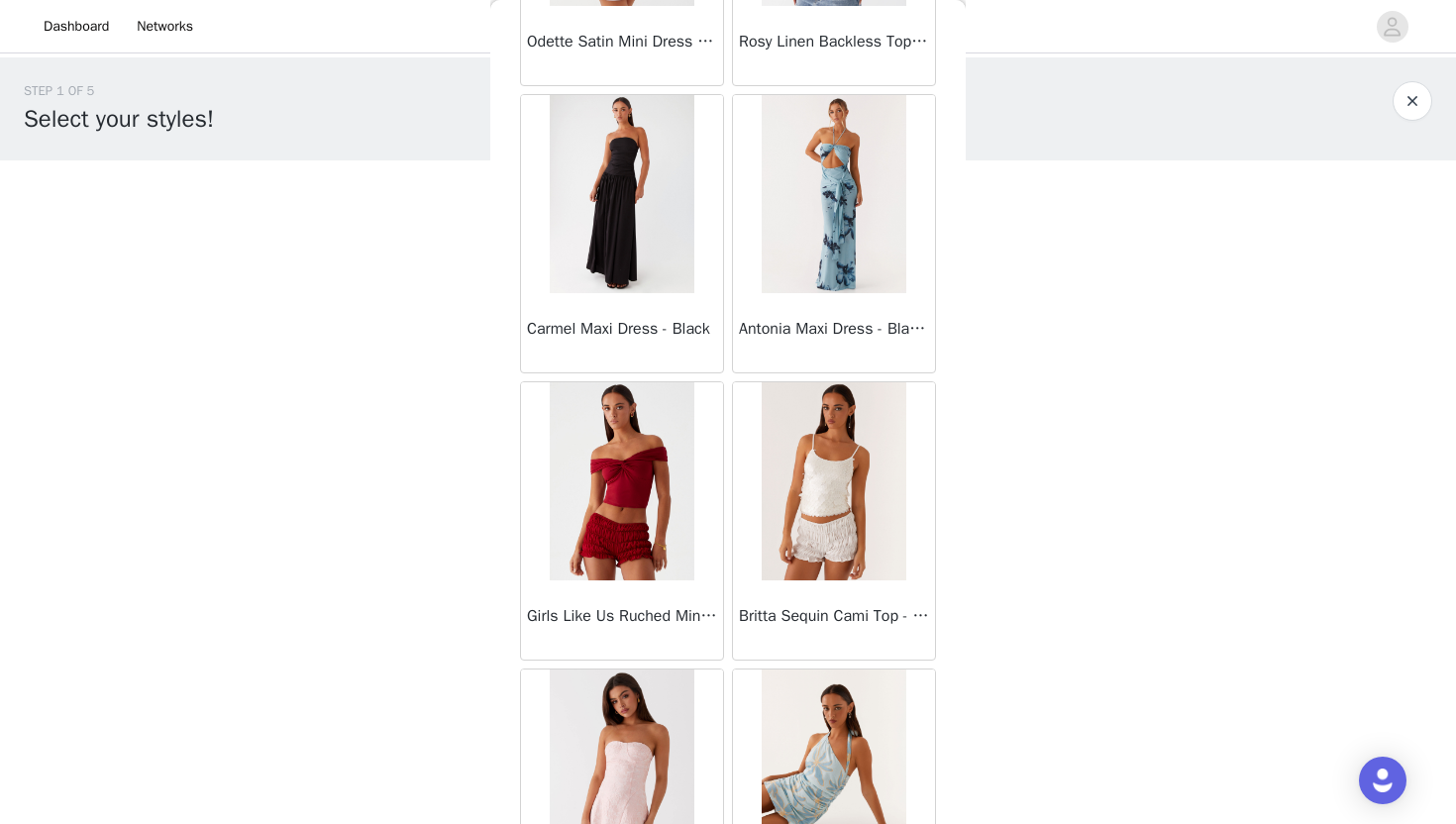 scroll, scrollTop: 5079, scrollLeft: 0, axis: vertical 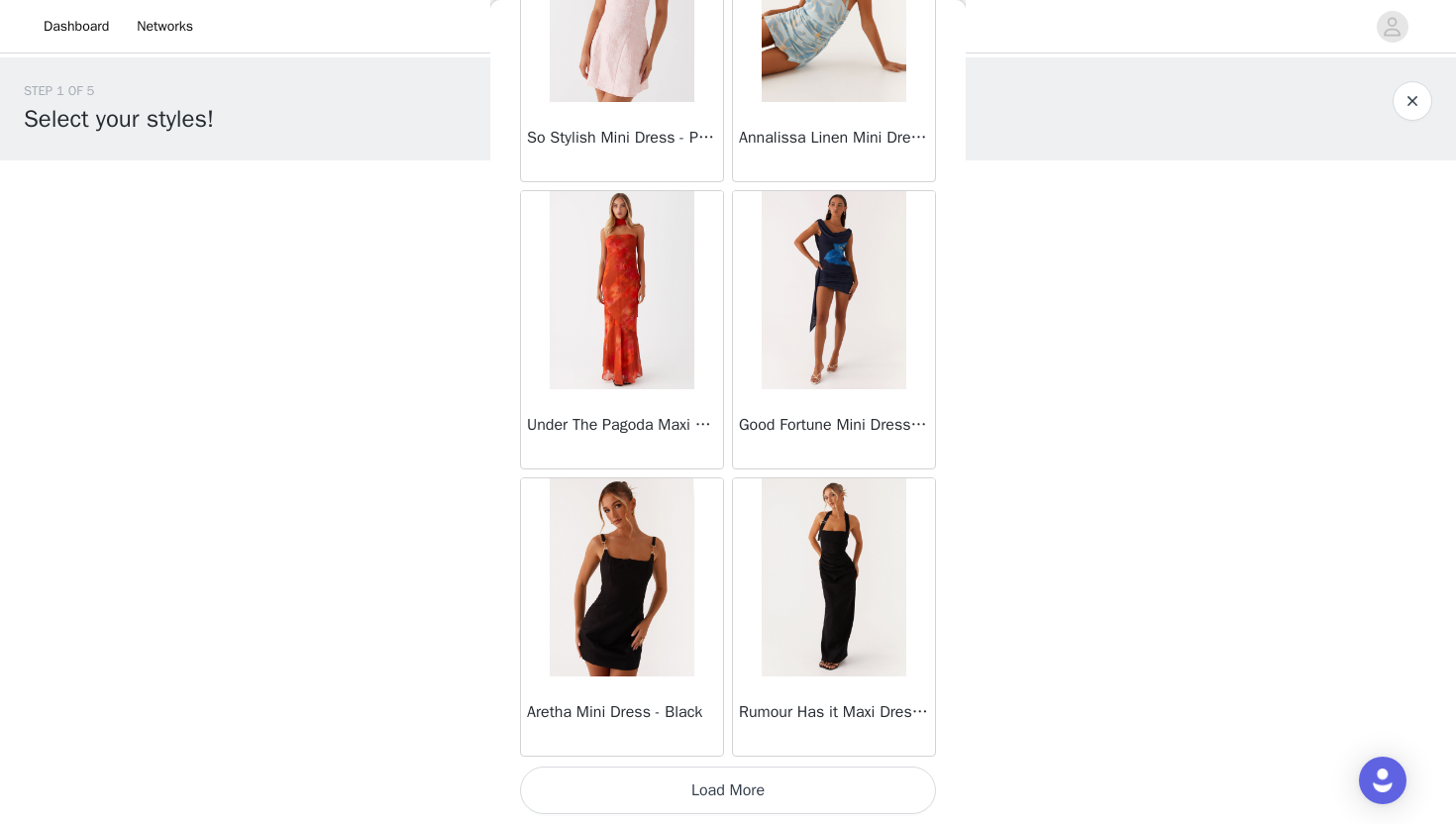 click on "Load More" at bounding box center [728, 790] 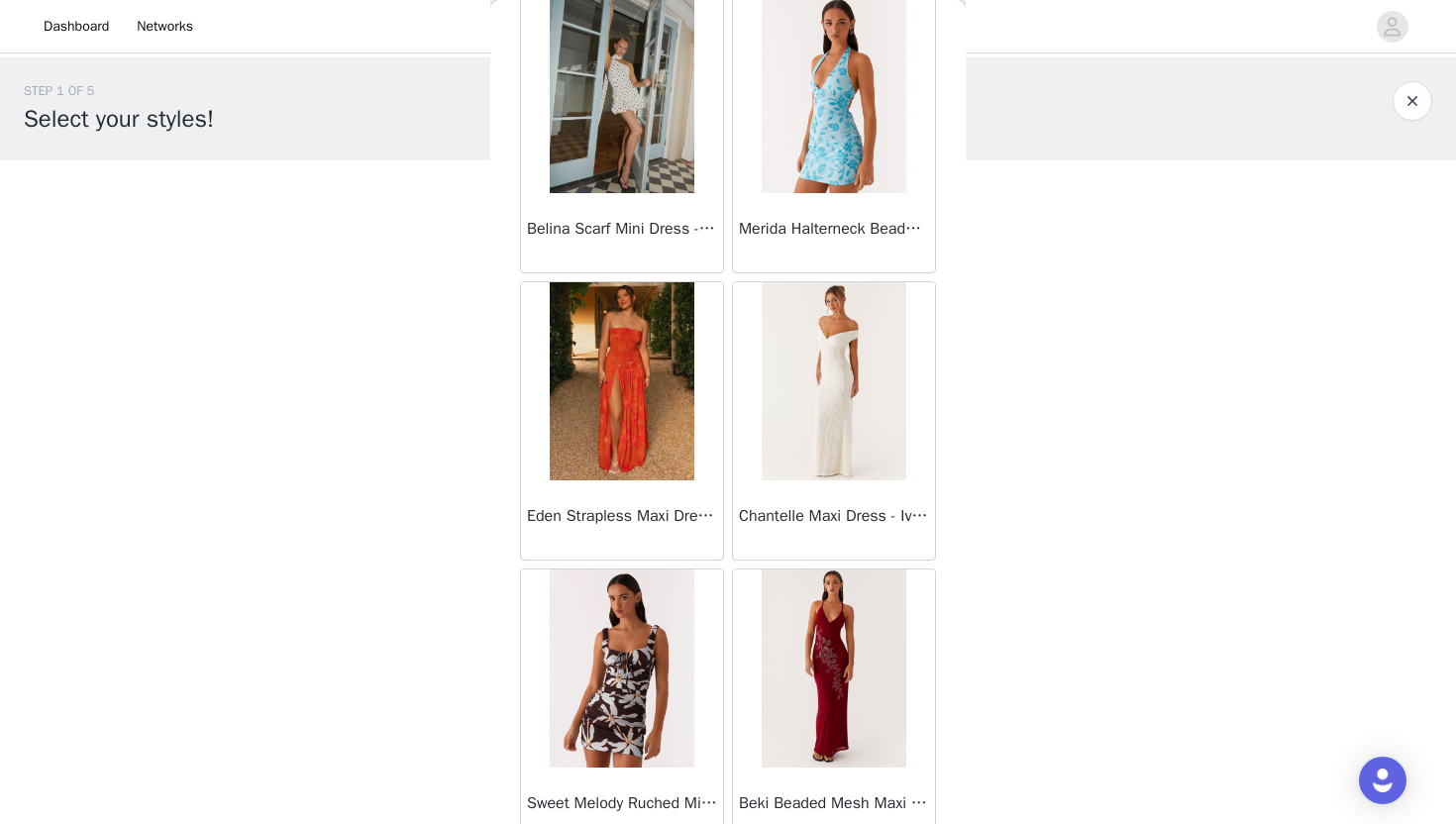 scroll, scrollTop: 7951, scrollLeft: 0, axis: vertical 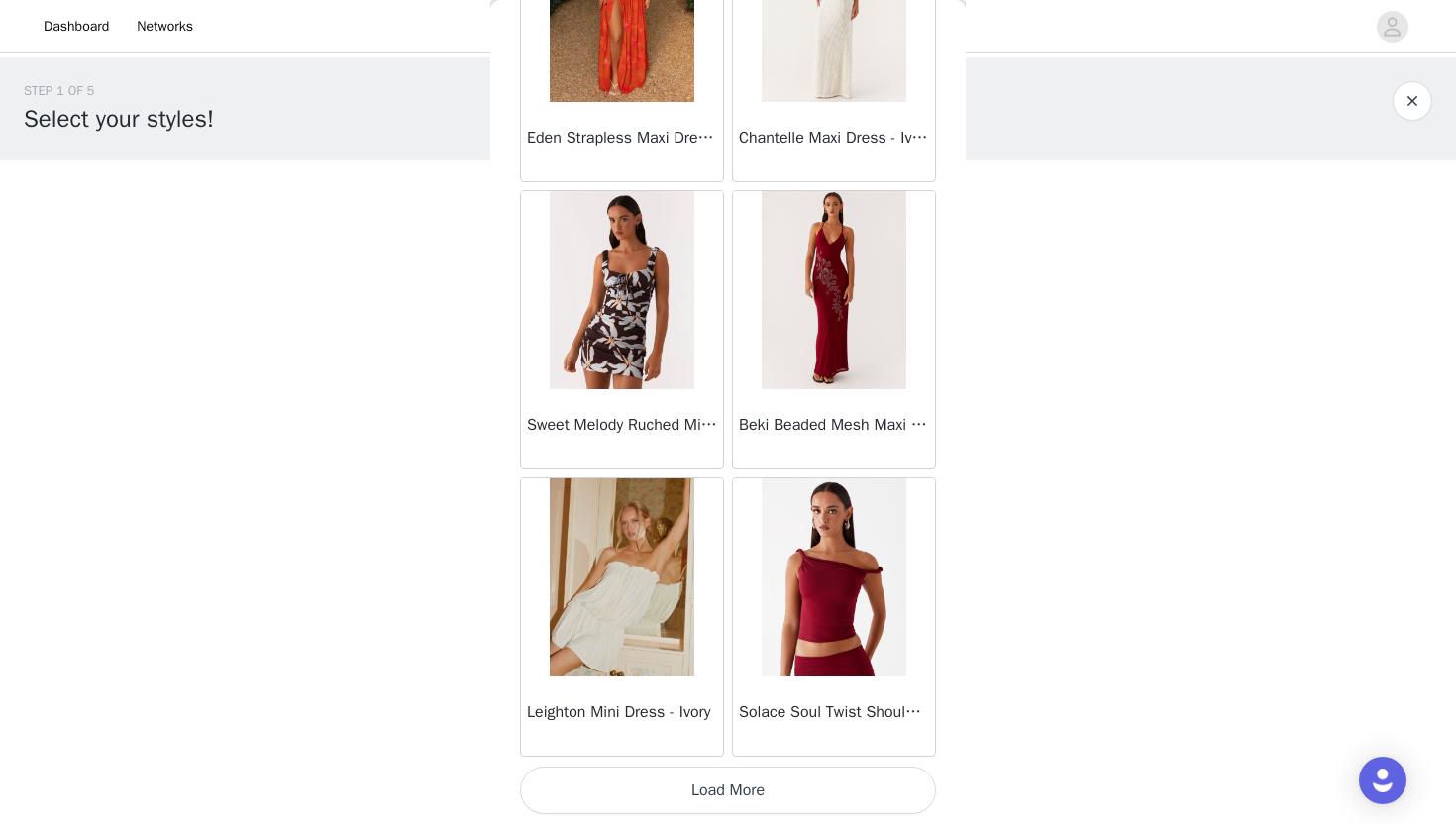 click on "Load More" at bounding box center [728, 790] 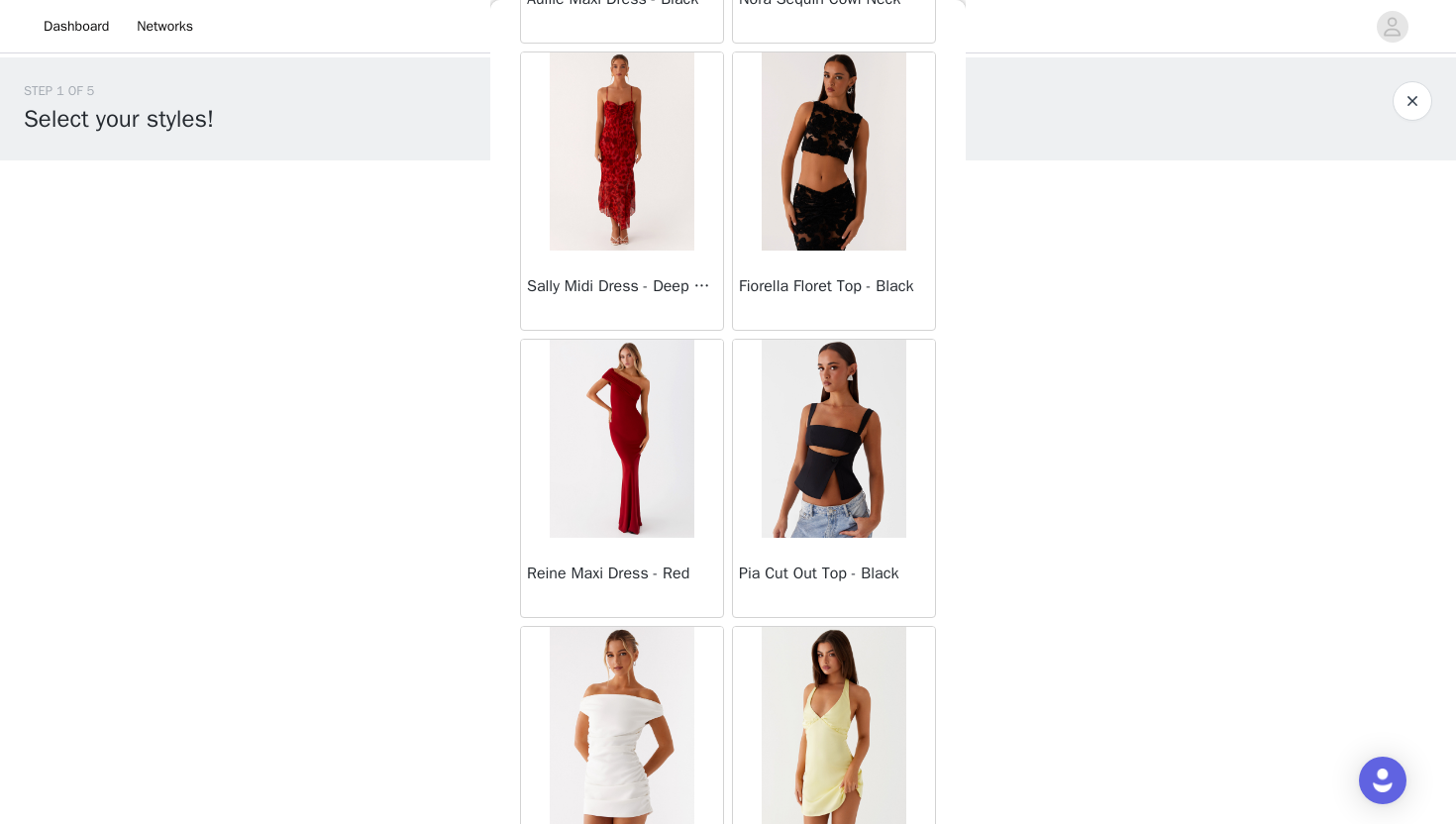 scroll, scrollTop: 10823, scrollLeft: 0, axis: vertical 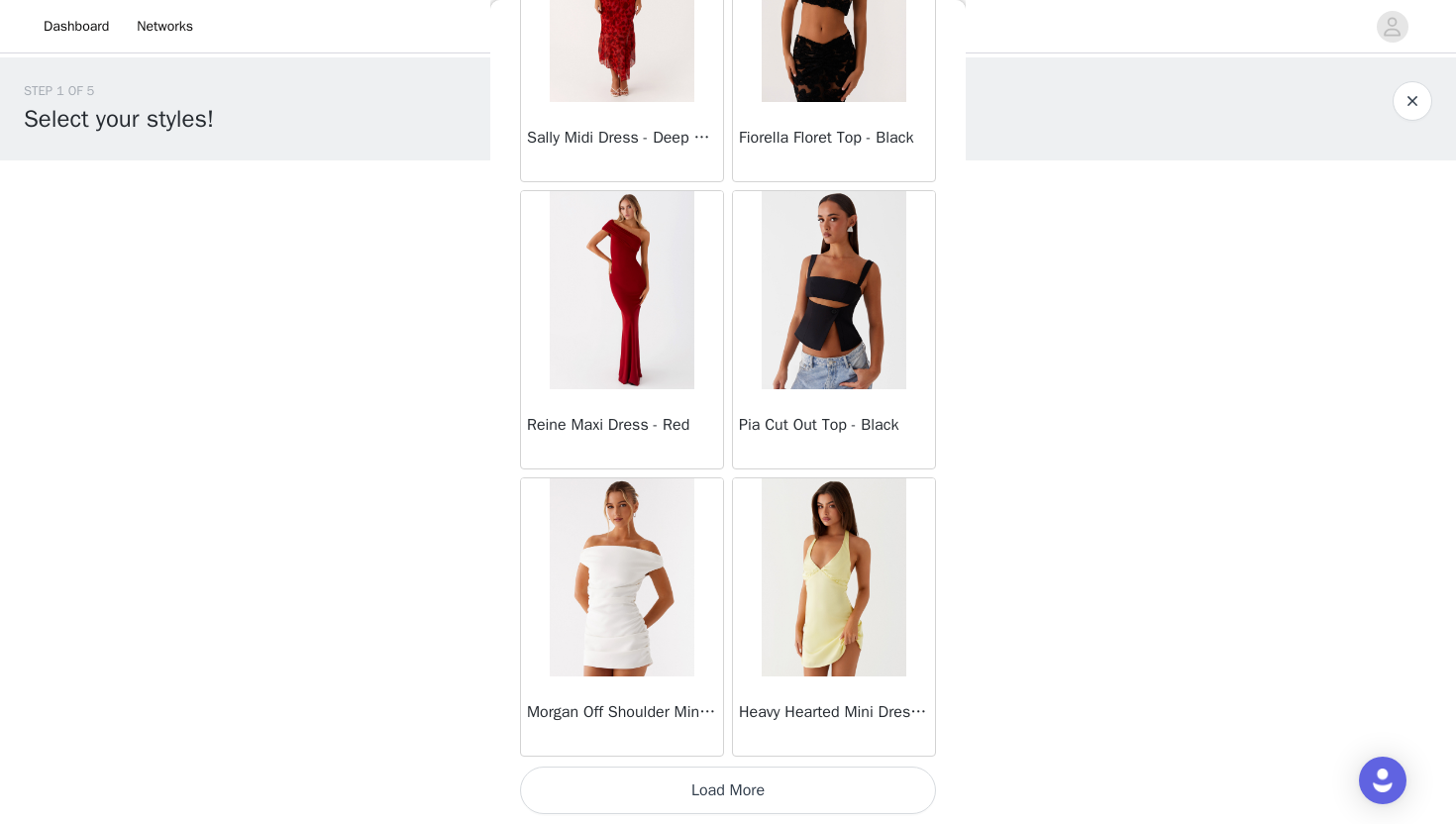 click on "Load More" at bounding box center (728, 790) 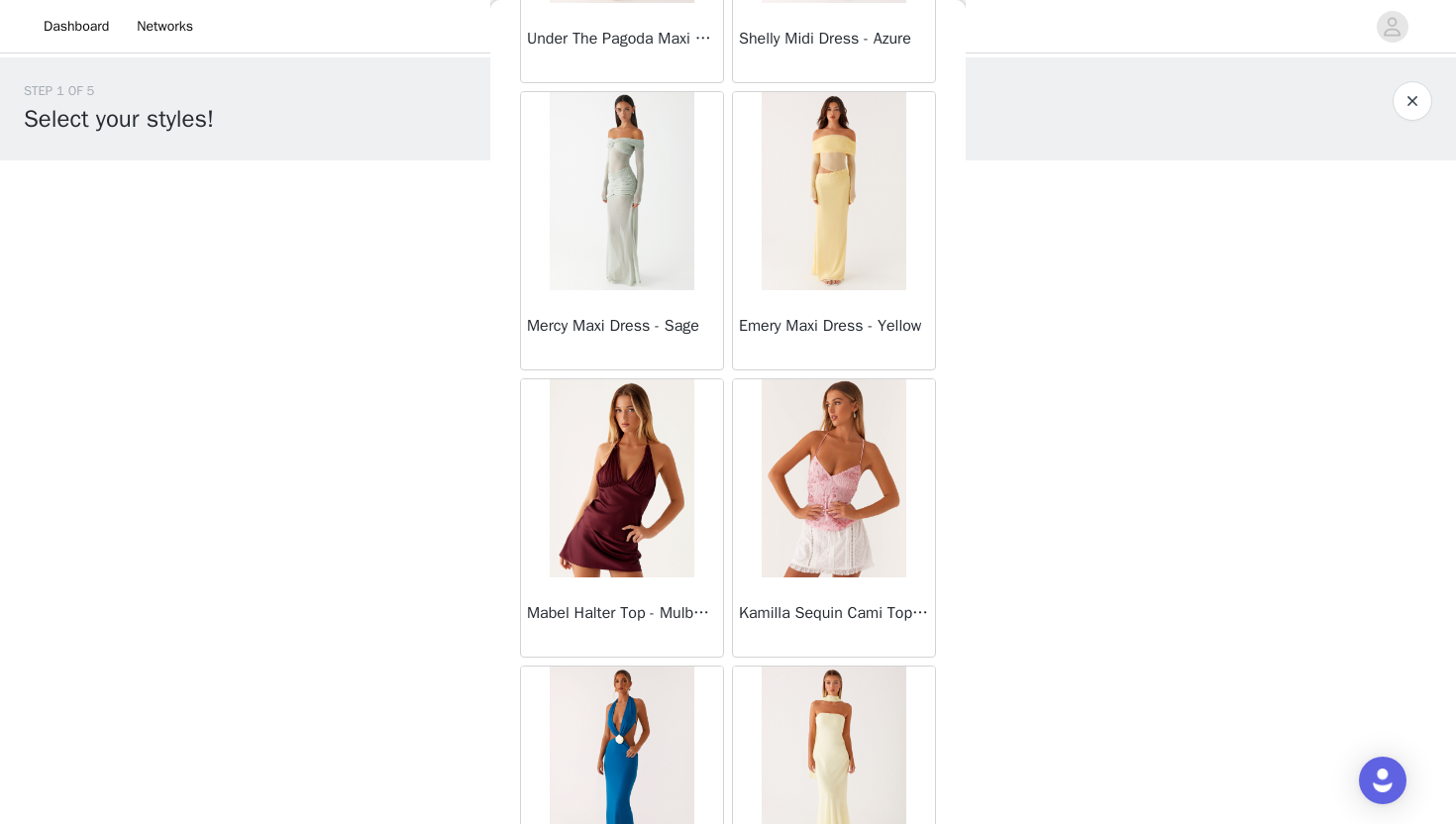 scroll, scrollTop: 13695, scrollLeft: 0, axis: vertical 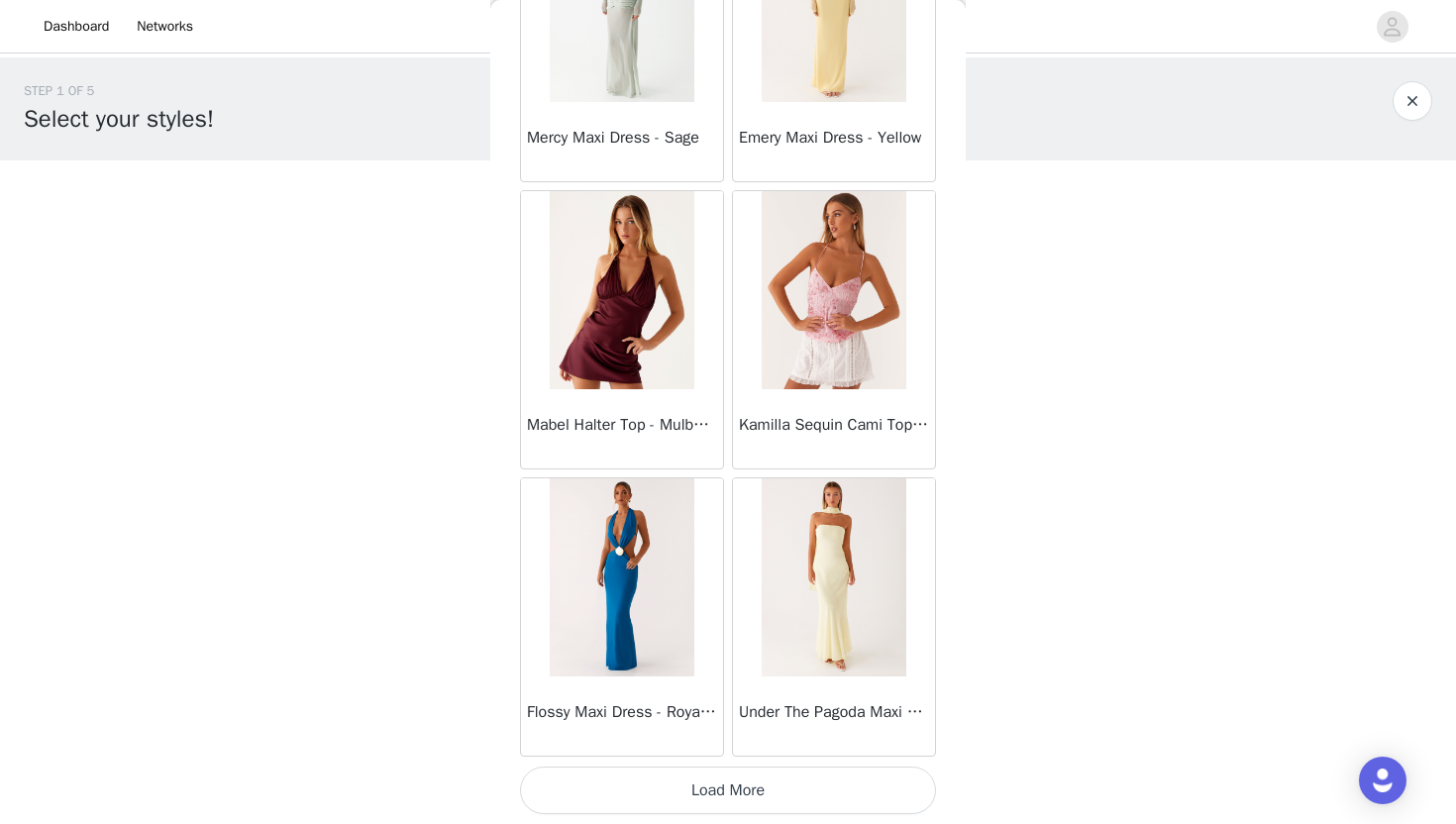 click on "Load More" at bounding box center [728, 790] 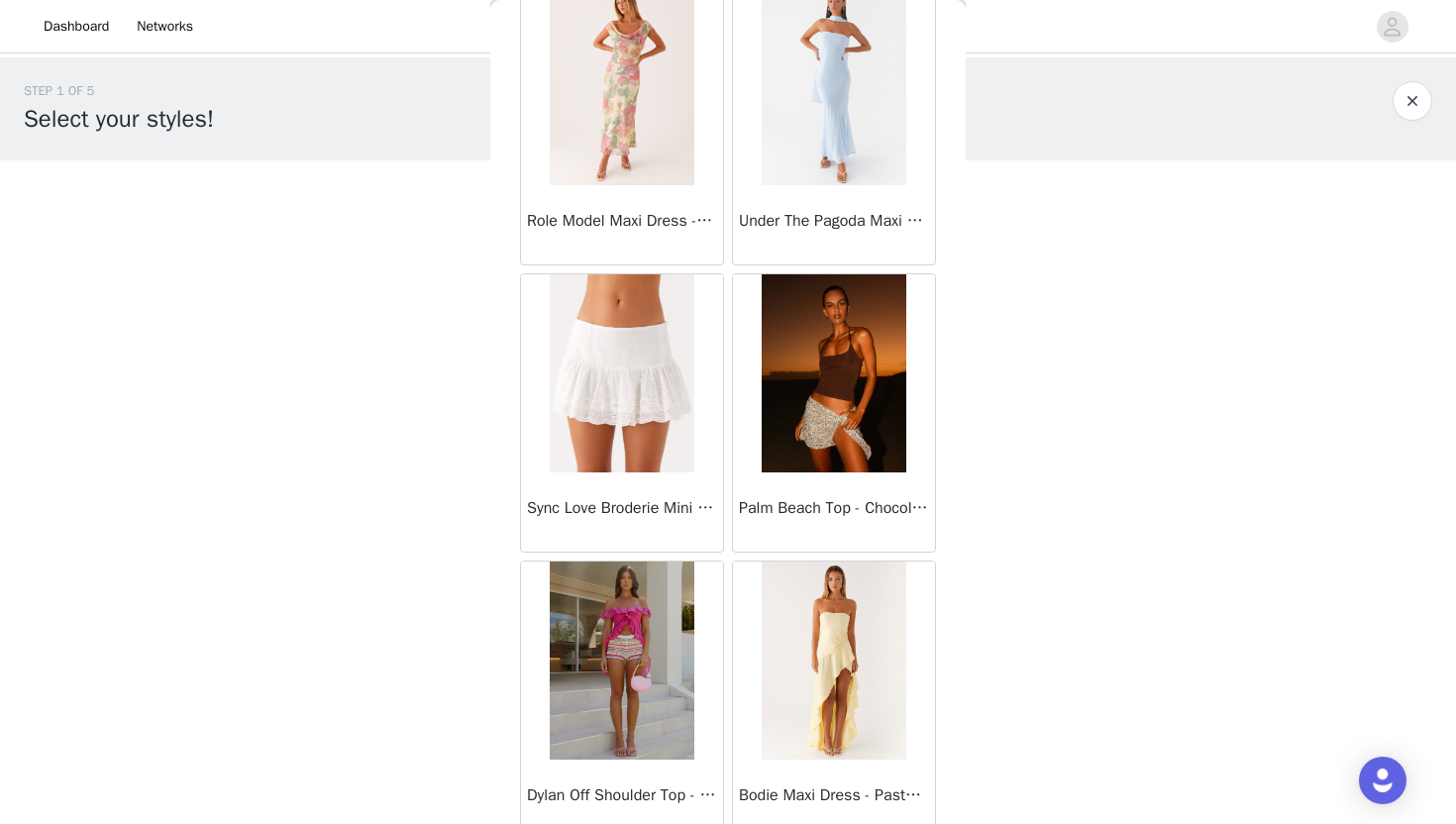 scroll, scrollTop: 16567, scrollLeft: 0, axis: vertical 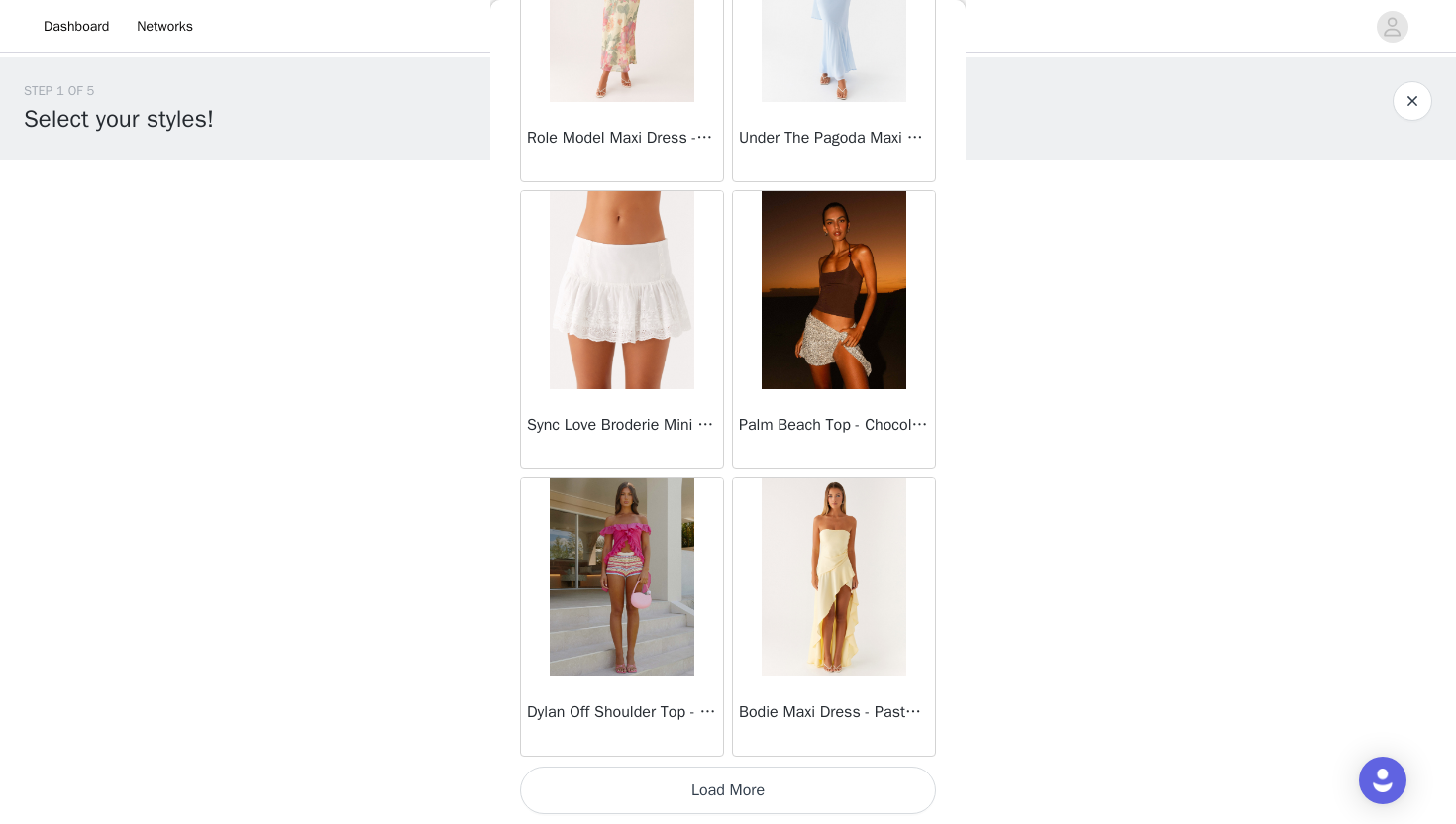 click on "Load More" at bounding box center [728, 790] 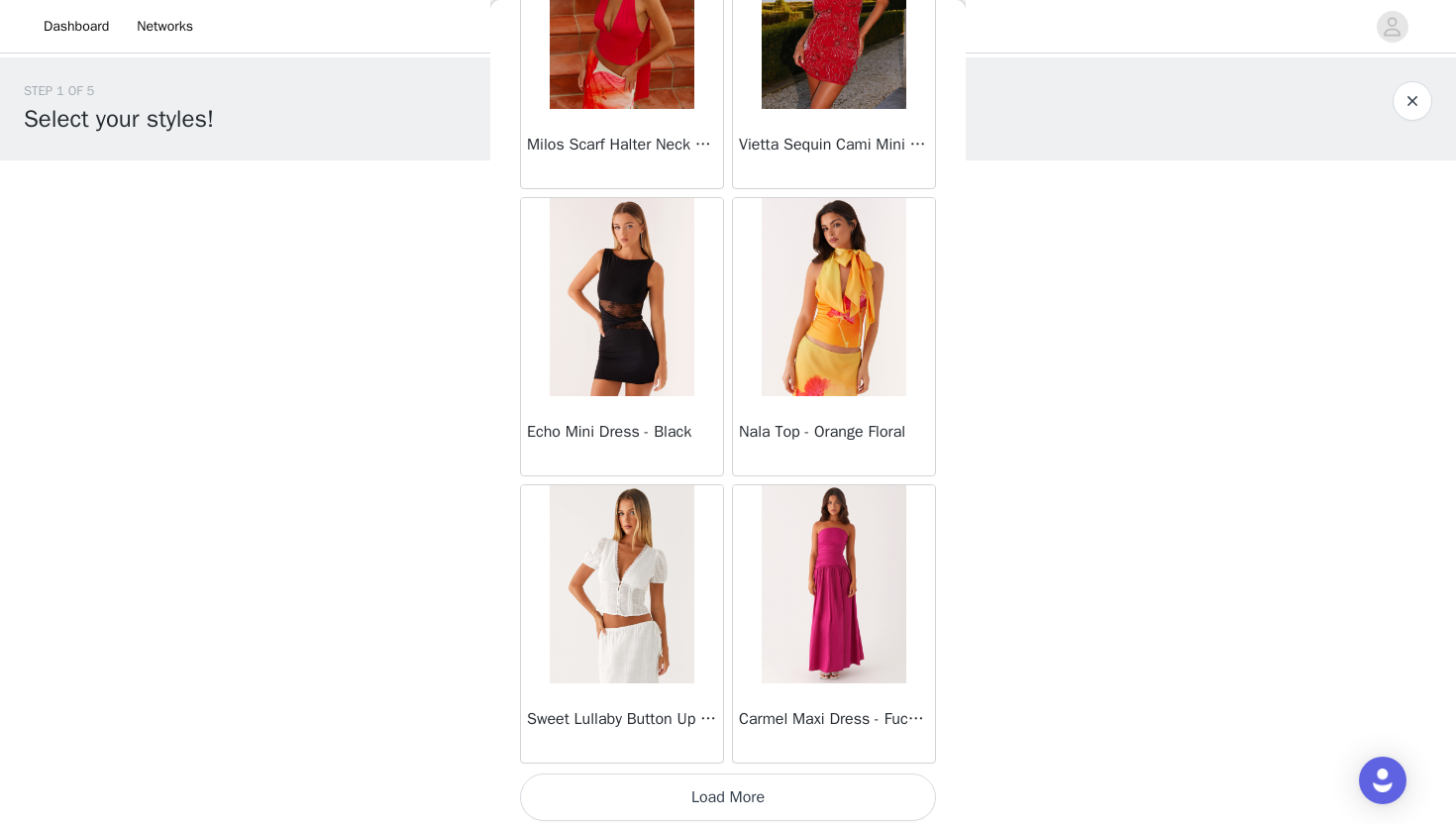 scroll, scrollTop: 19439, scrollLeft: 0, axis: vertical 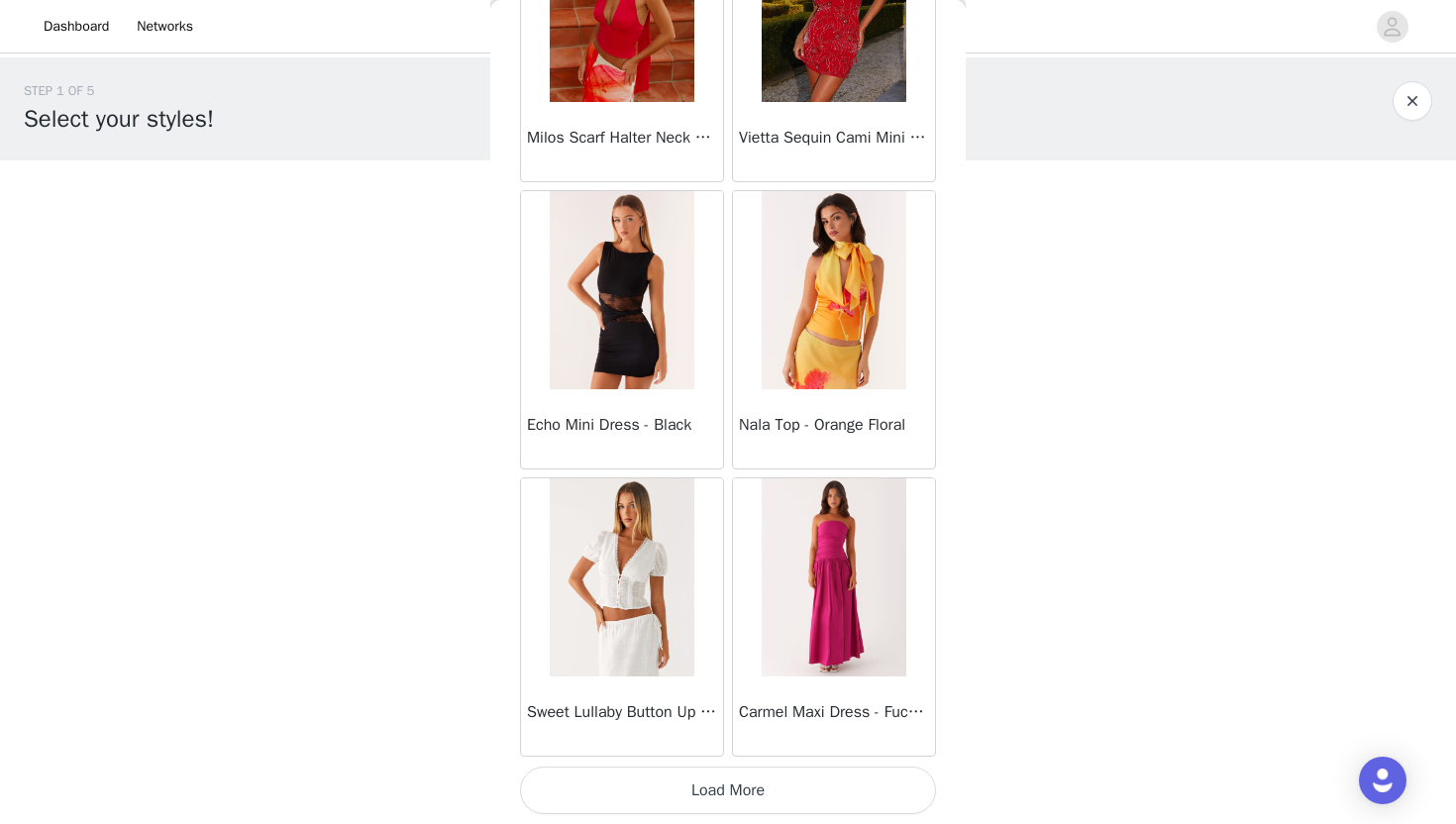 click on "Load More" at bounding box center (728, 790) 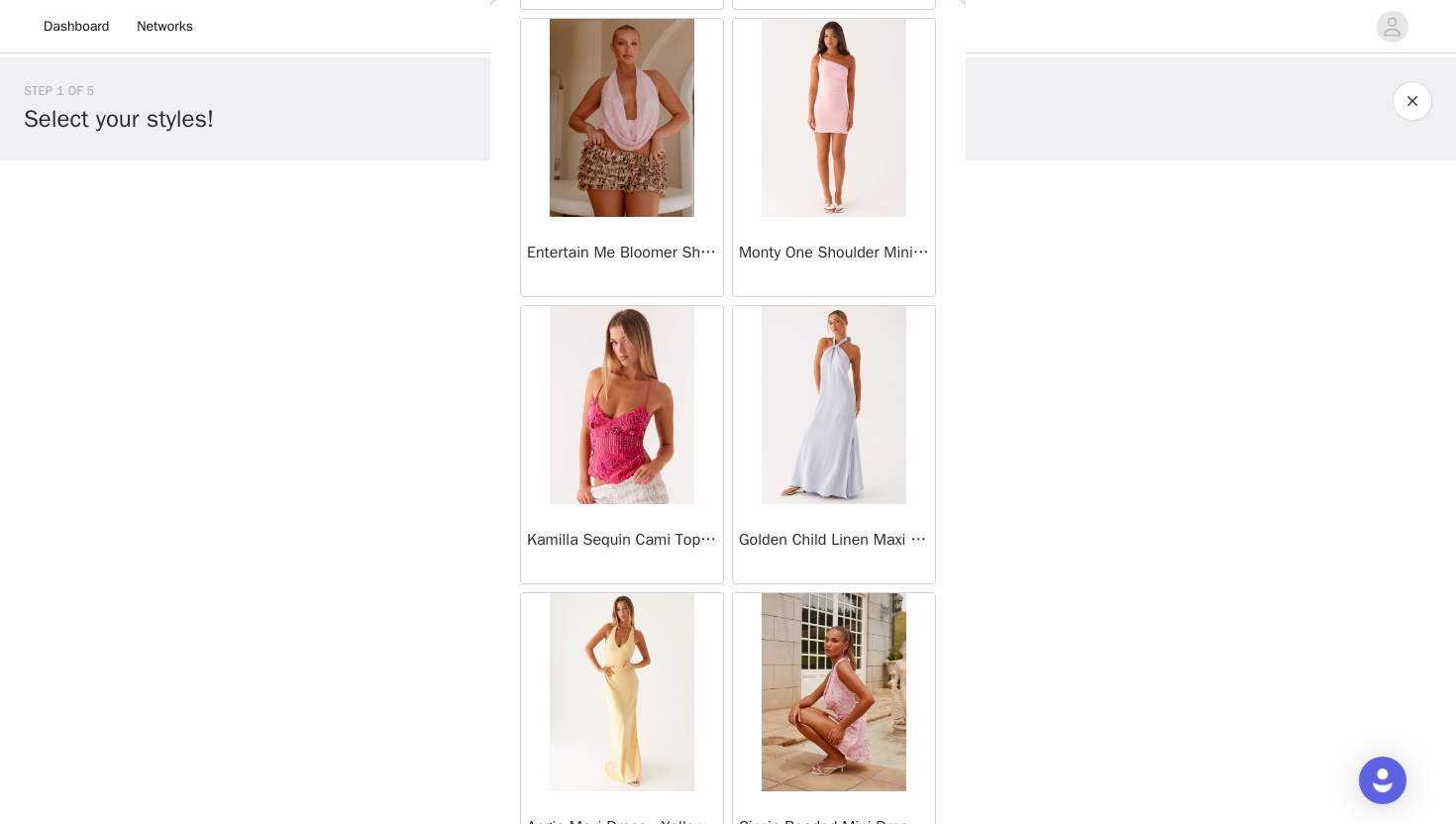 scroll, scrollTop: 22311, scrollLeft: 0, axis: vertical 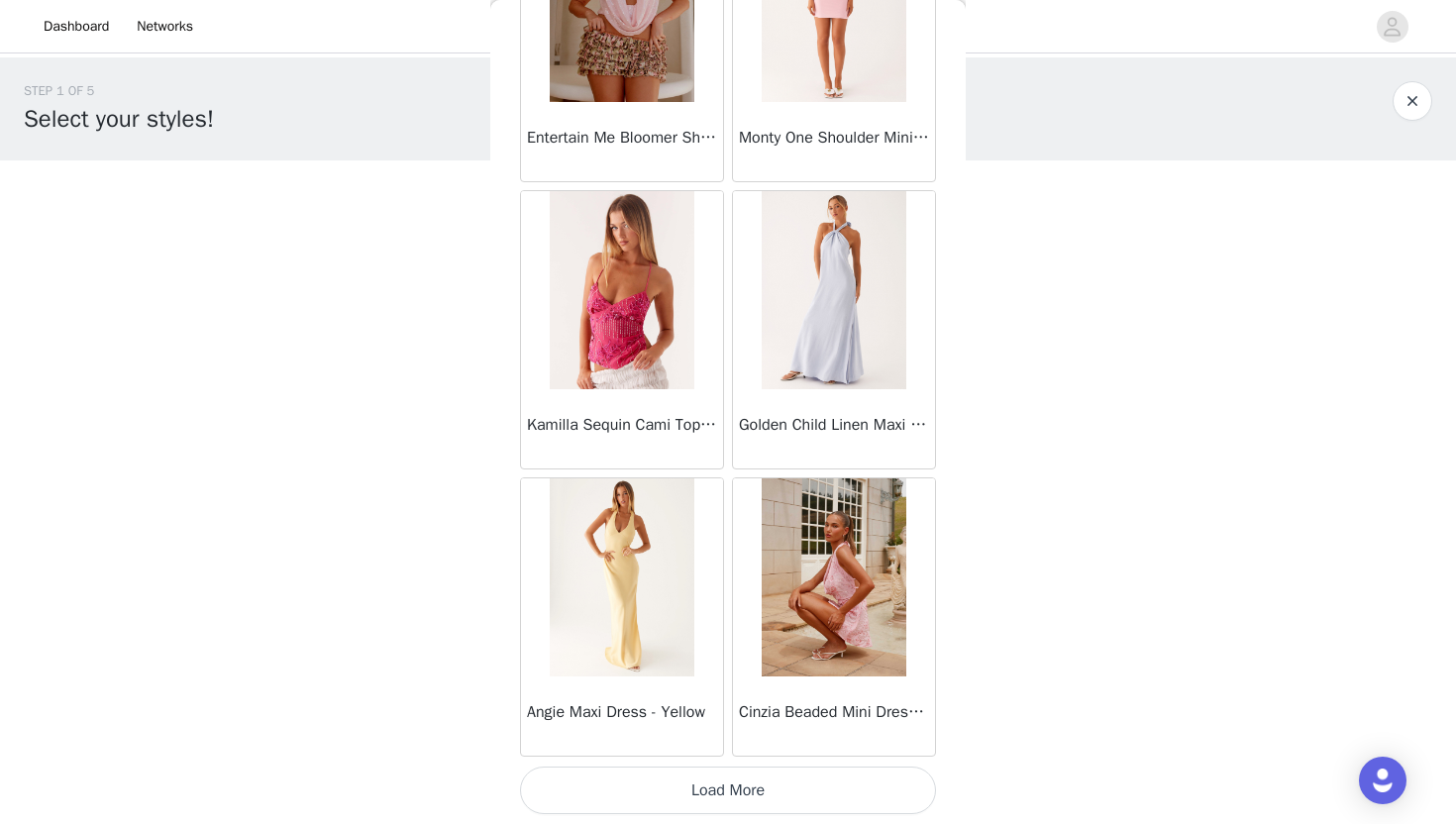 click on "Load More" at bounding box center (728, 790) 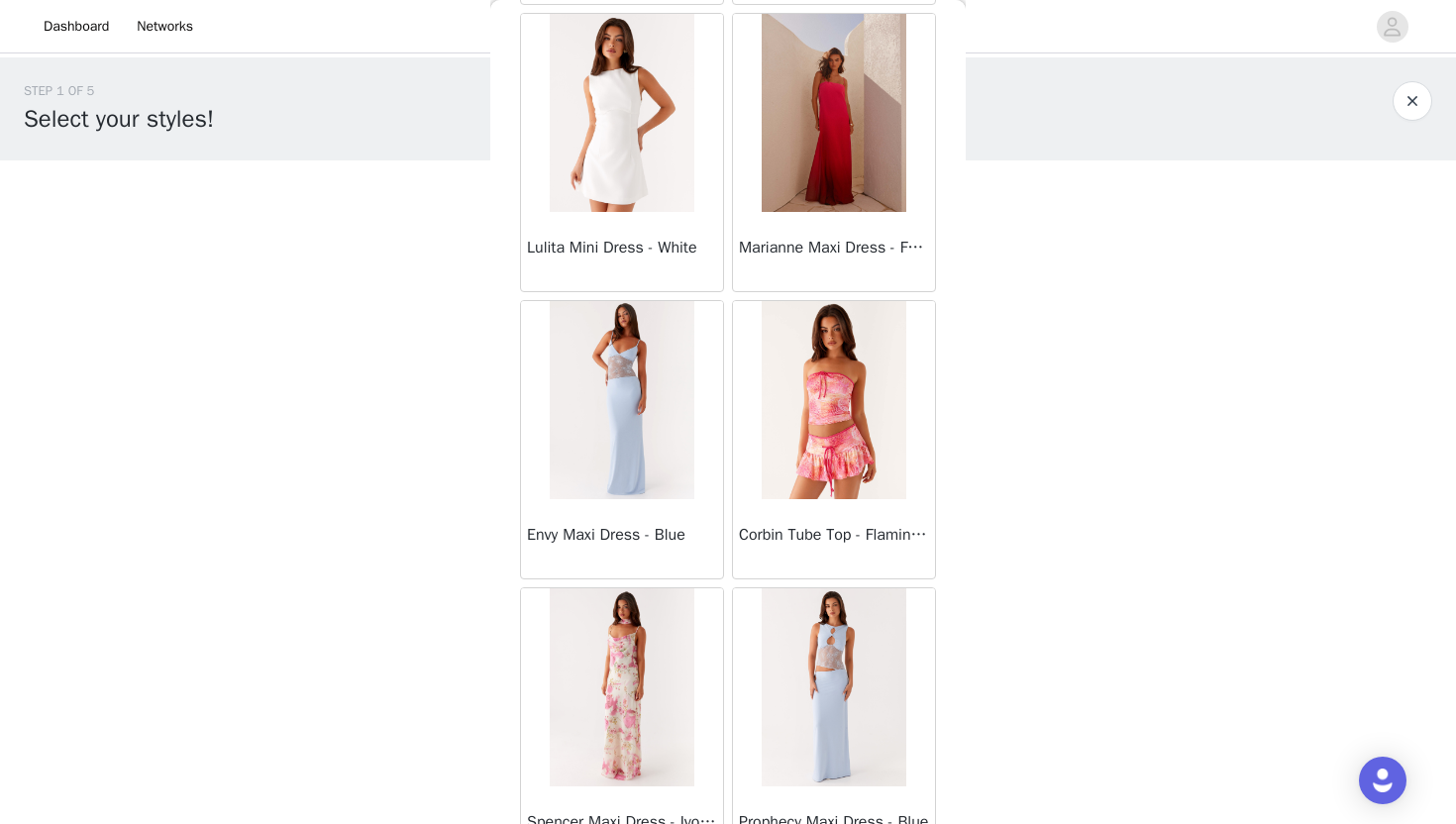 scroll, scrollTop: 25184, scrollLeft: 0, axis: vertical 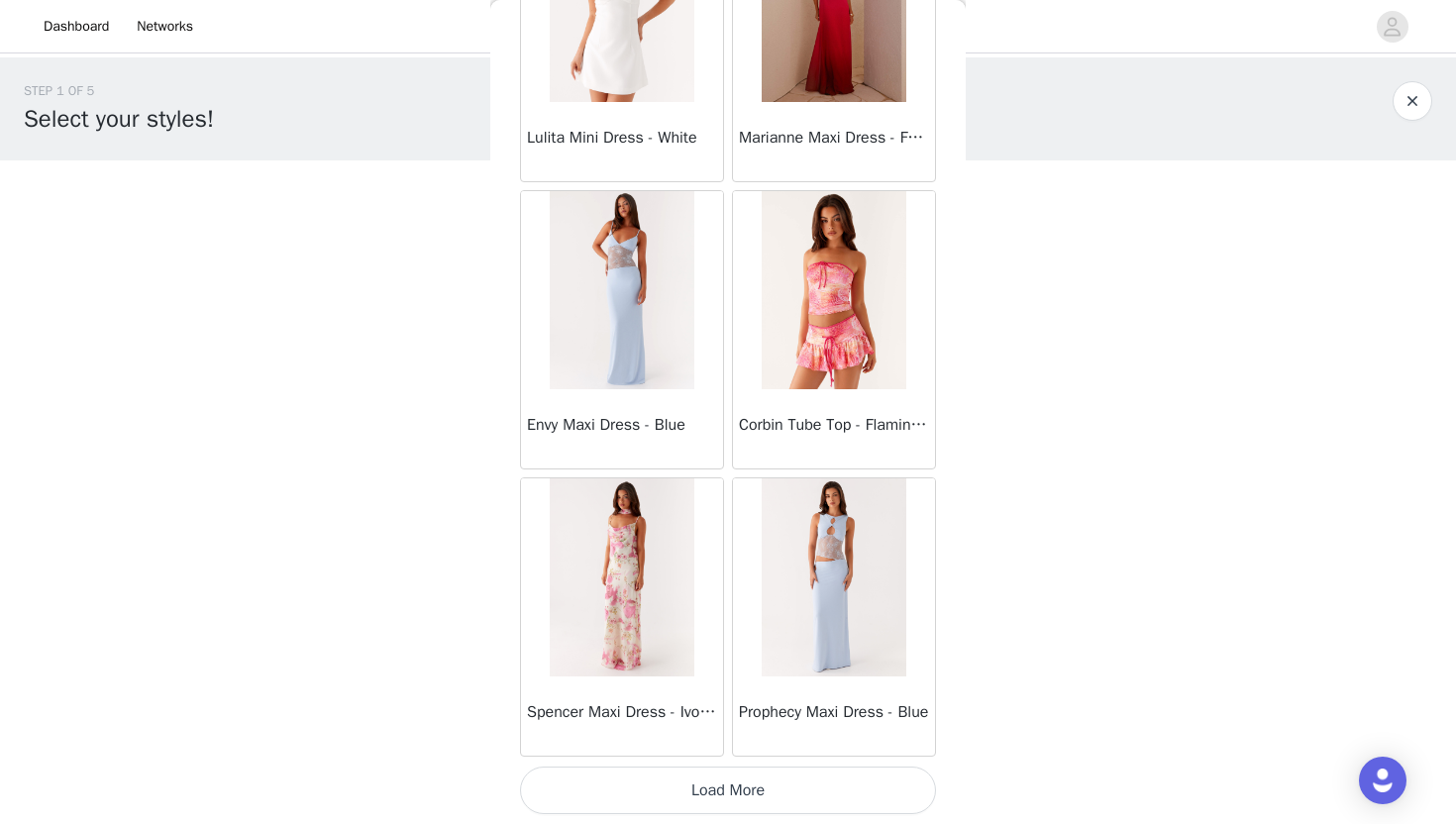 click on "Load More" at bounding box center (728, 790) 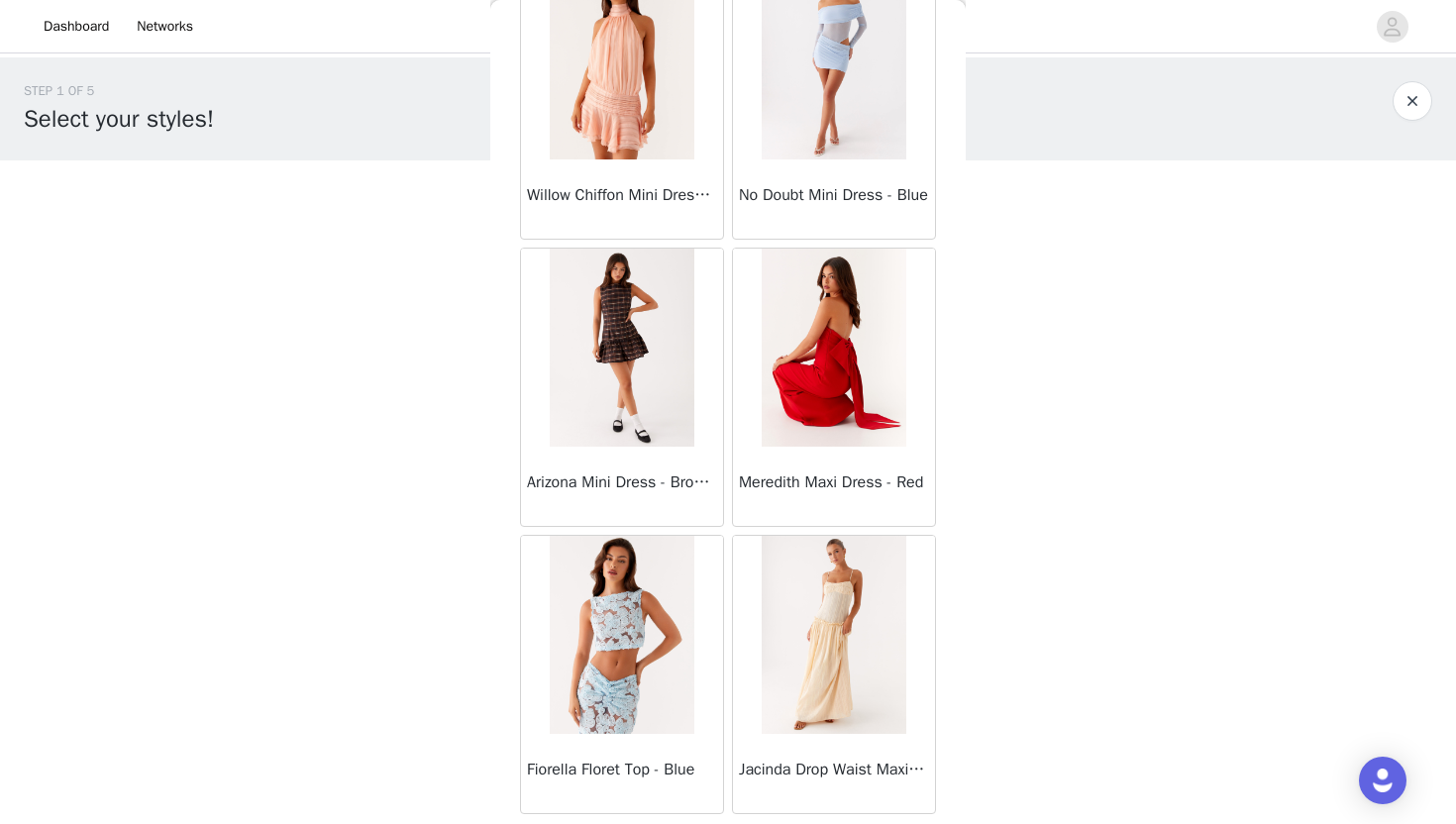 scroll, scrollTop: 28056, scrollLeft: 0, axis: vertical 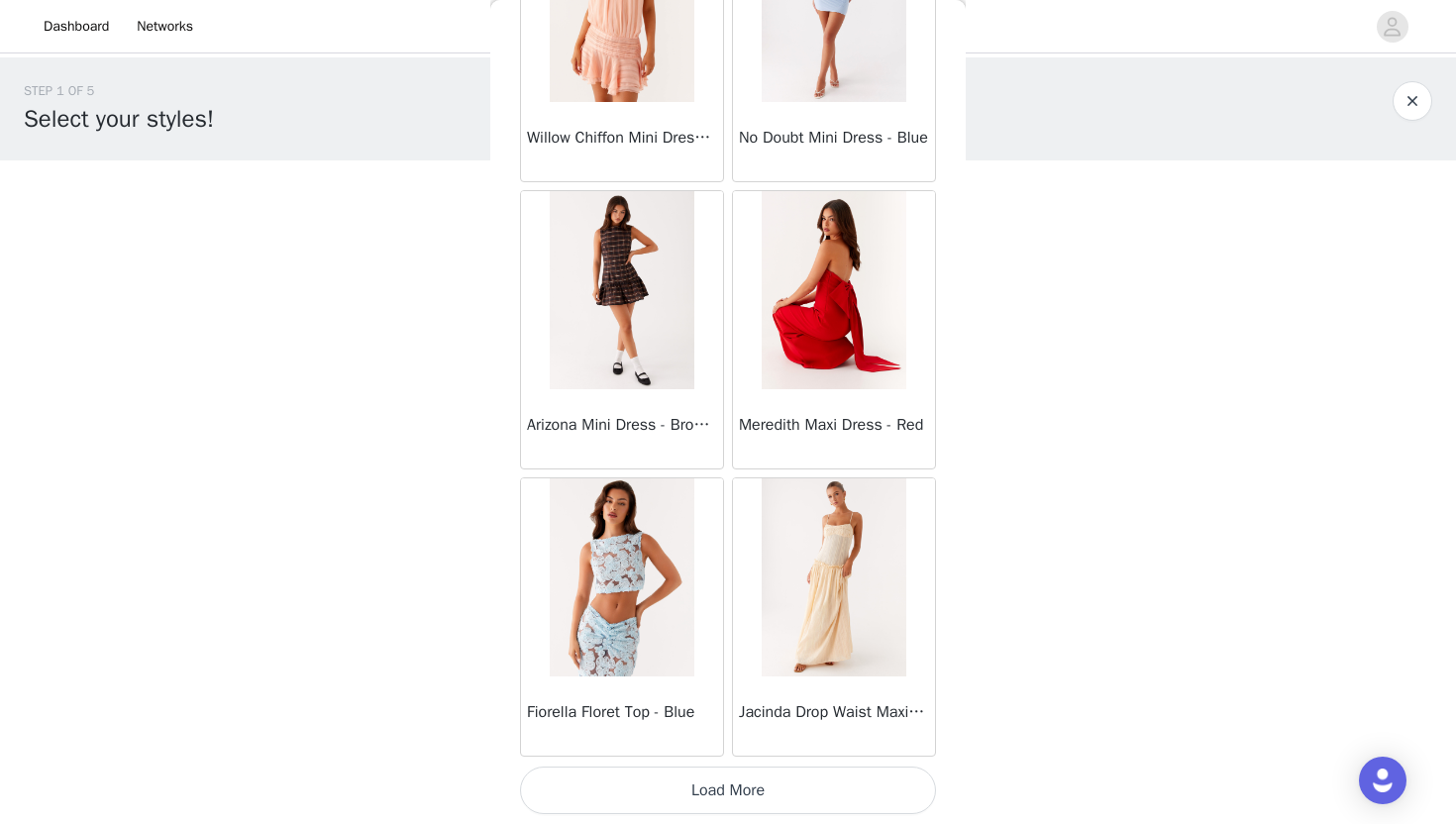 click on "Load More" at bounding box center (728, 790) 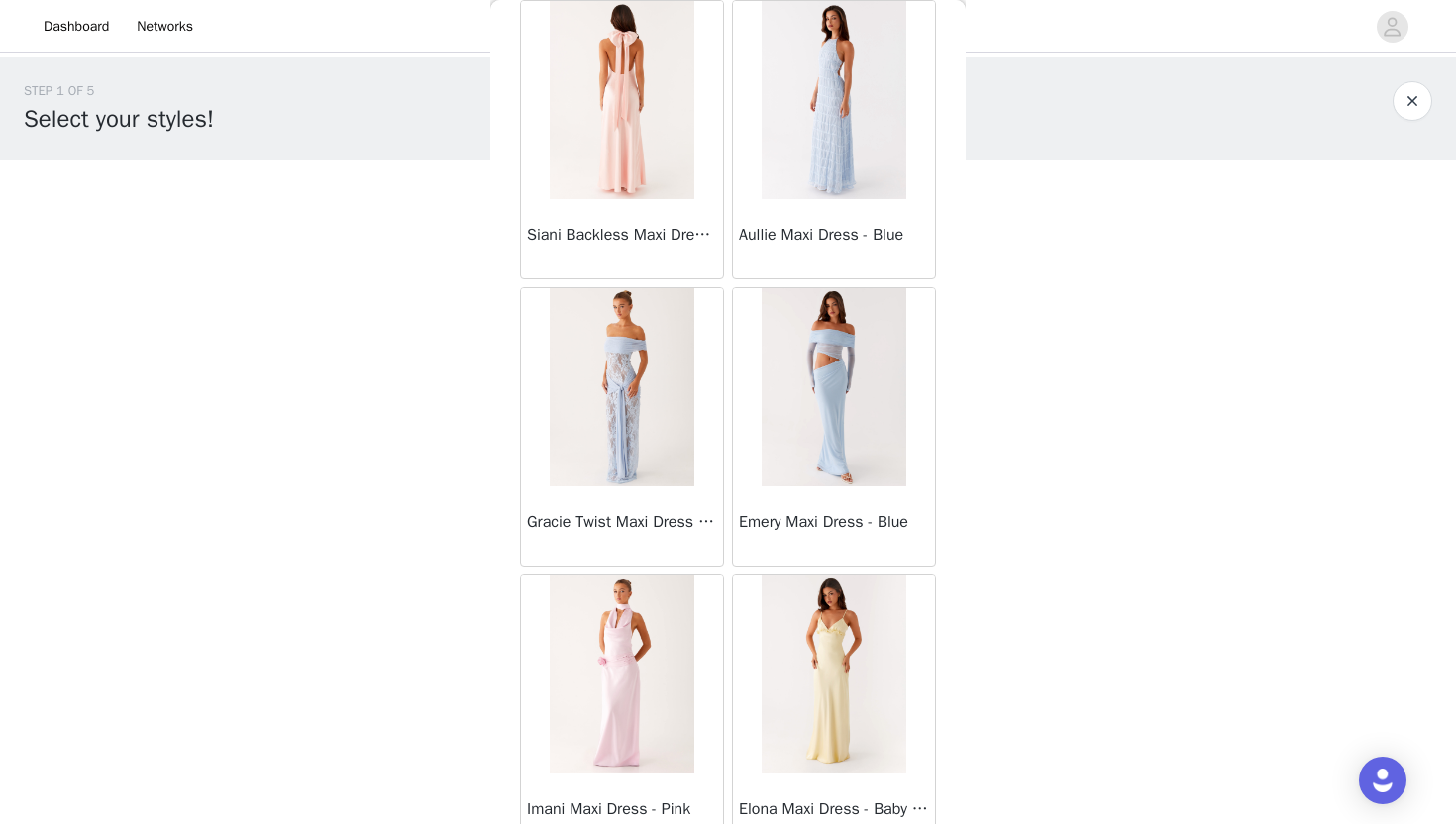 scroll, scrollTop: 30928, scrollLeft: 0, axis: vertical 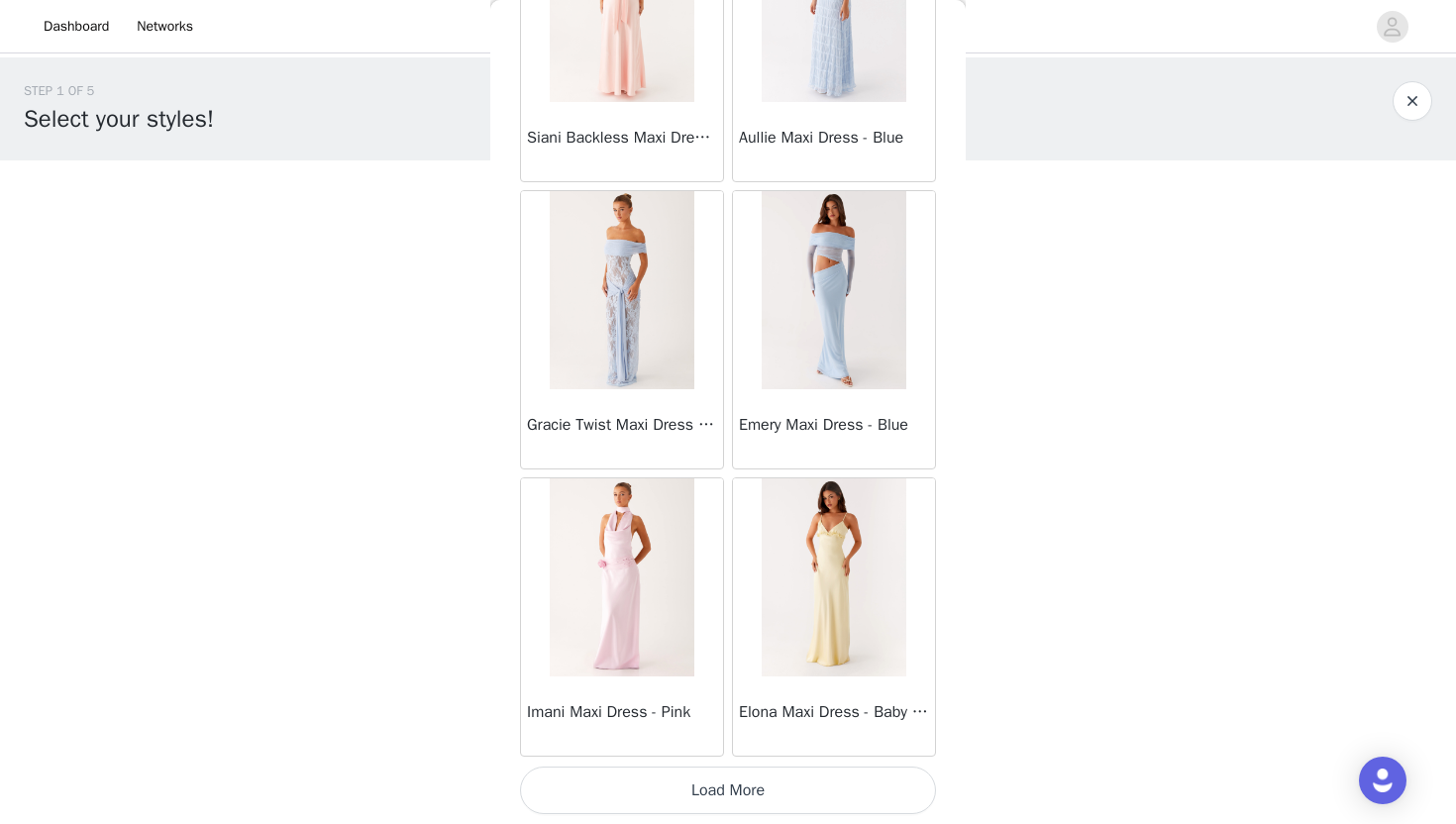click on "Load More" at bounding box center (728, 790) 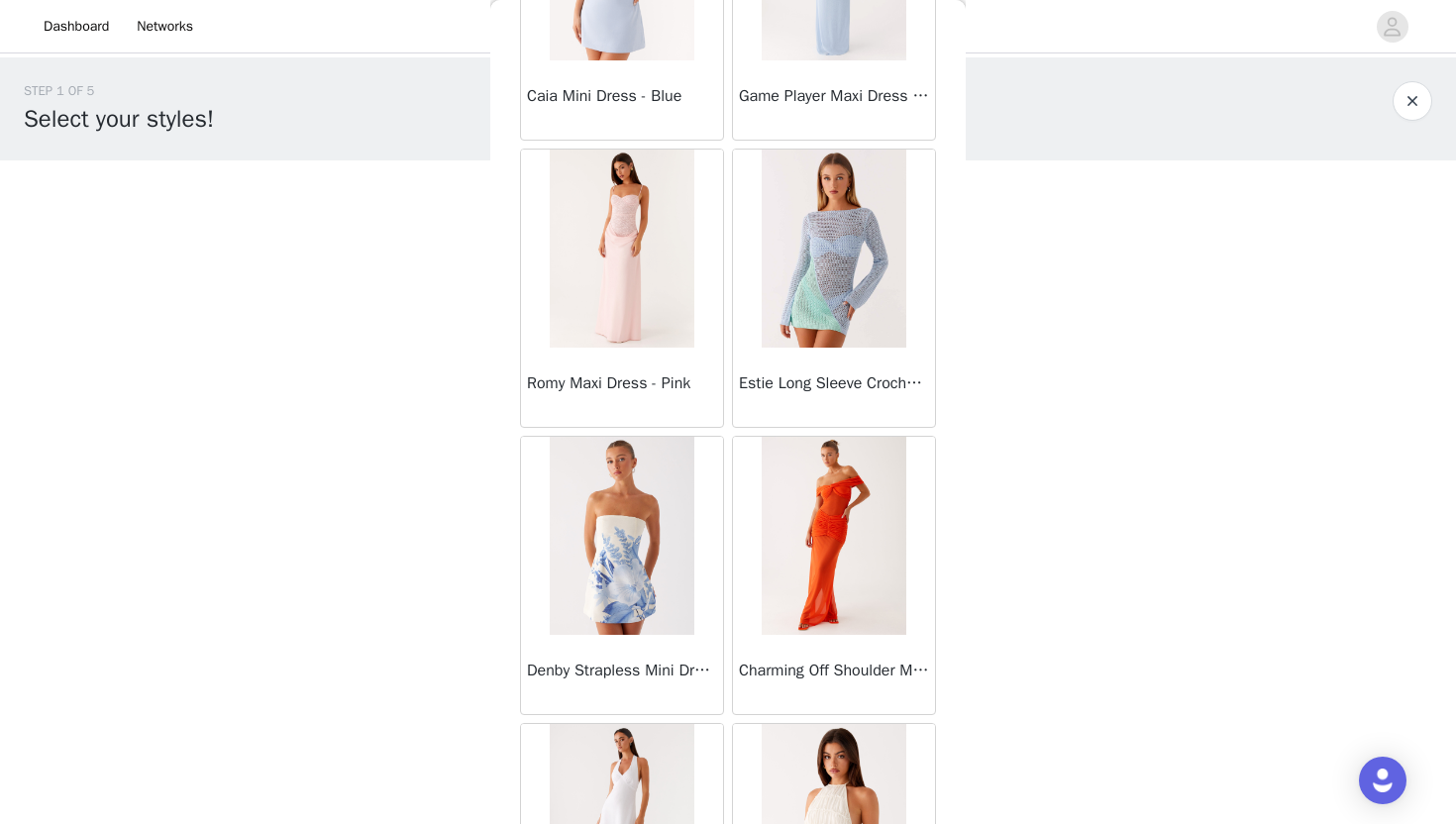 scroll, scrollTop: 33800, scrollLeft: 0, axis: vertical 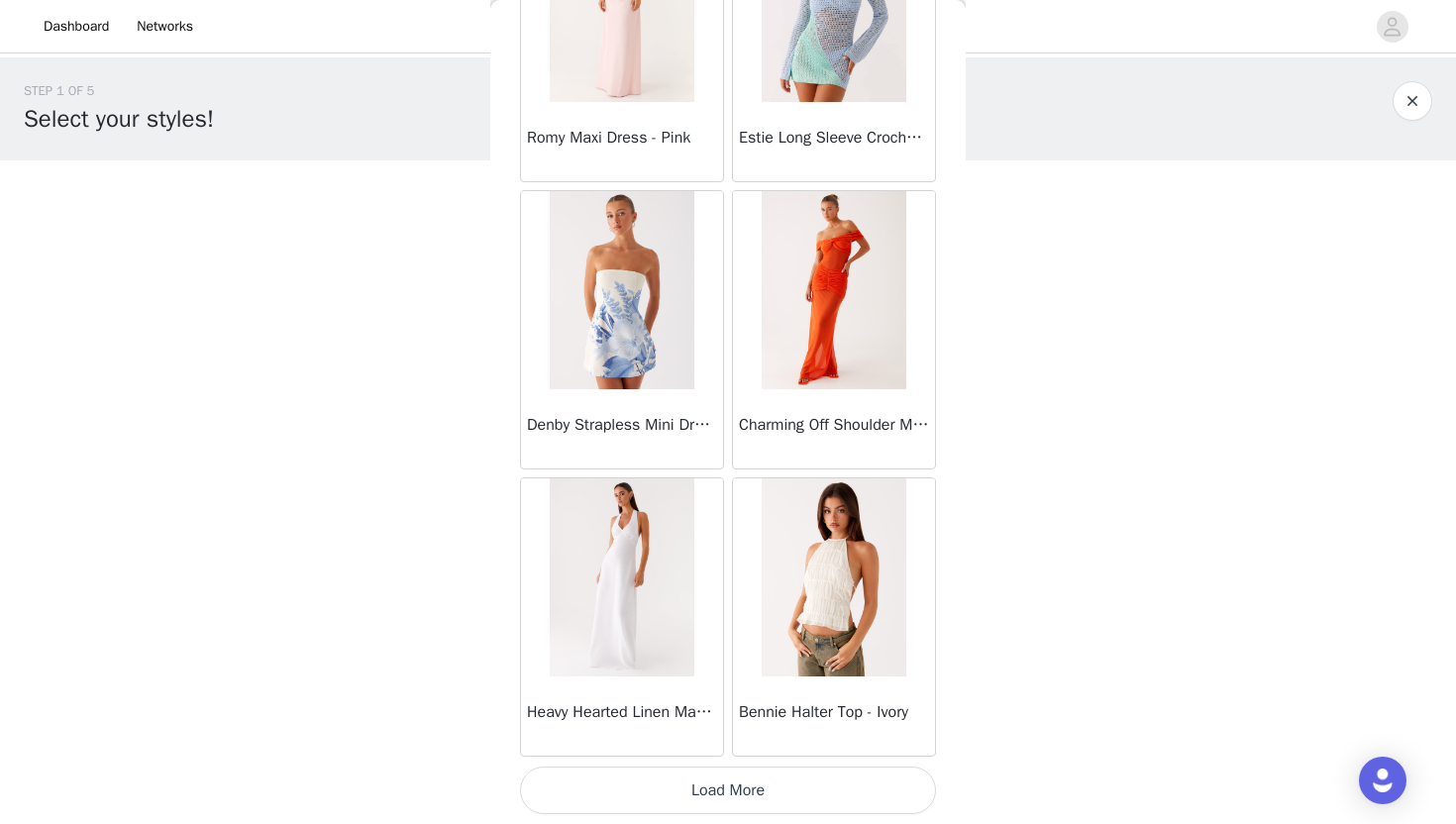 click on "Load More" at bounding box center (728, 790) 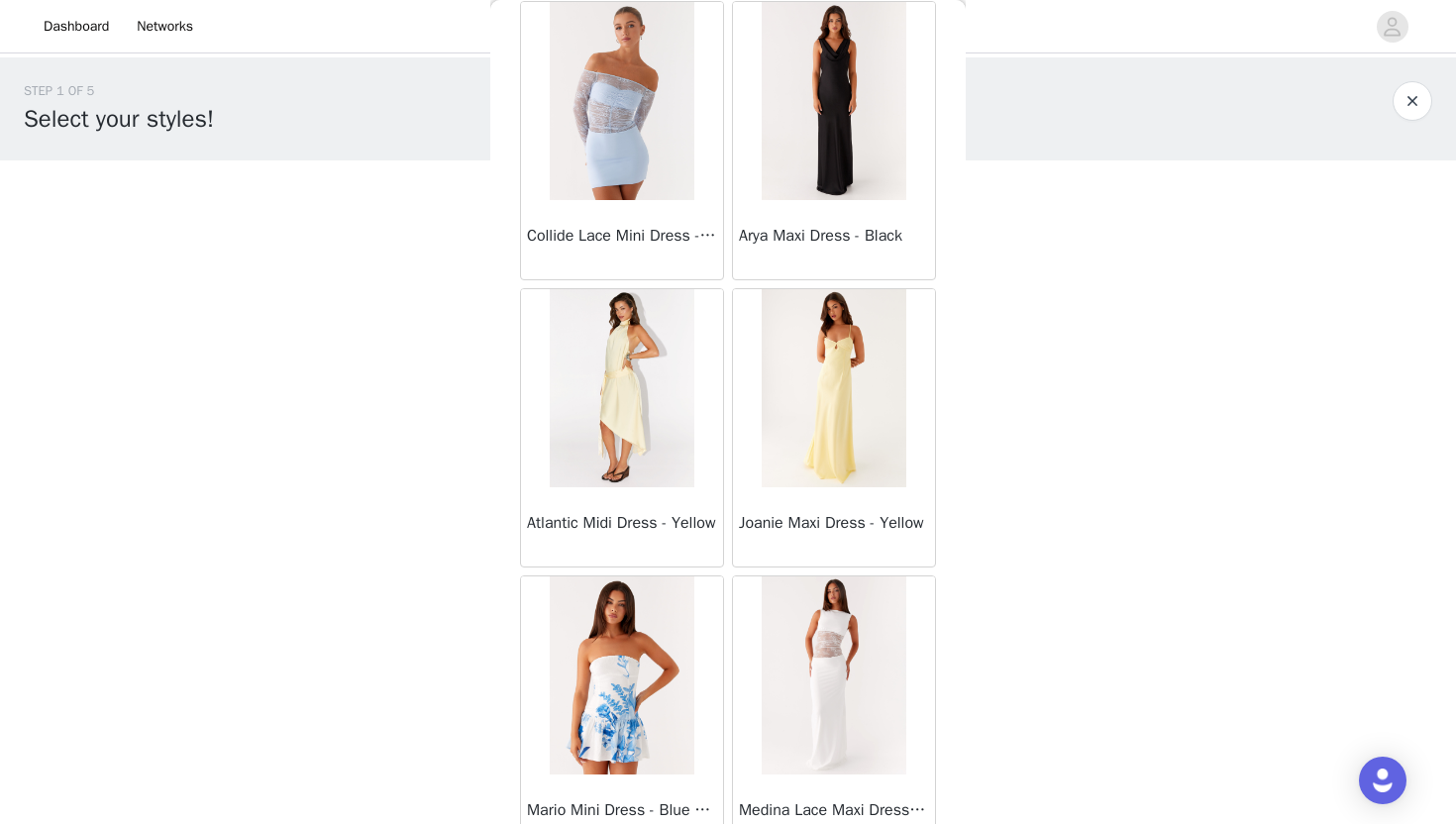 scroll, scrollTop: 36672, scrollLeft: 0, axis: vertical 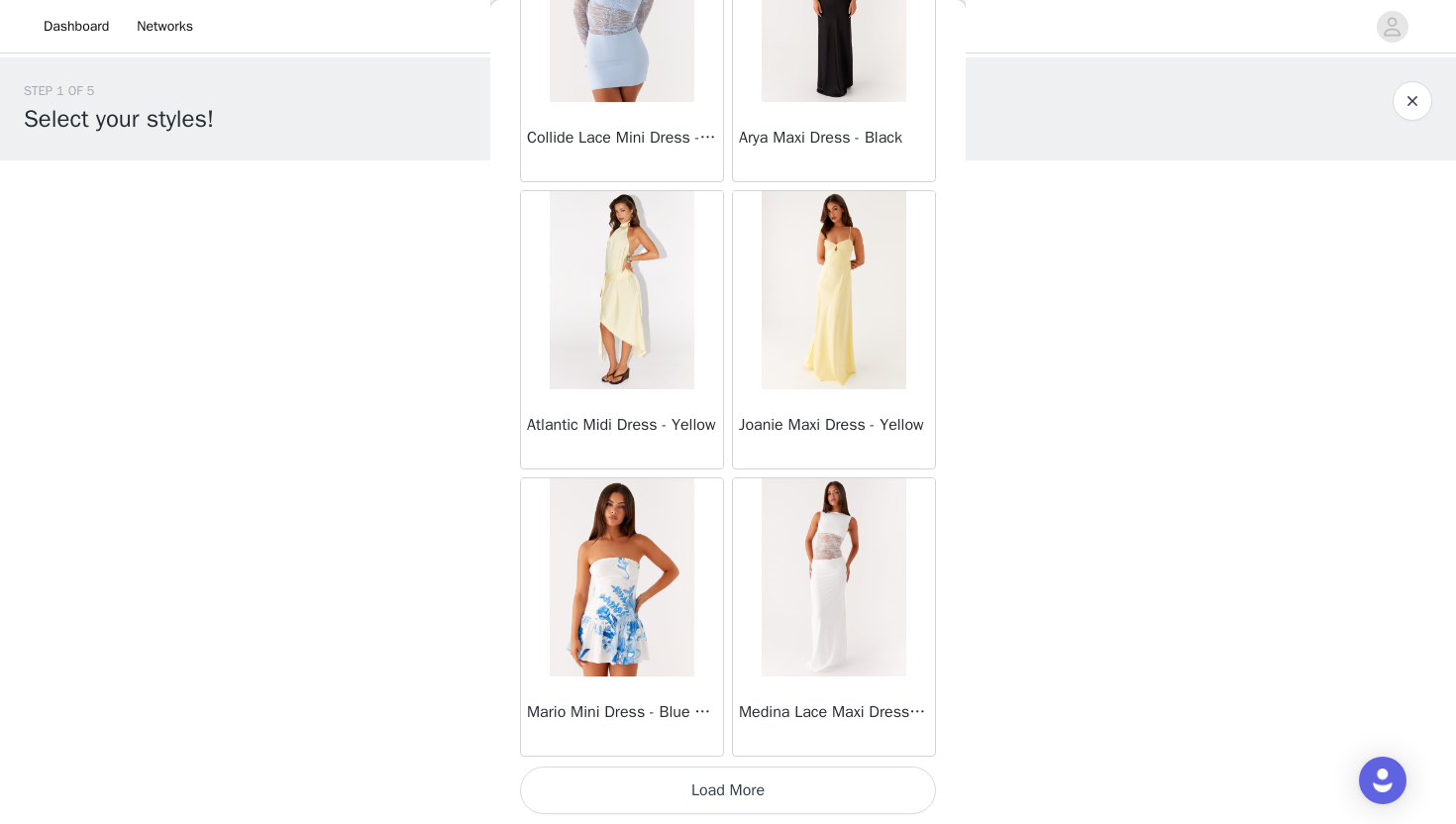 click on "Load More" at bounding box center [728, 790] 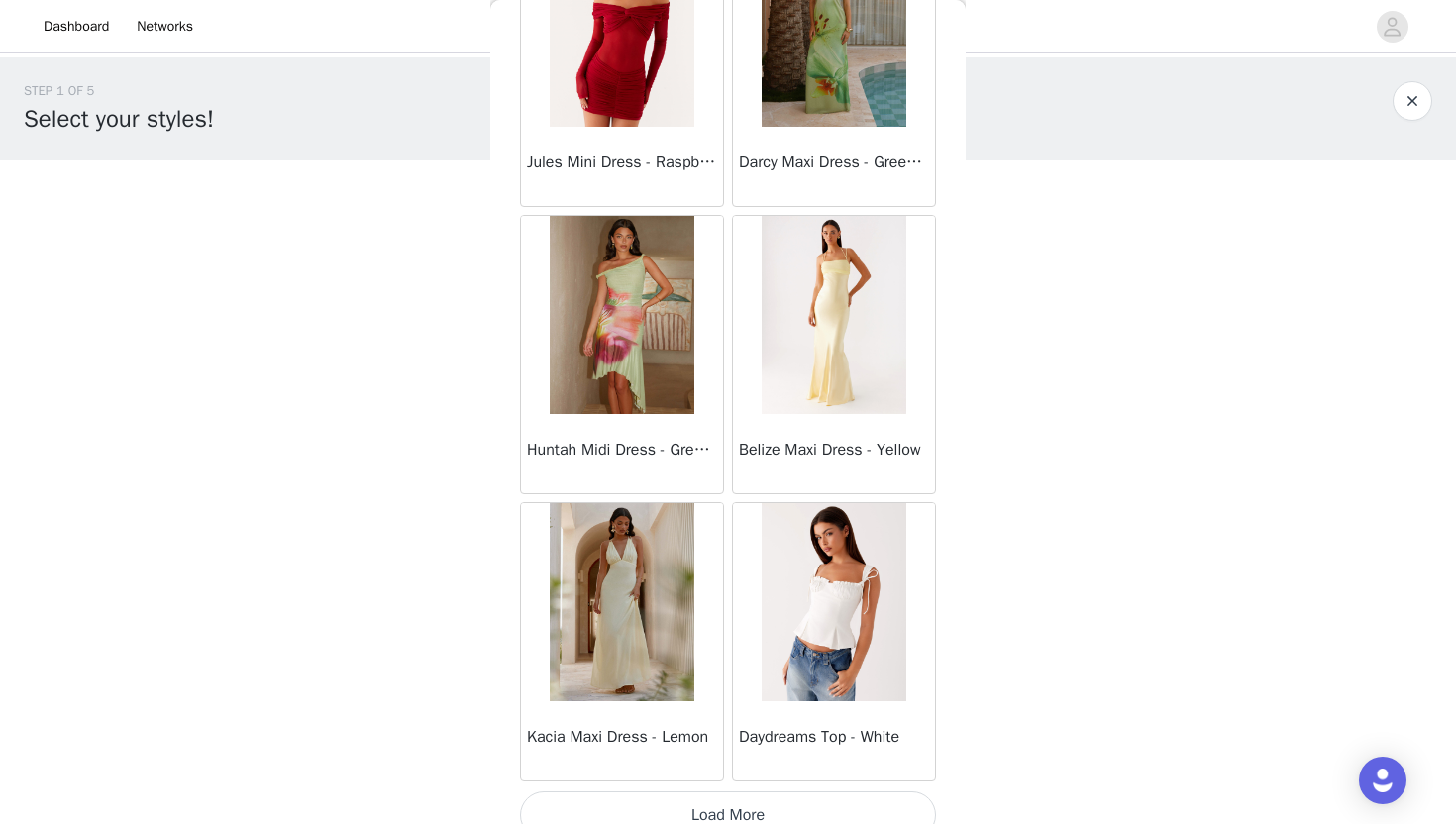 scroll, scrollTop: 39544, scrollLeft: 0, axis: vertical 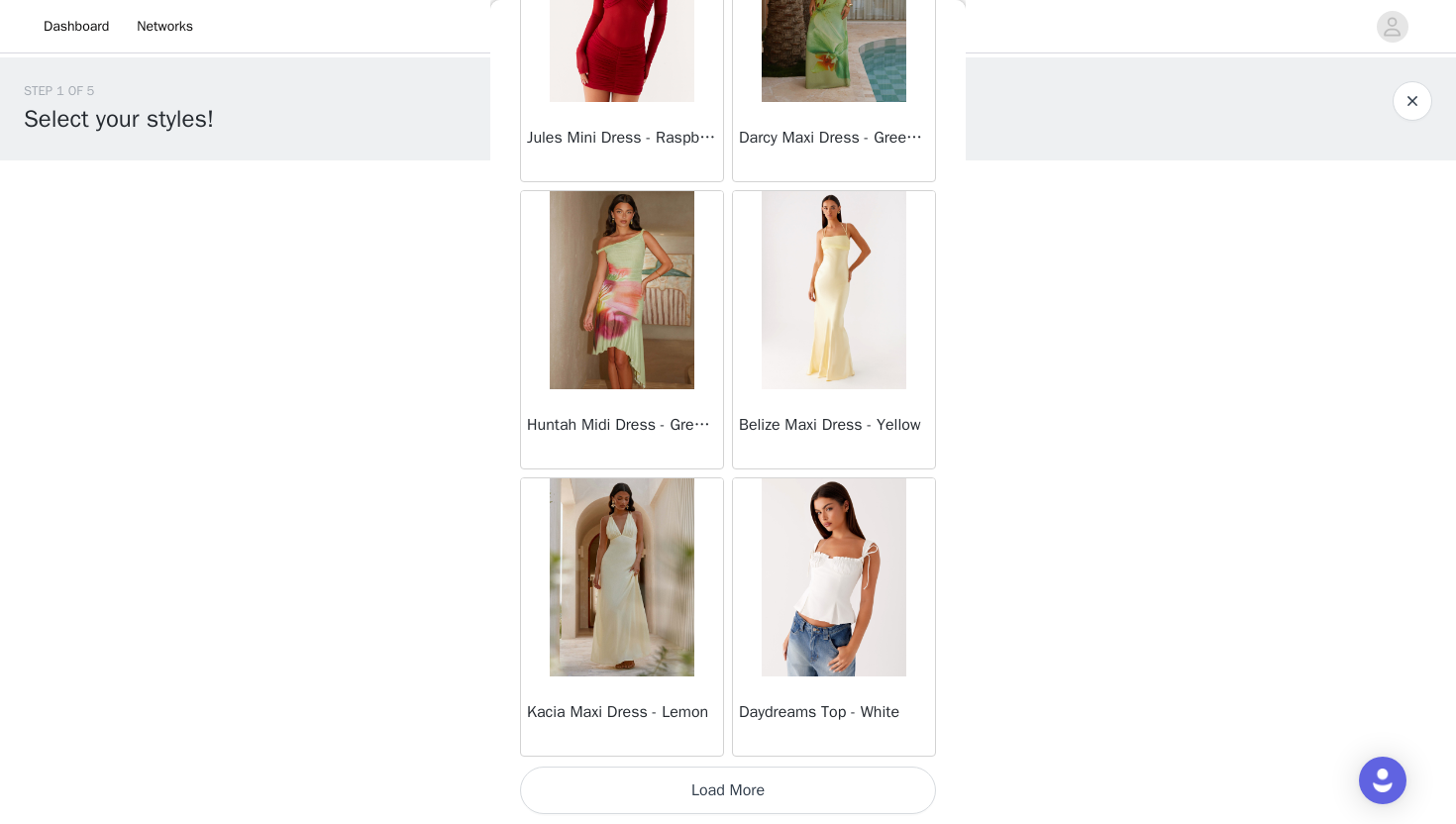click on "Load More" at bounding box center [728, 790] 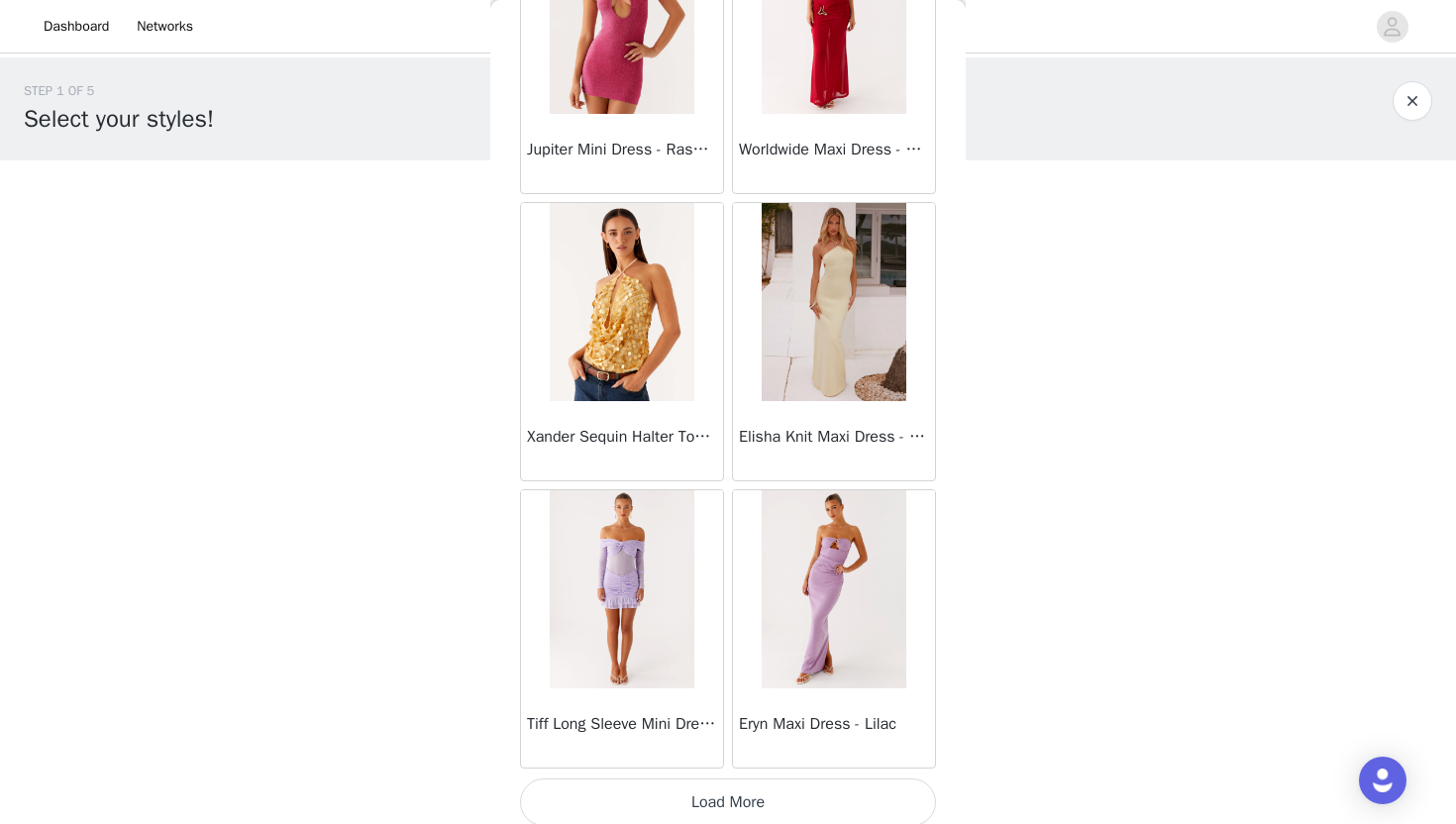scroll, scrollTop: 42416, scrollLeft: 0, axis: vertical 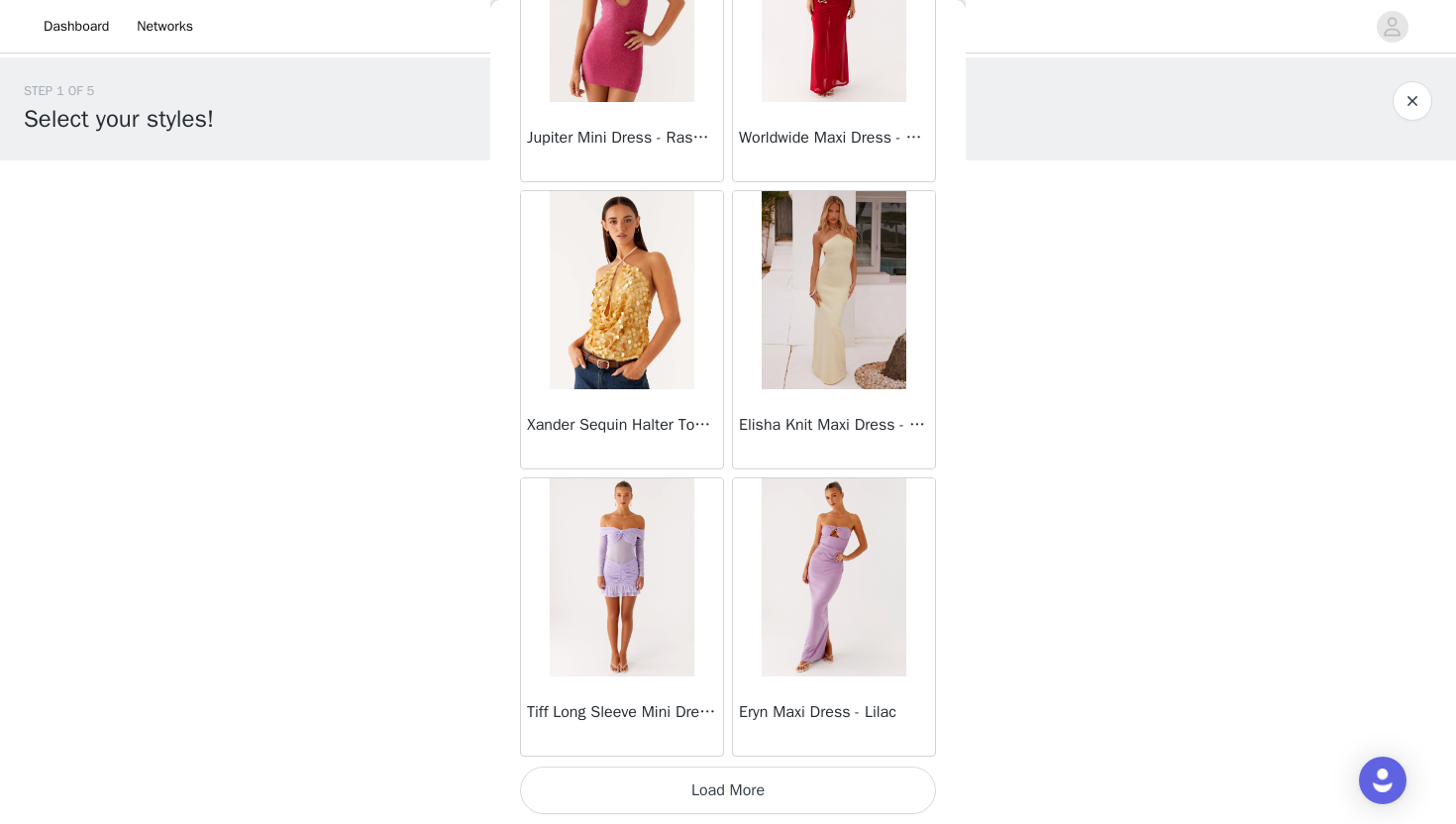 click on "Load More" at bounding box center [728, 790] 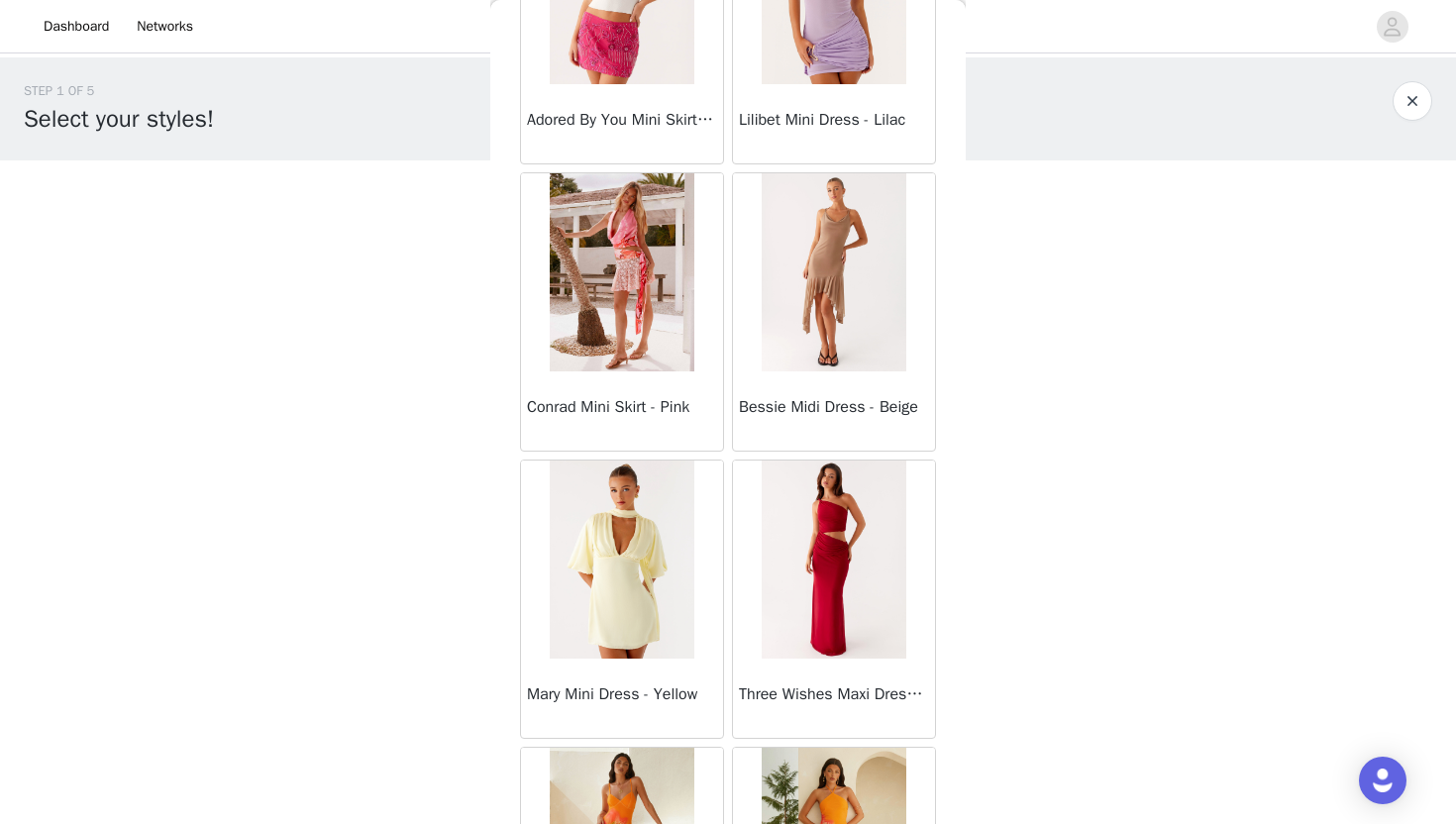 scroll, scrollTop: 45288, scrollLeft: 0, axis: vertical 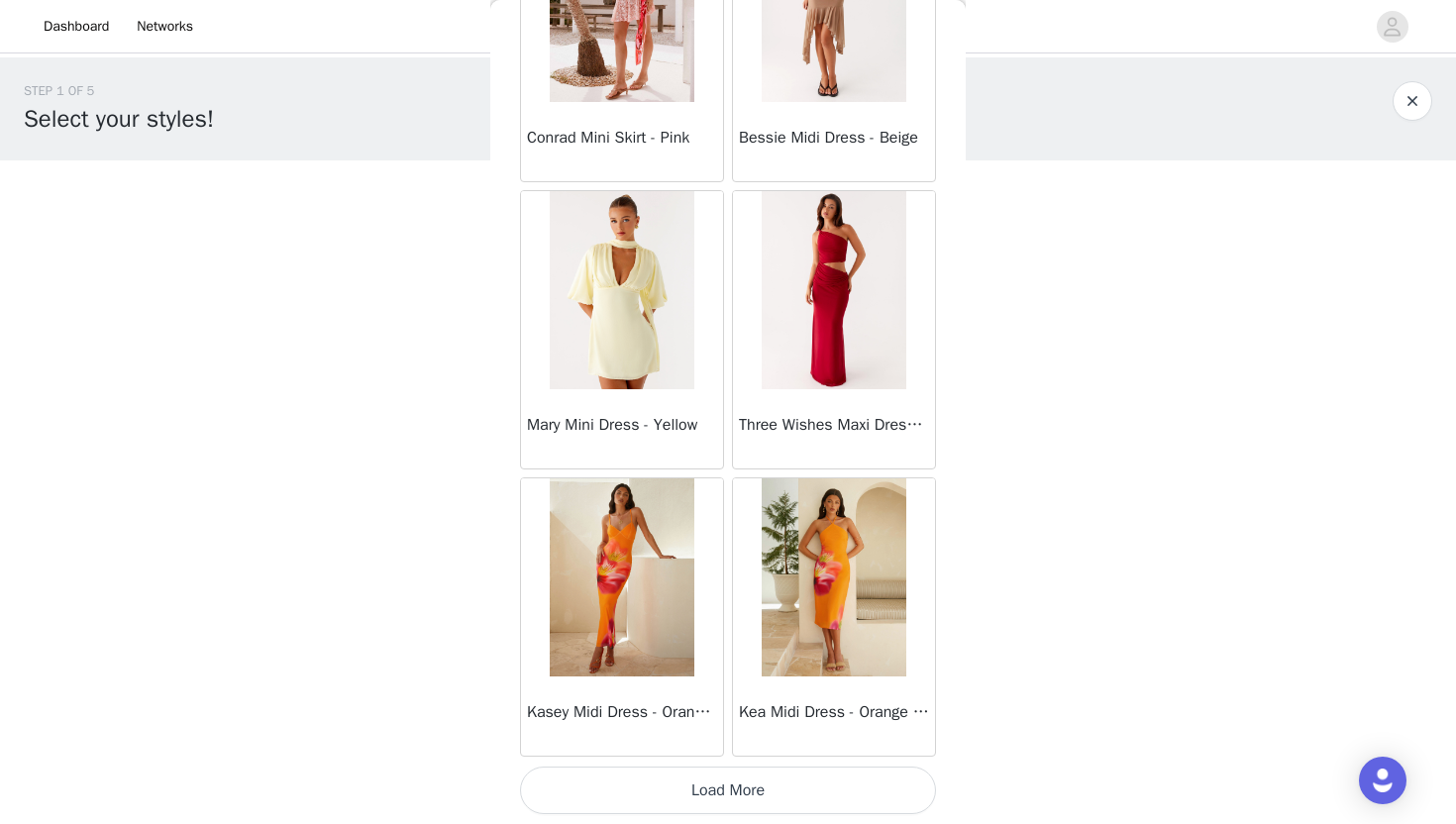 click on "Load More" at bounding box center [728, 790] 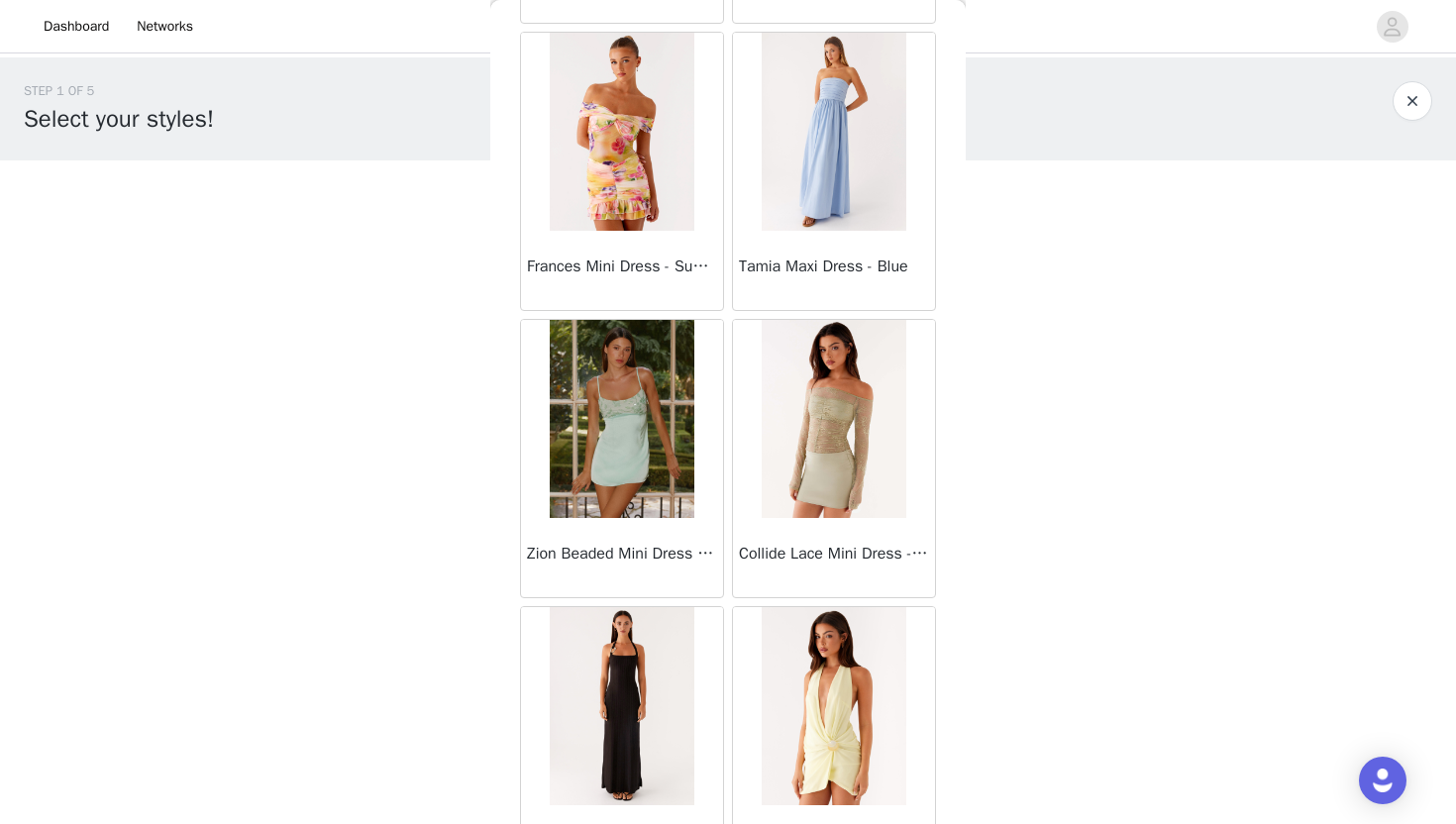 scroll, scrollTop: 48160, scrollLeft: 0, axis: vertical 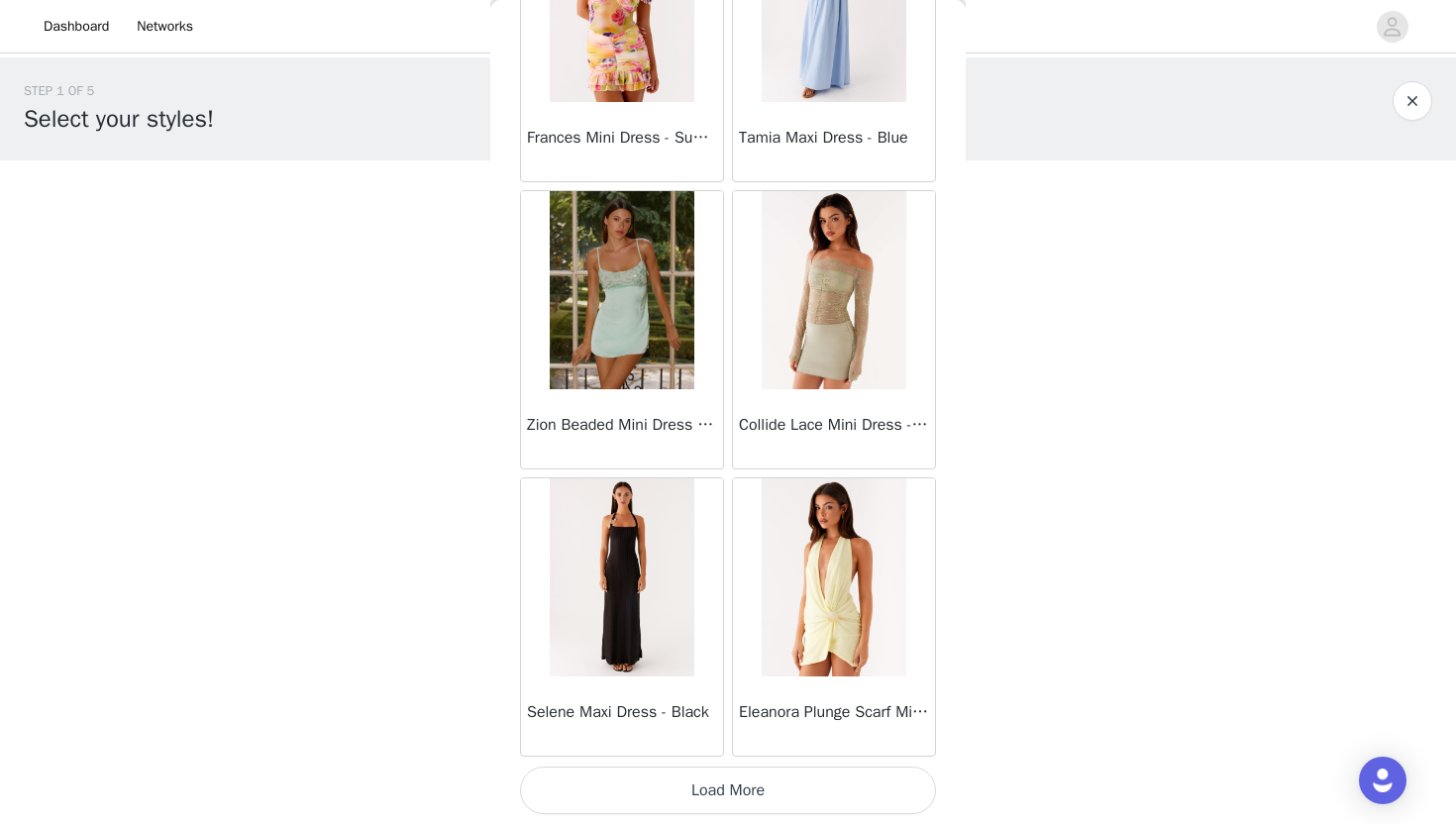 click on "Load More" at bounding box center (728, 790) 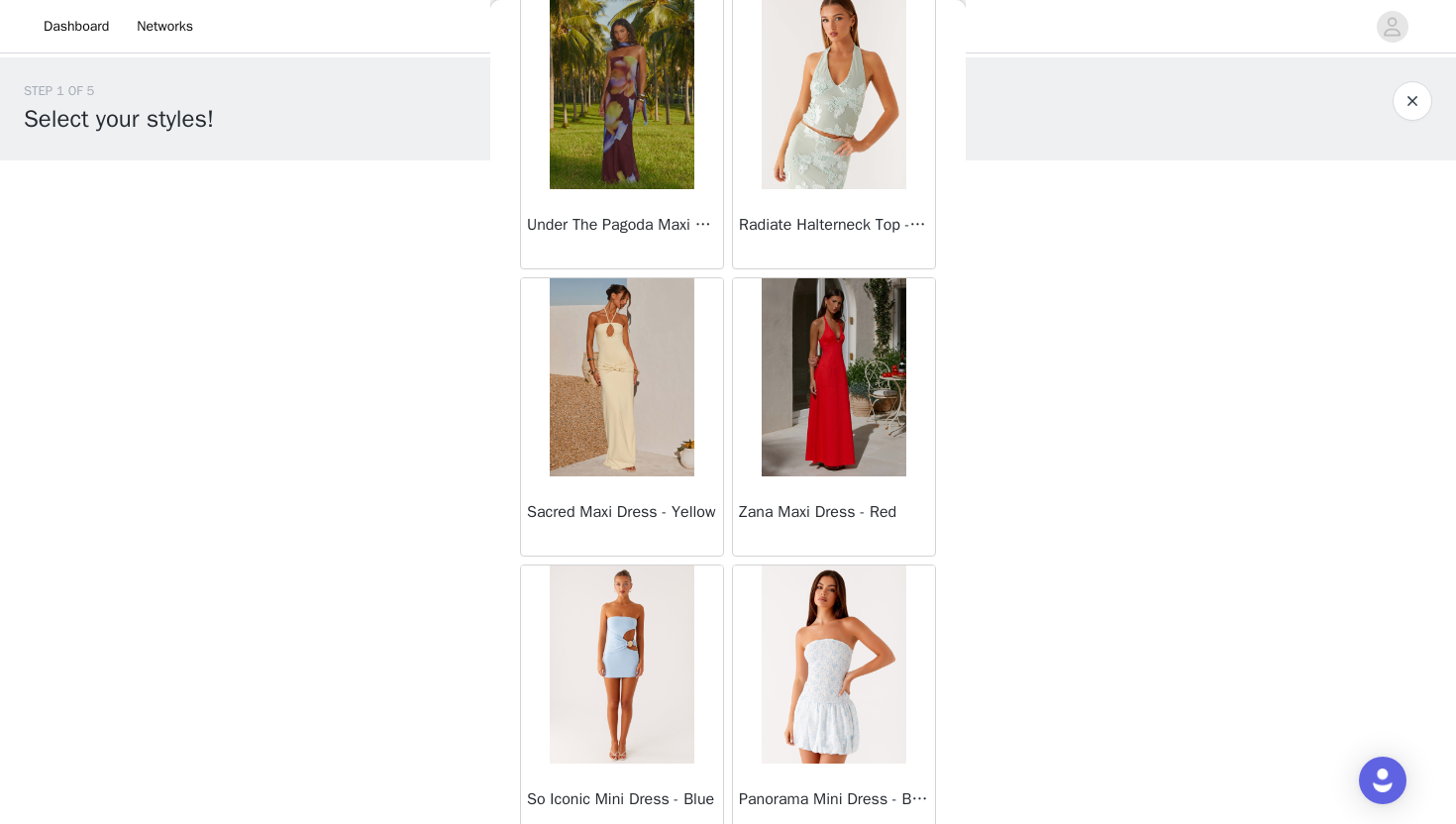 scroll, scrollTop: 50949, scrollLeft: 0, axis: vertical 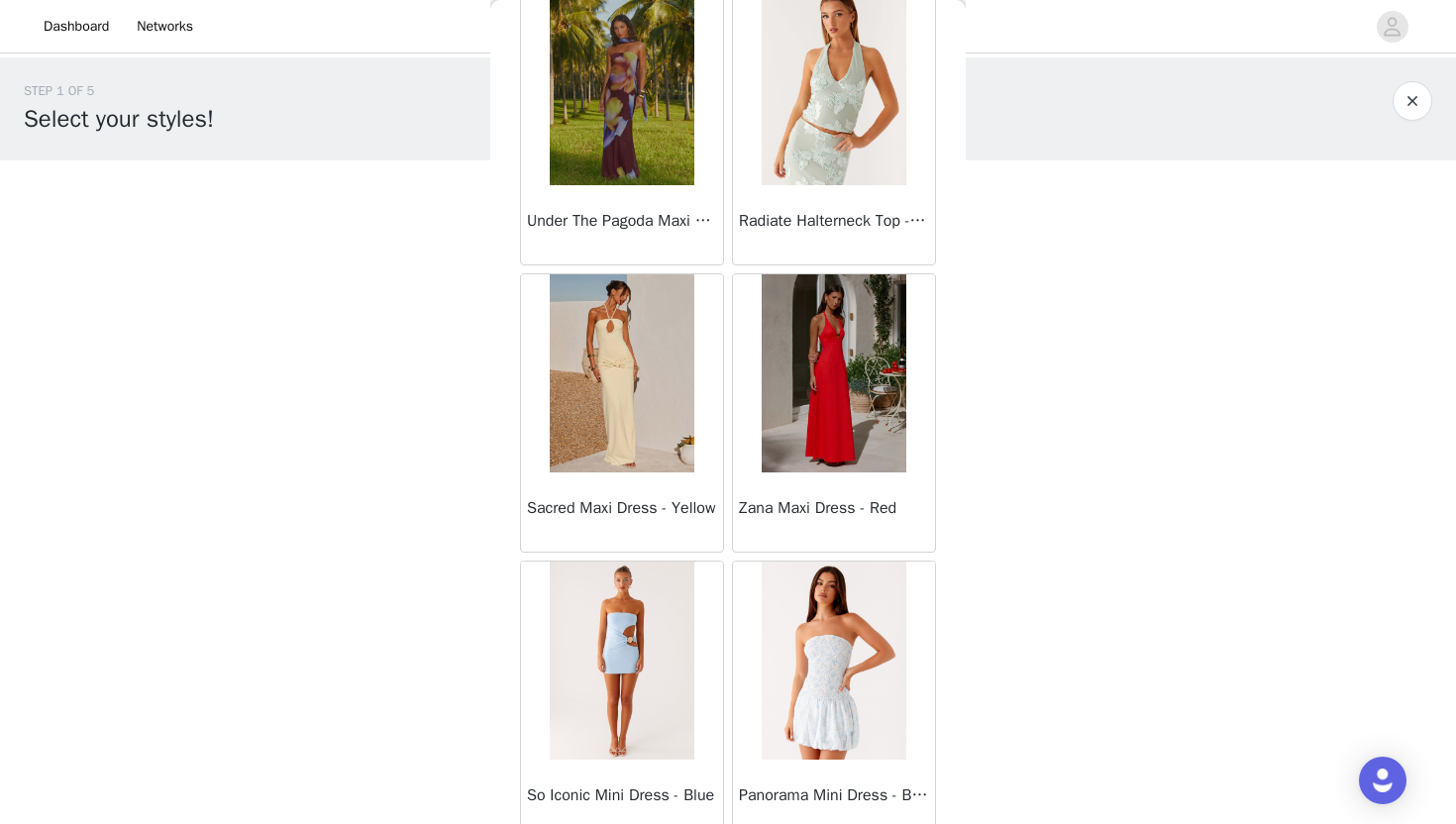 click at bounding box center [621, 373] 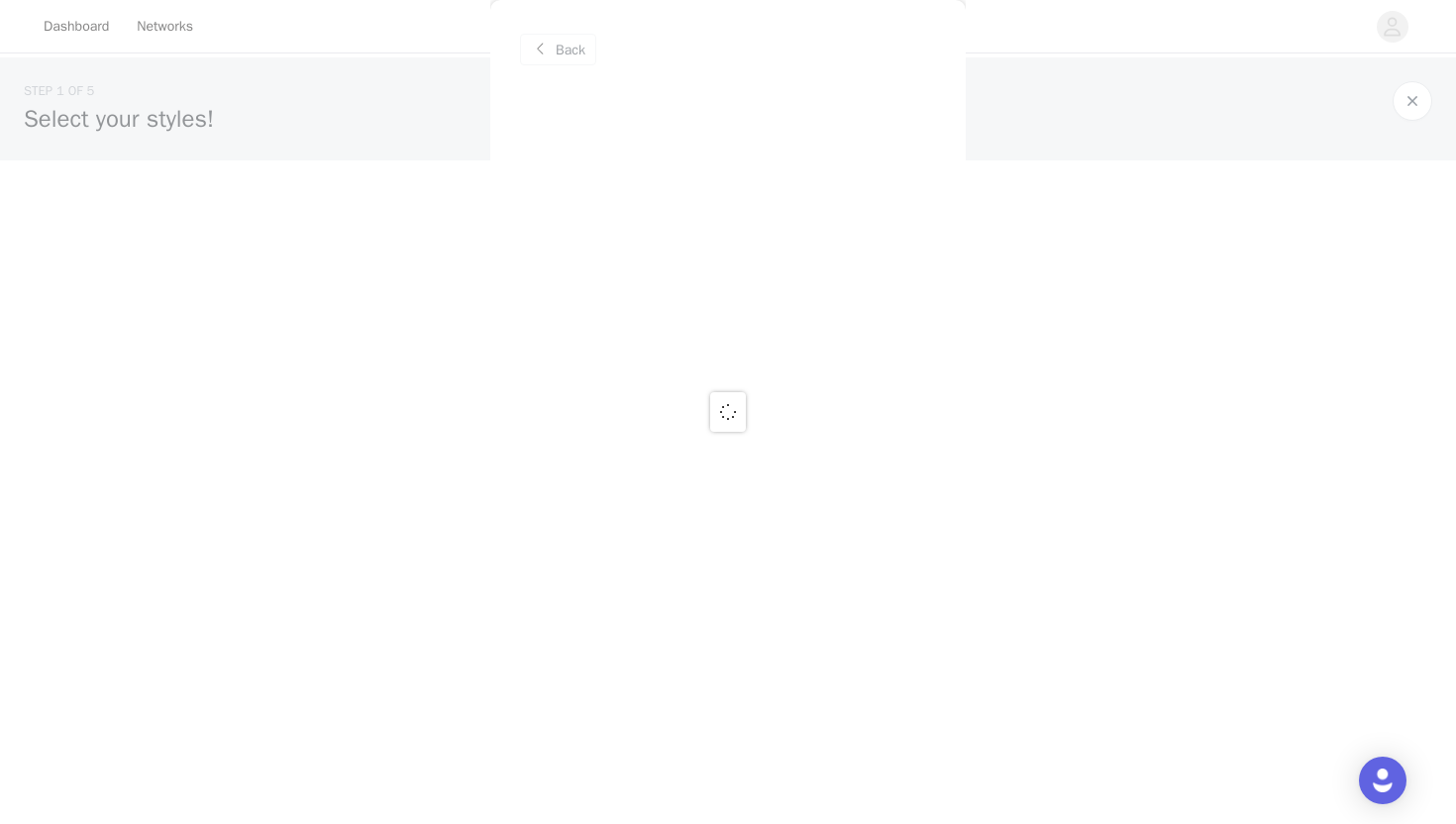 scroll, scrollTop: 0, scrollLeft: 0, axis: both 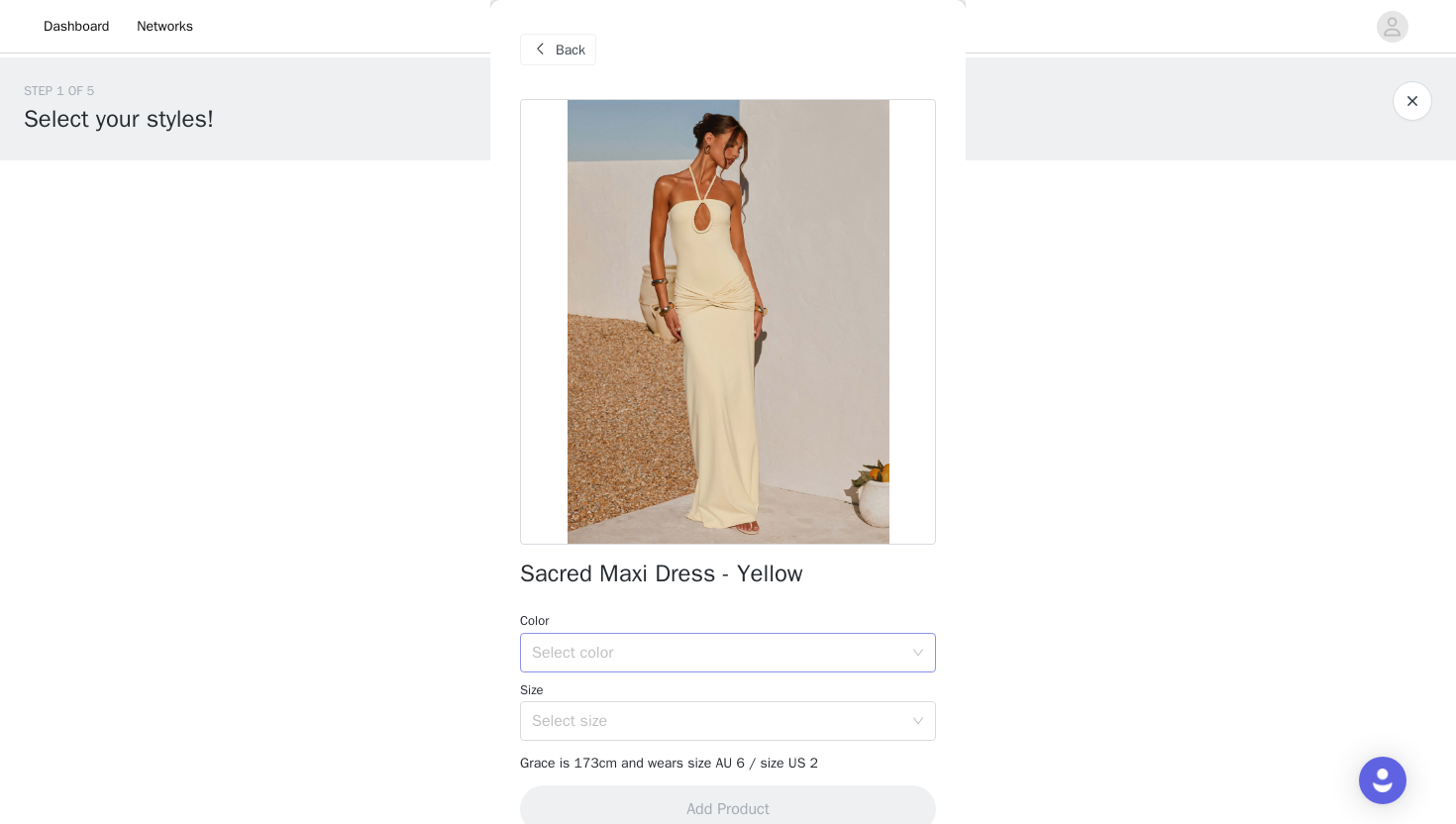 click on "Select color" at bounding box center (717, 653) 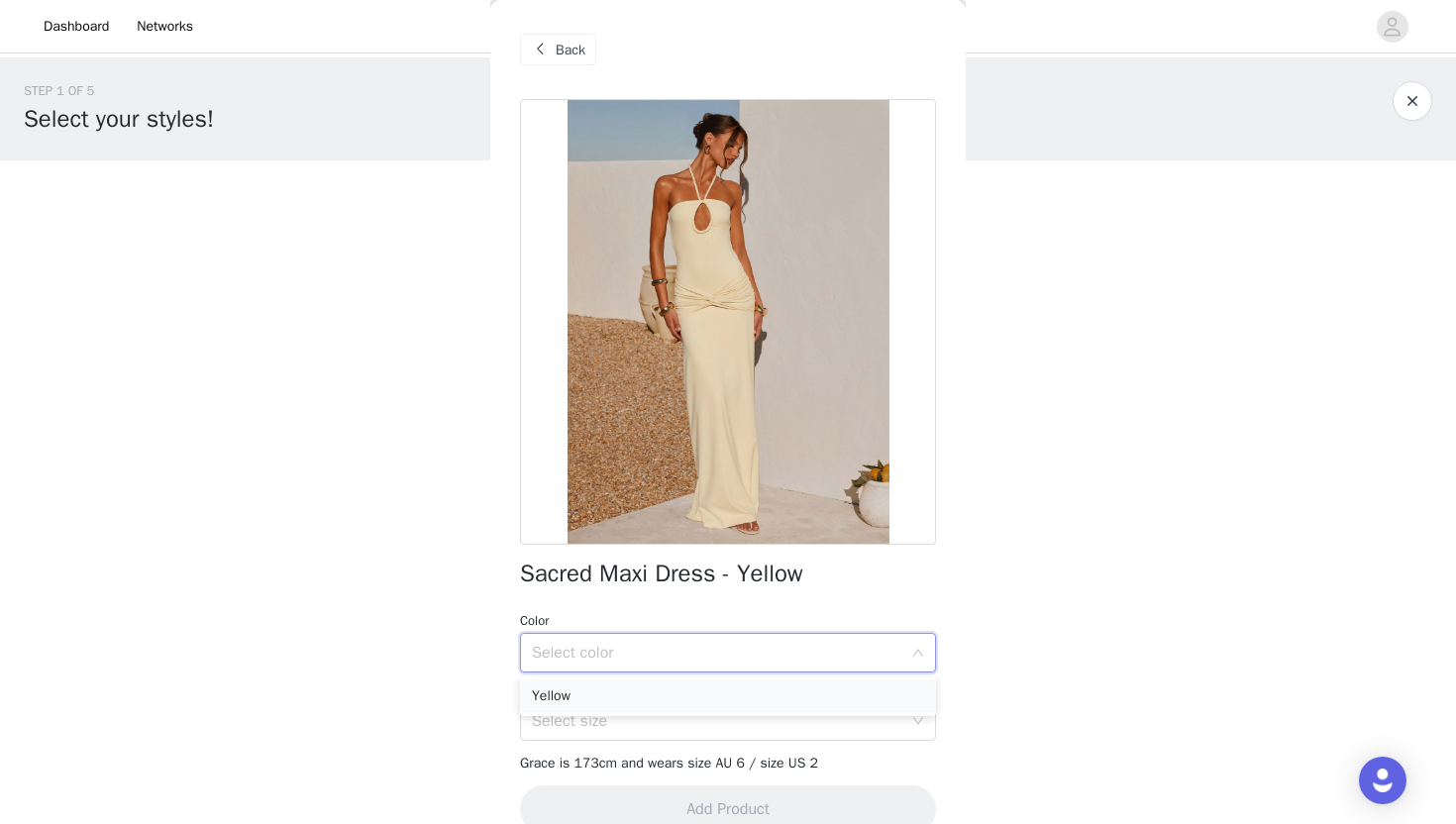 click on "Yellow" at bounding box center (728, 696) 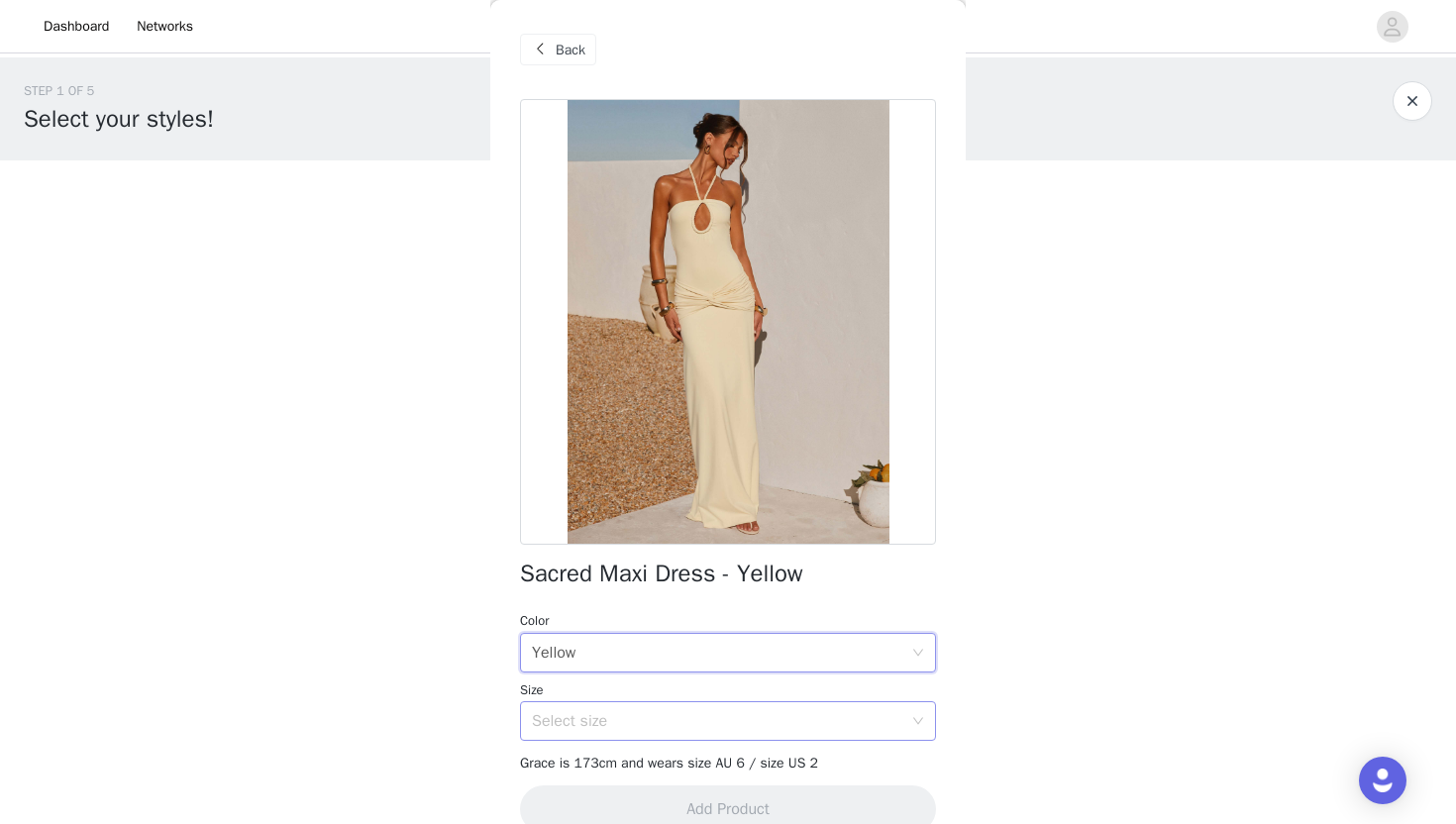 click on "Select size" at bounding box center [717, 721] 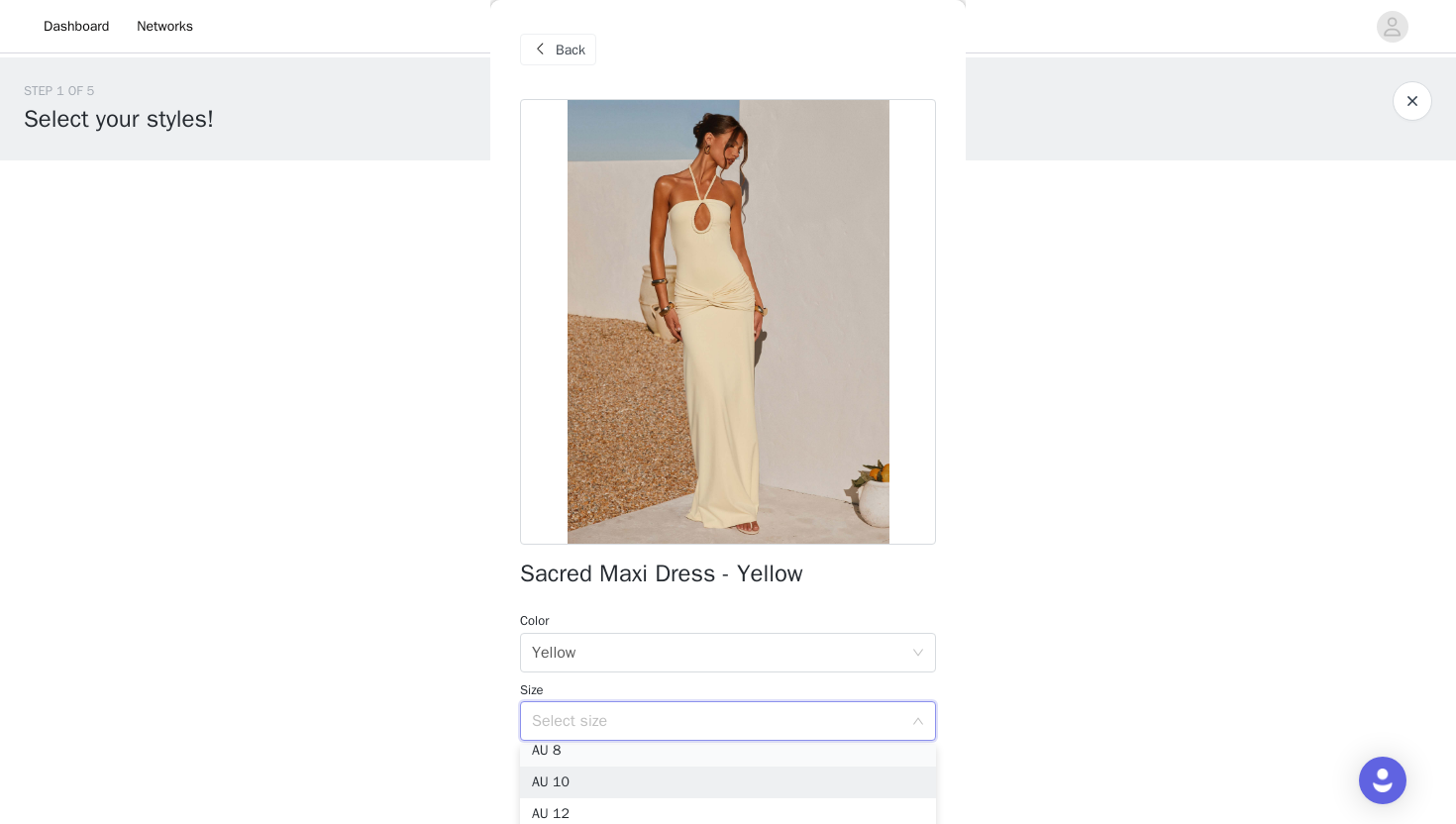 scroll, scrollTop: 67, scrollLeft: 0, axis: vertical 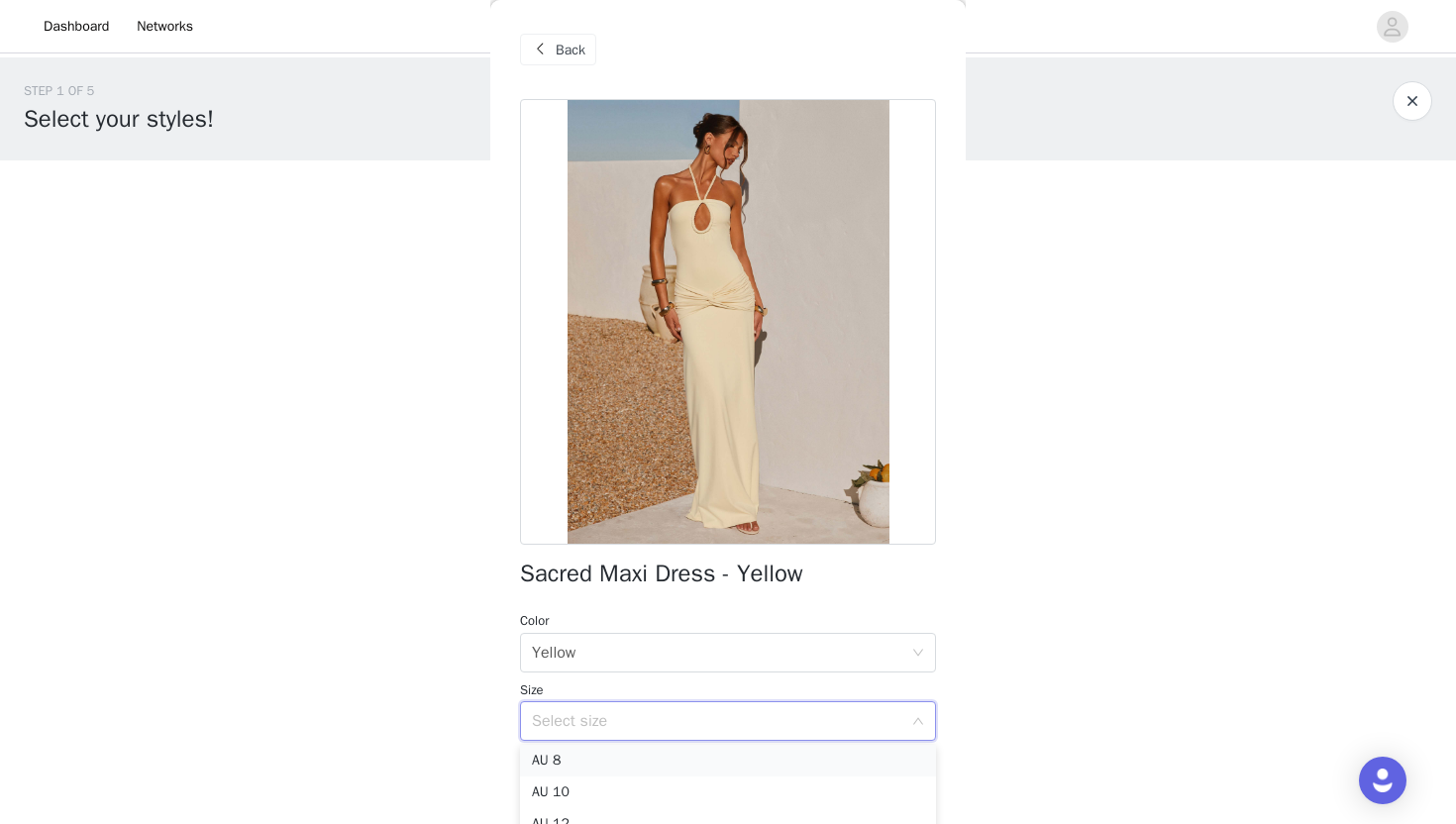 click on "AU 8" at bounding box center (728, 761) 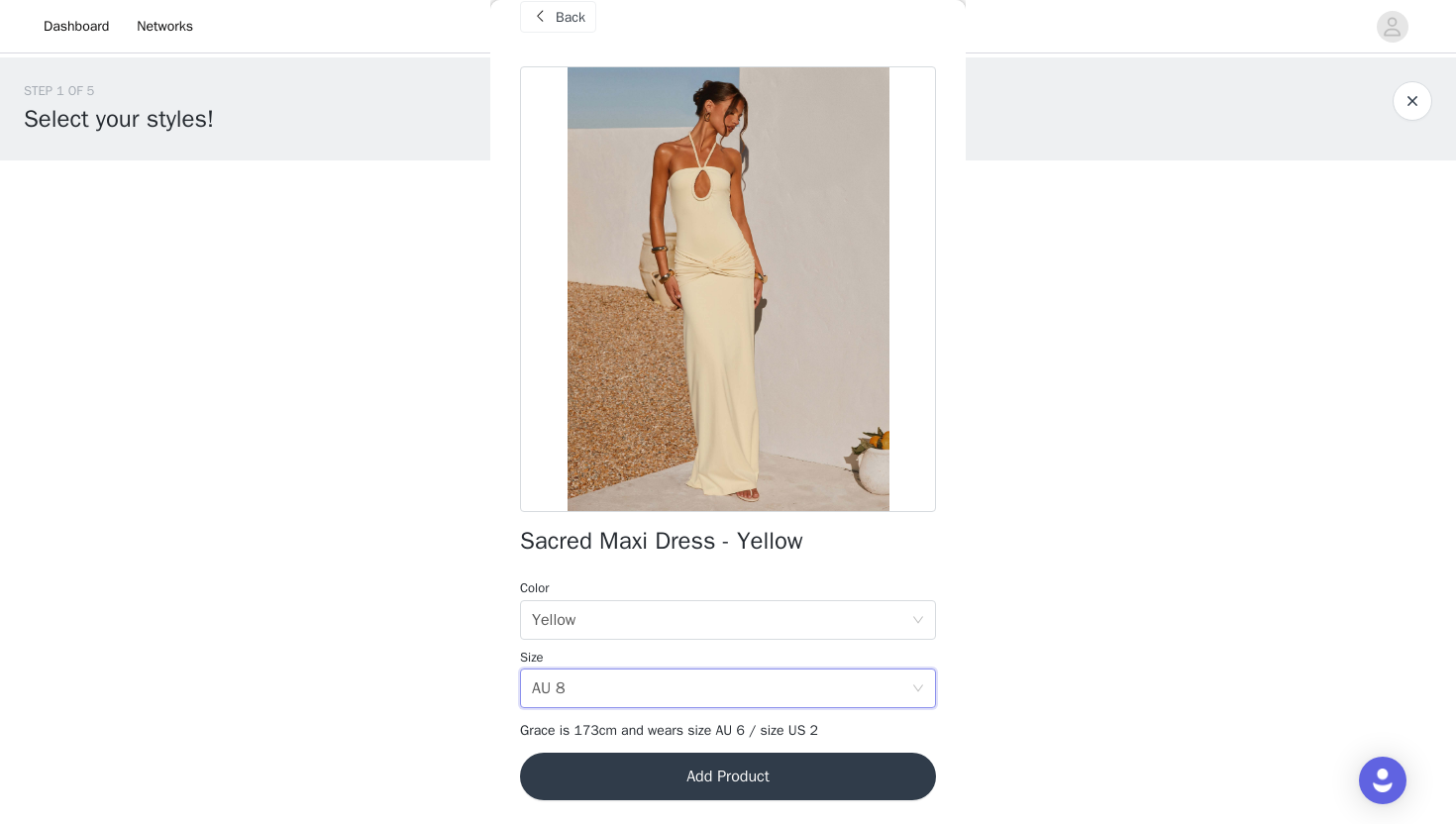 scroll, scrollTop: 241, scrollLeft: 0, axis: vertical 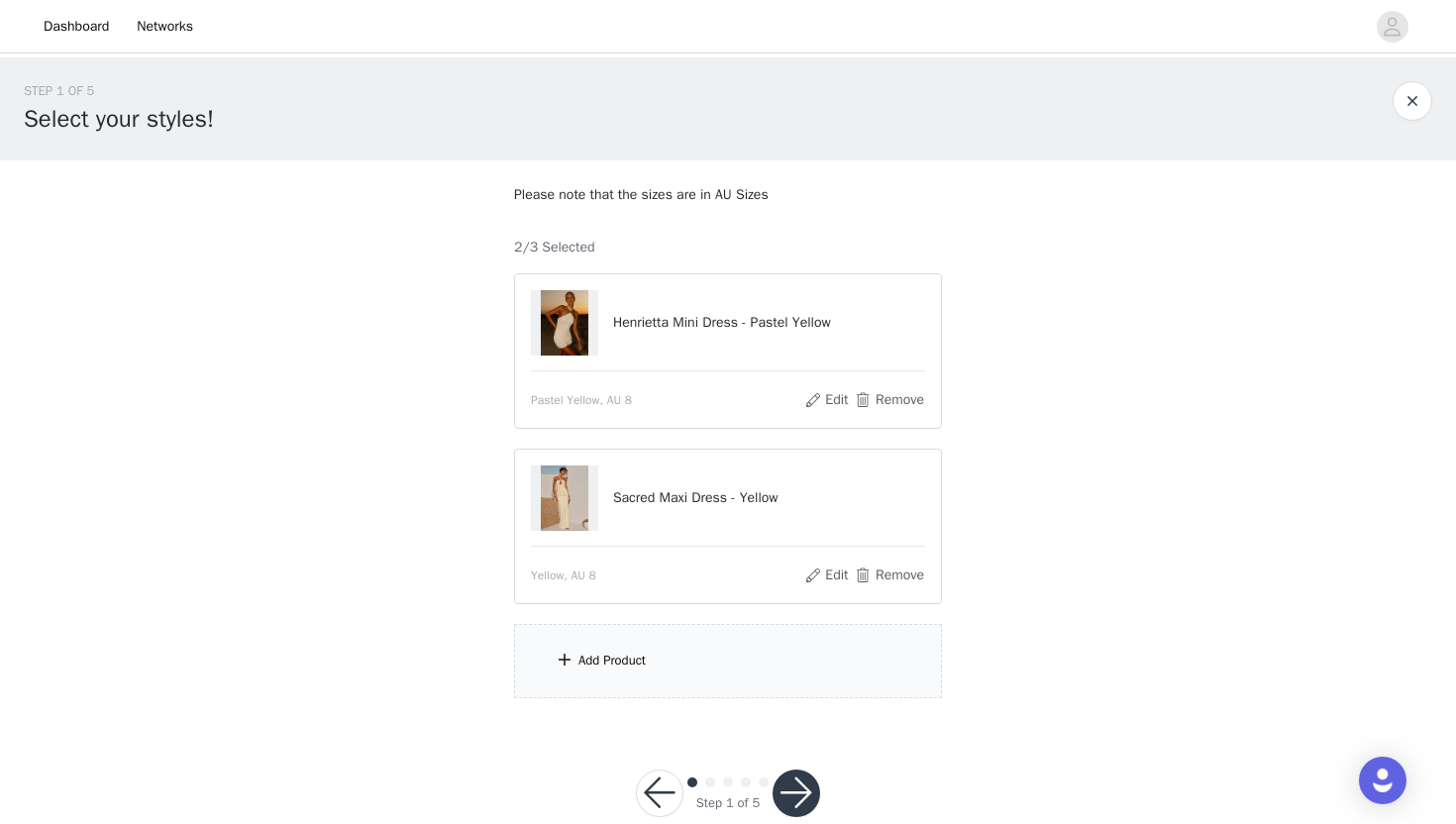 click on "Add Product" at bounding box center (612, 661) 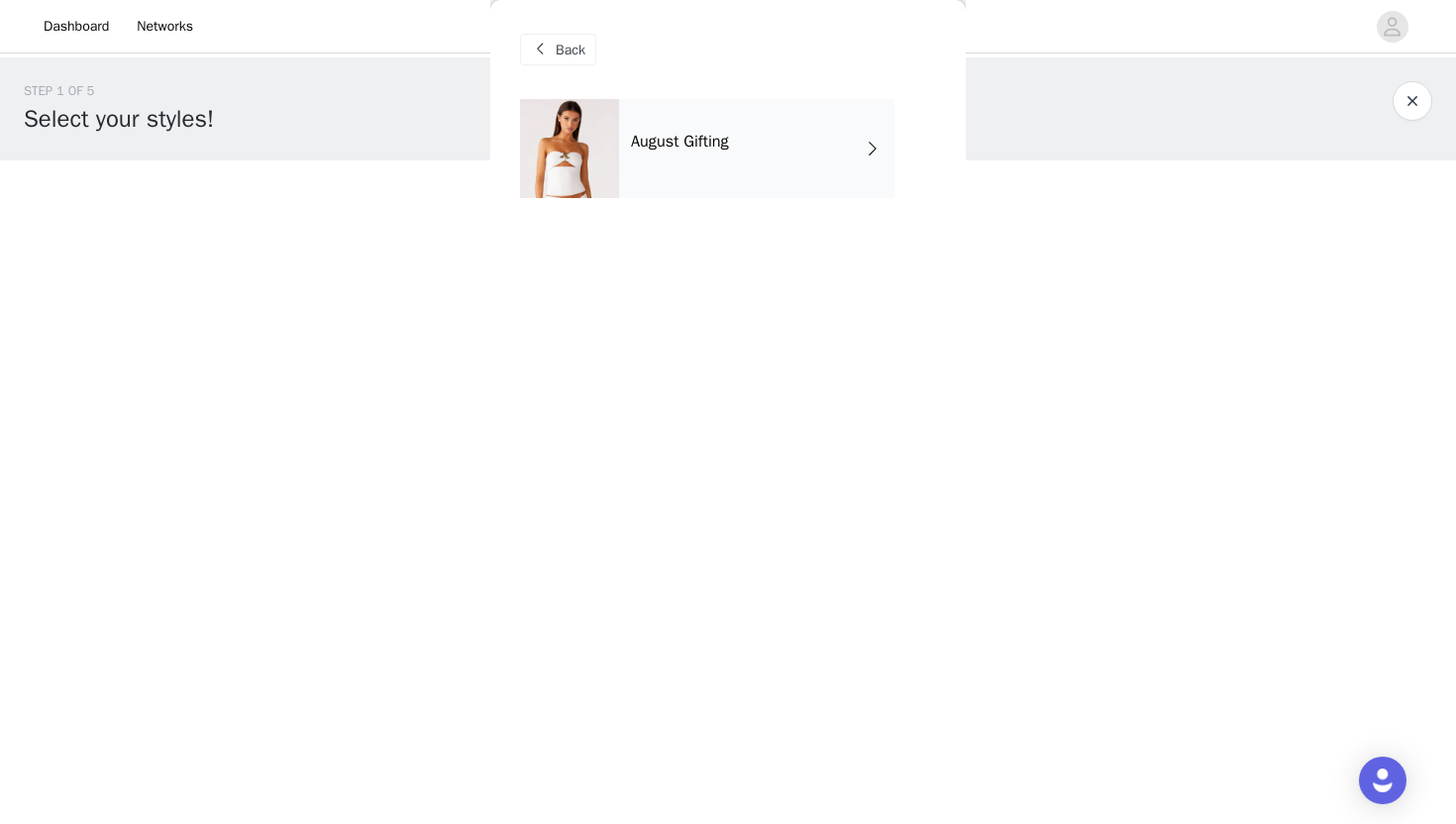 click on "August Gifting" at bounding box center [757, 149] 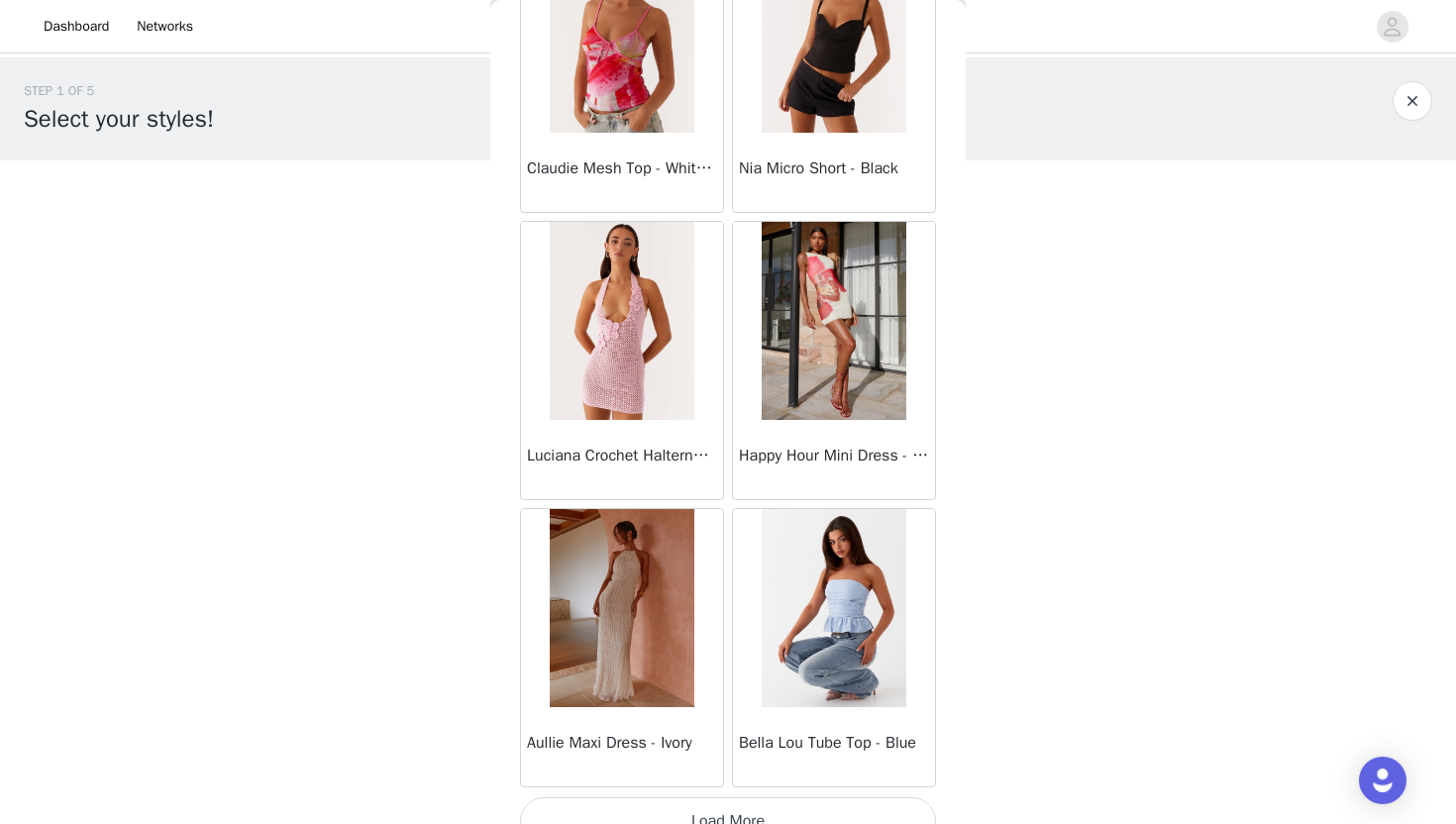 scroll, scrollTop: 2207, scrollLeft: 0, axis: vertical 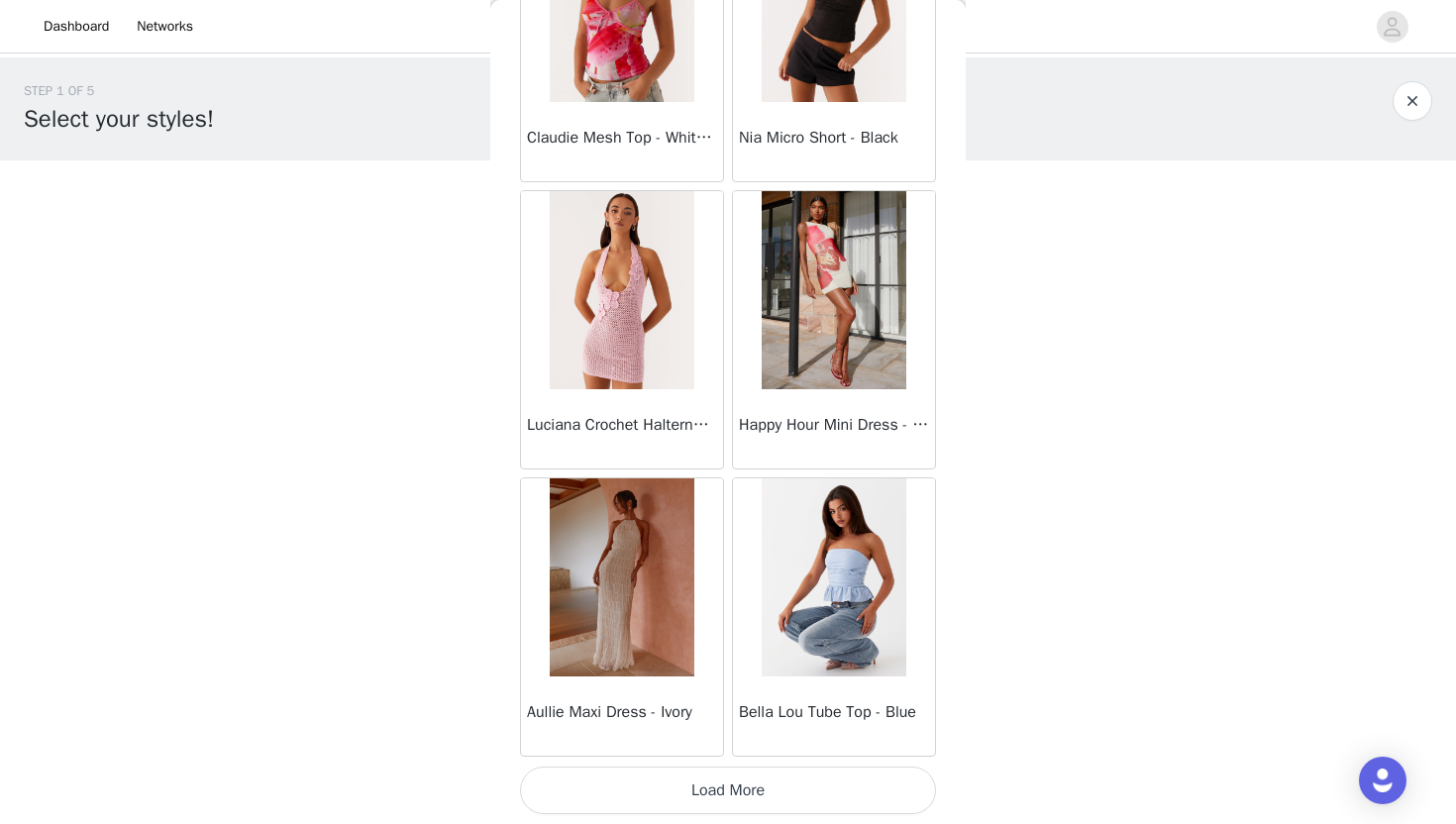 click on "Load More" at bounding box center (728, 790) 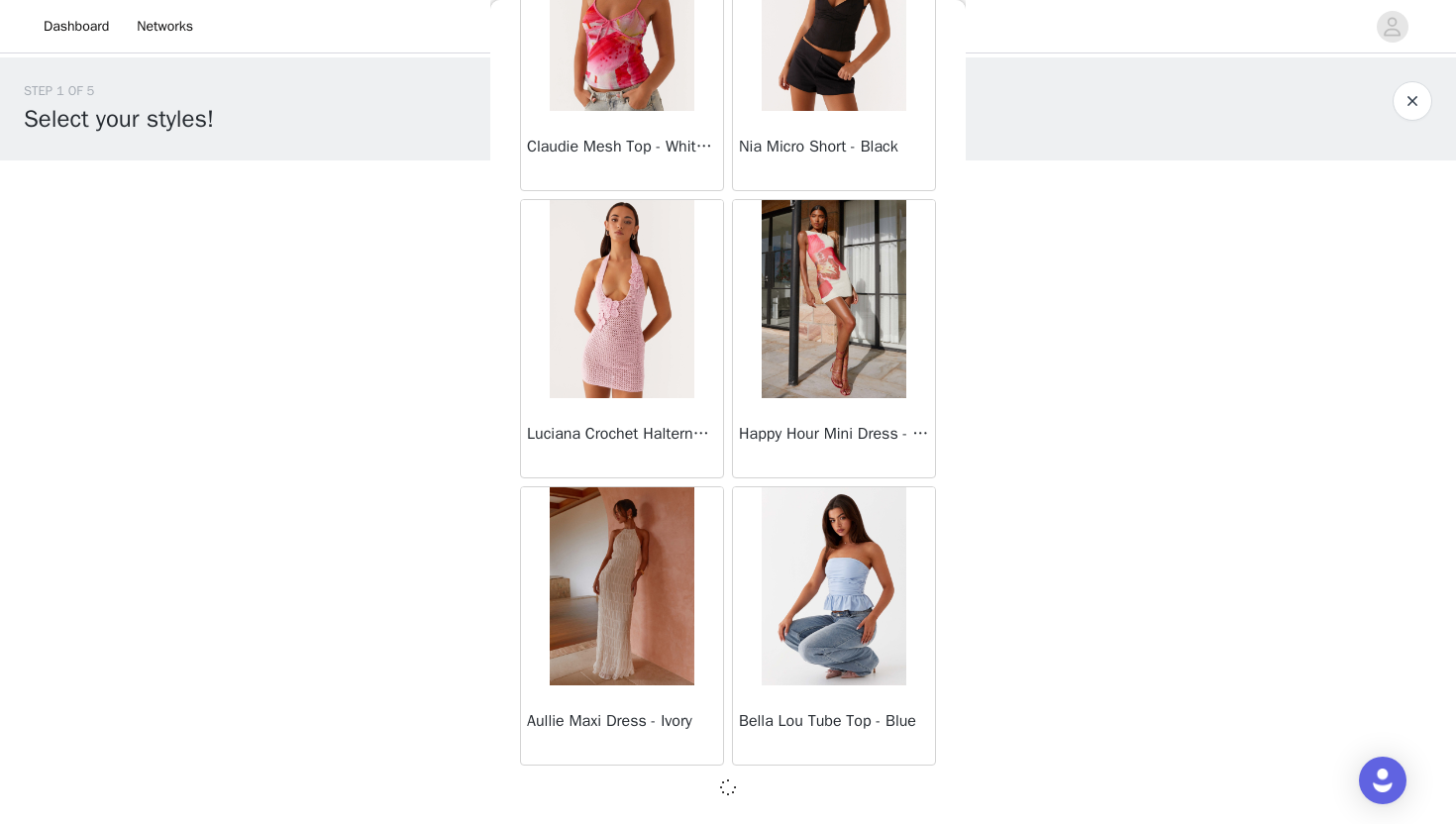 scroll, scrollTop: 2198, scrollLeft: 0, axis: vertical 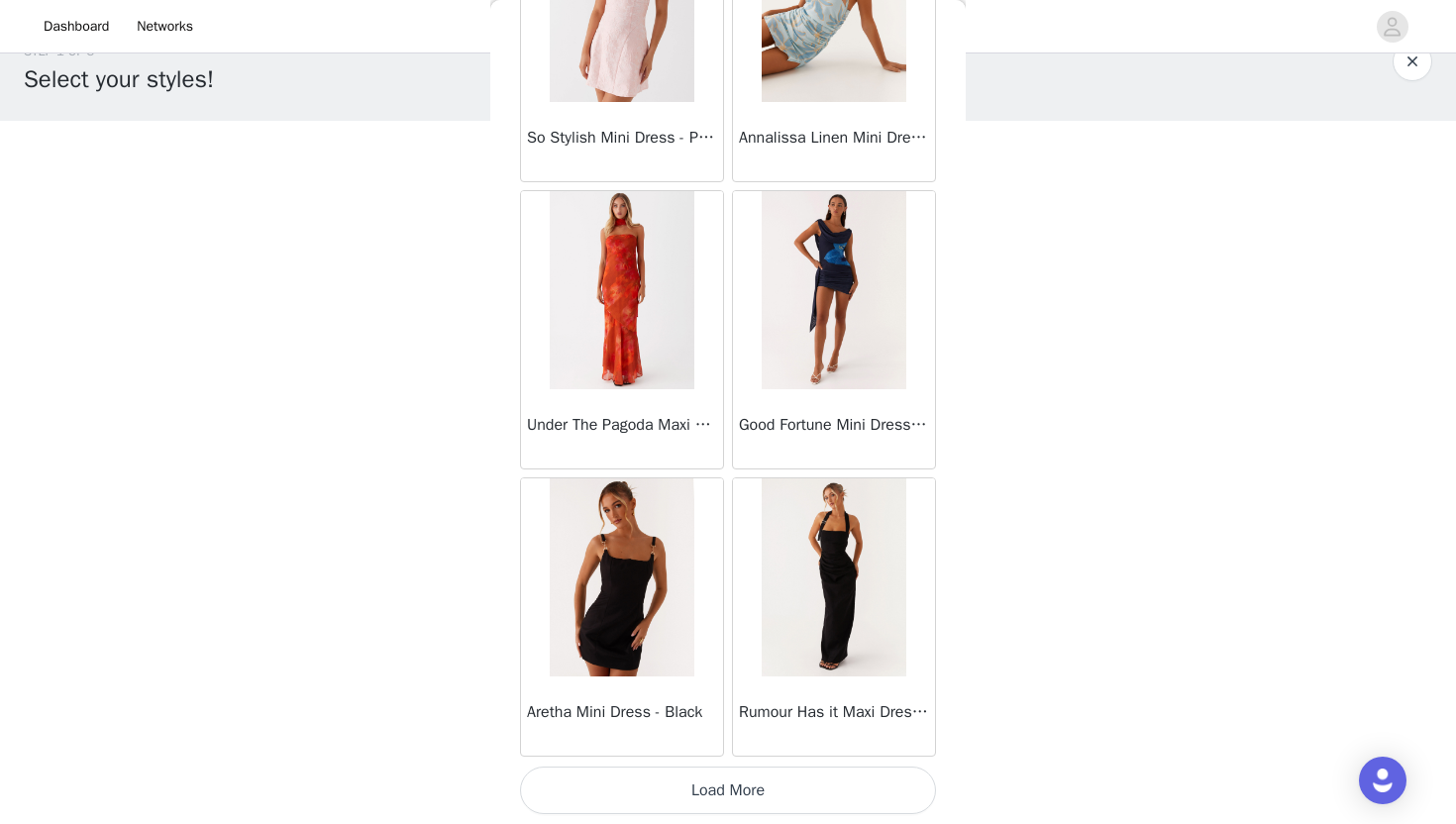 click on "Load More" at bounding box center (728, 790) 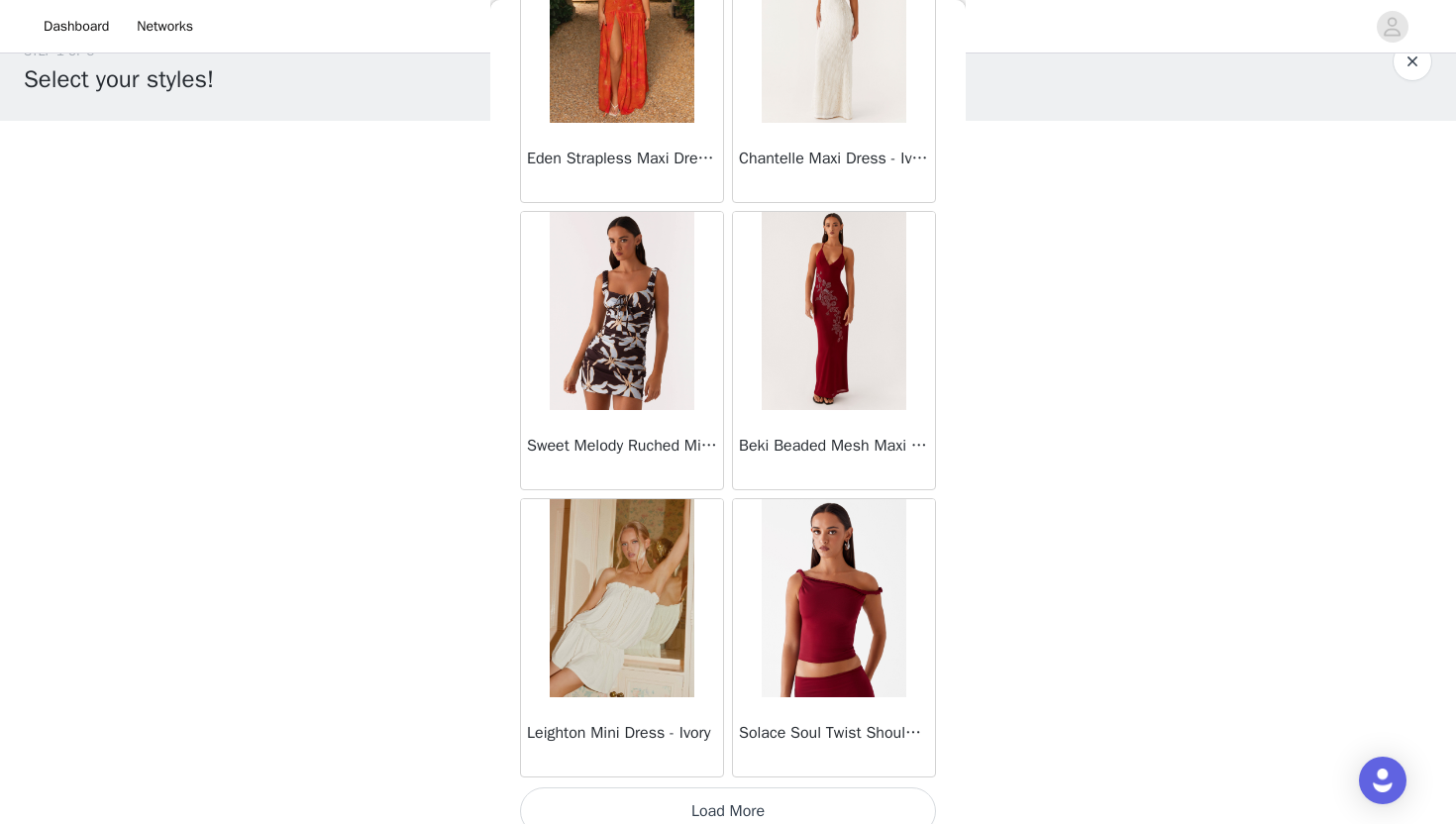 scroll, scrollTop: 7951, scrollLeft: 0, axis: vertical 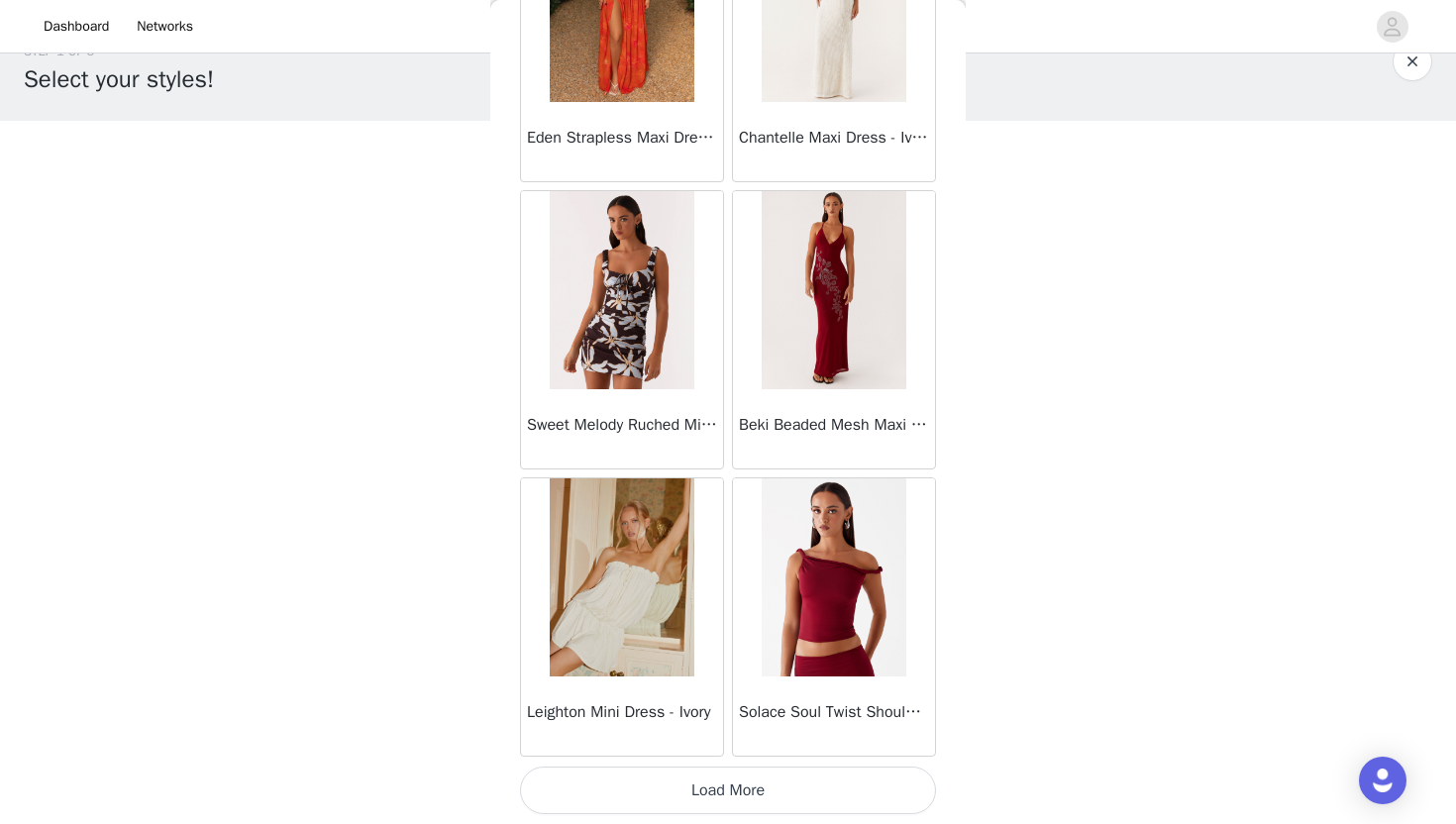 click on "Load More" at bounding box center (728, 790) 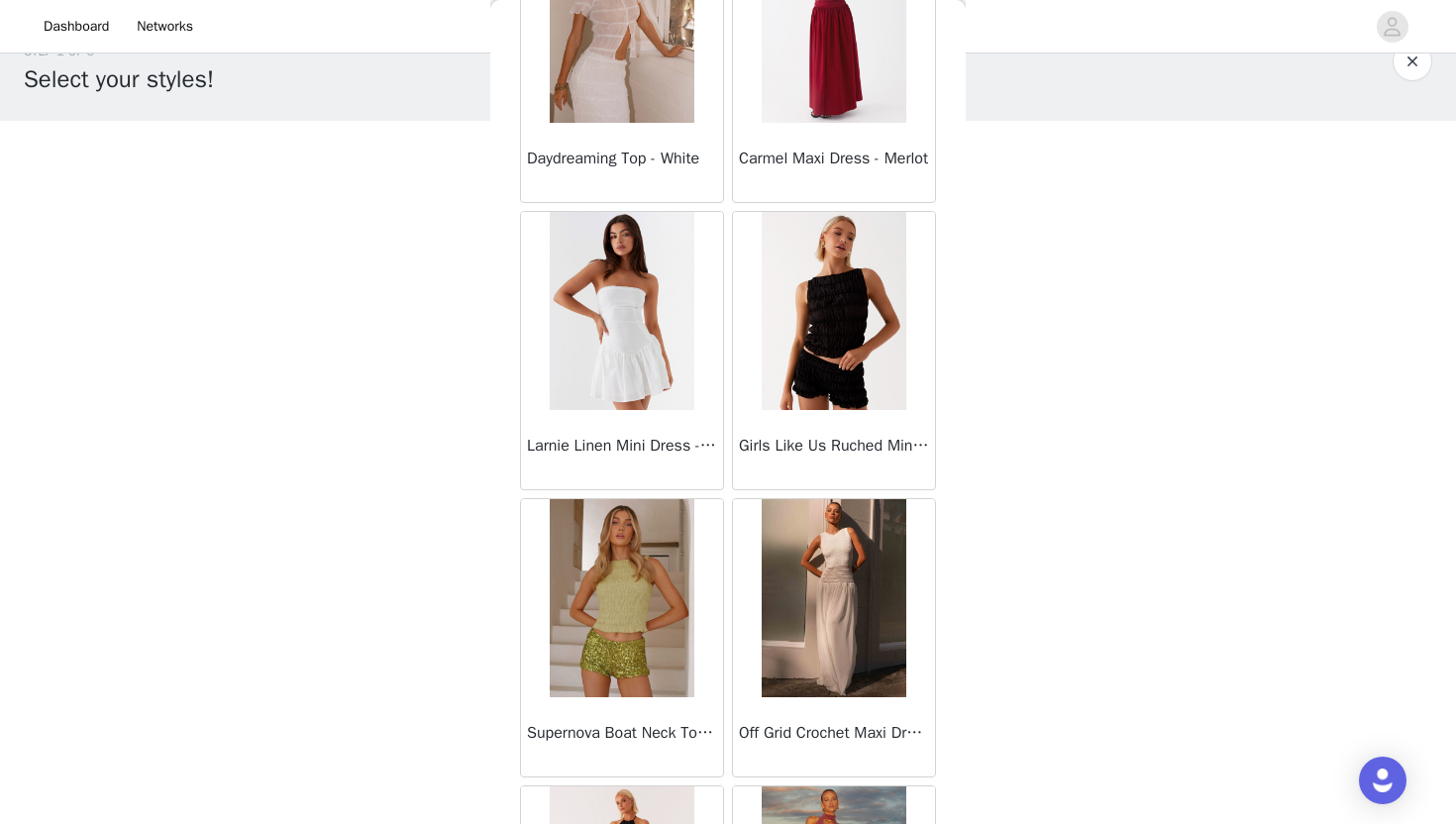 scroll, scrollTop: 10823, scrollLeft: 0, axis: vertical 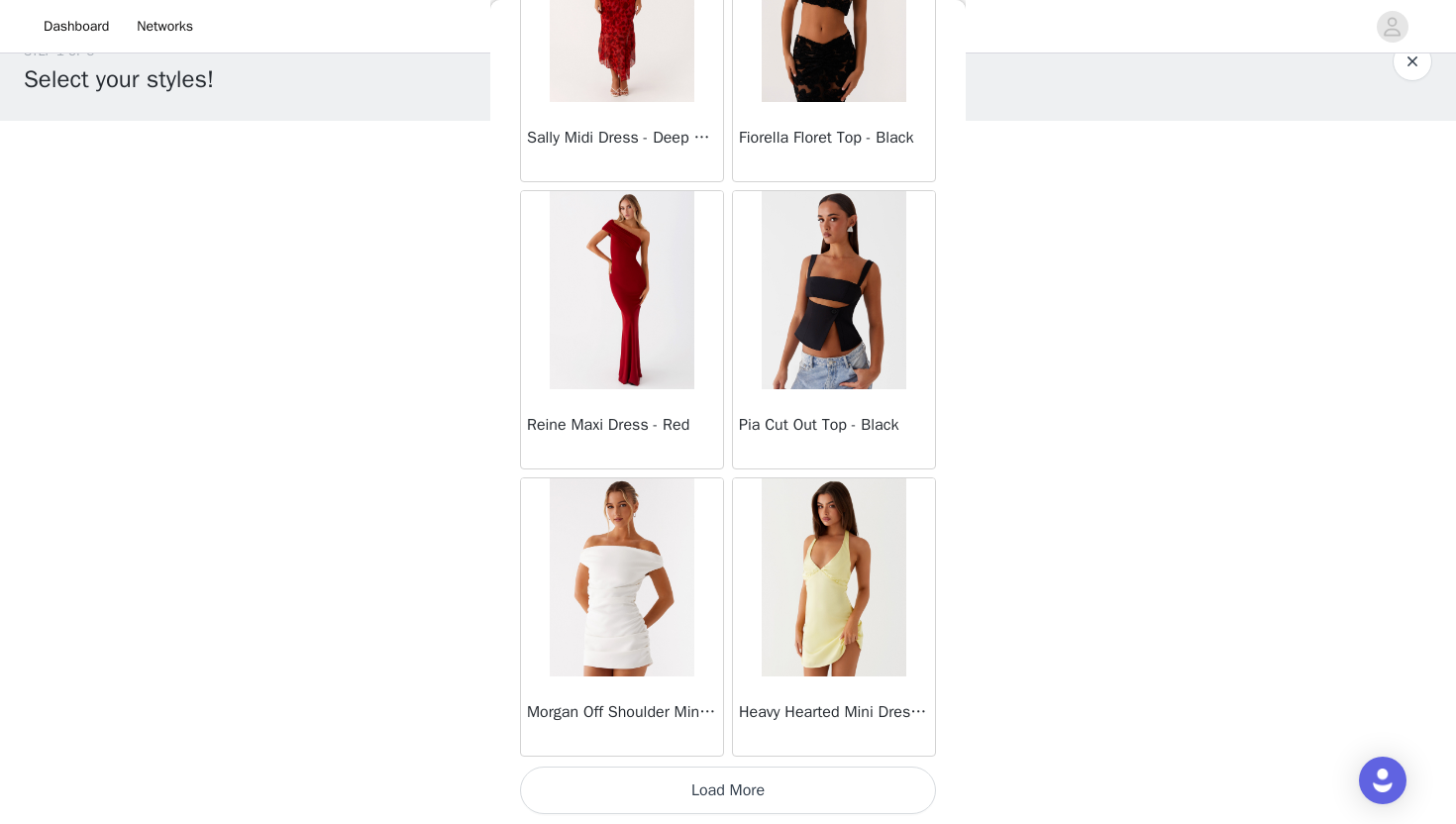 click on "Load More" at bounding box center [728, 790] 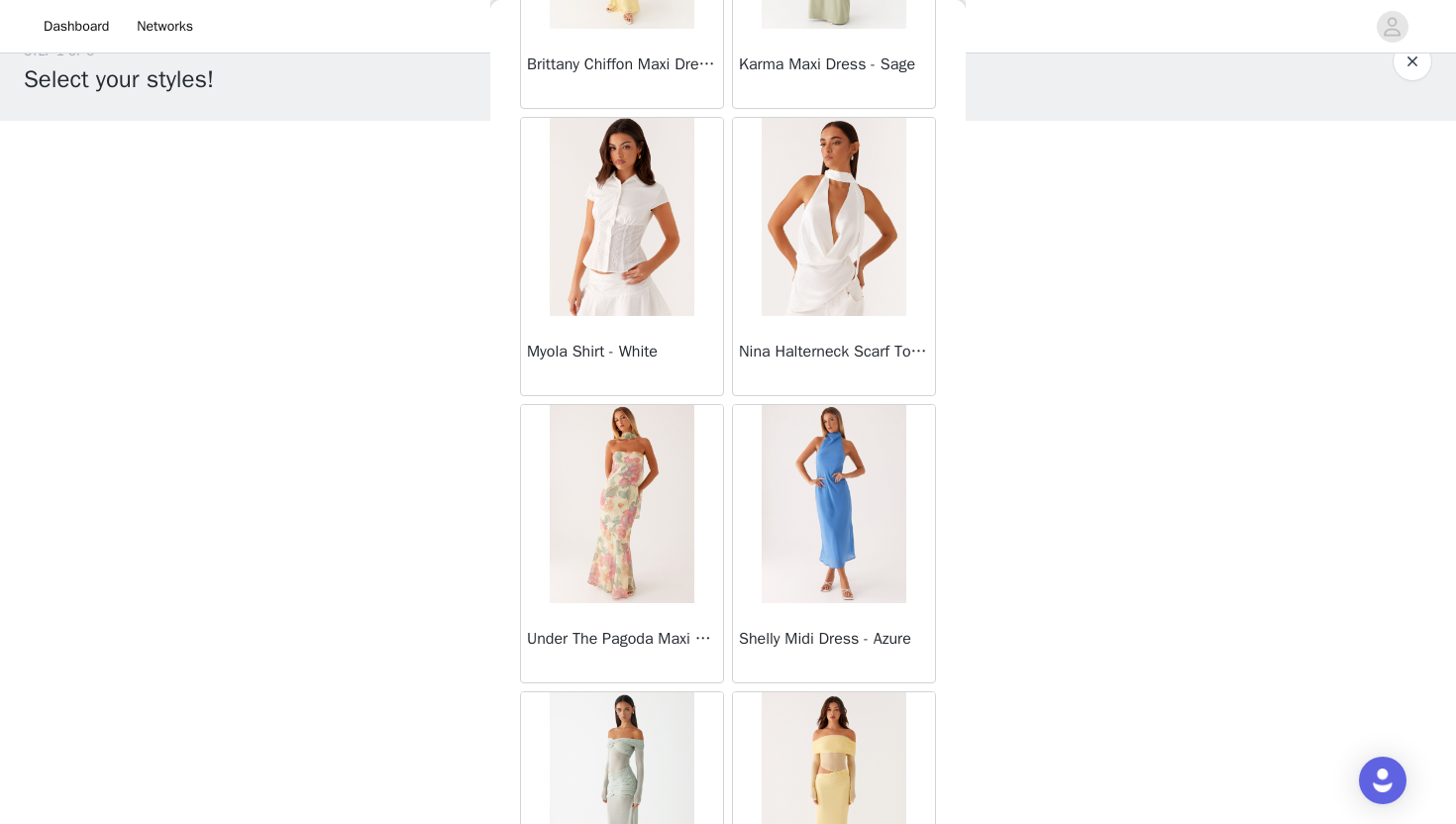scroll, scrollTop: 13695, scrollLeft: 0, axis: vertical 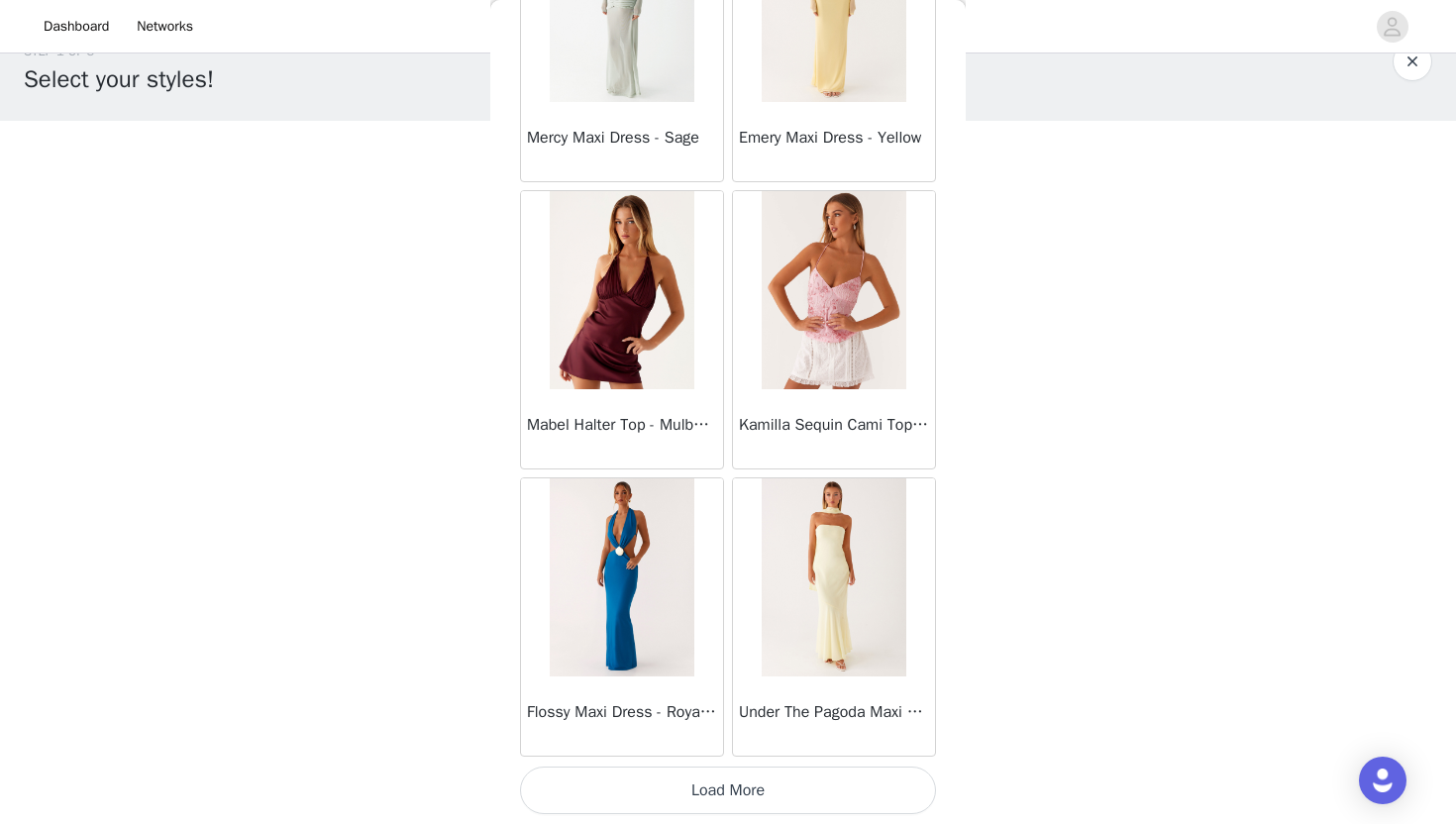 click on "Load More" at bounding box center (728, 790) 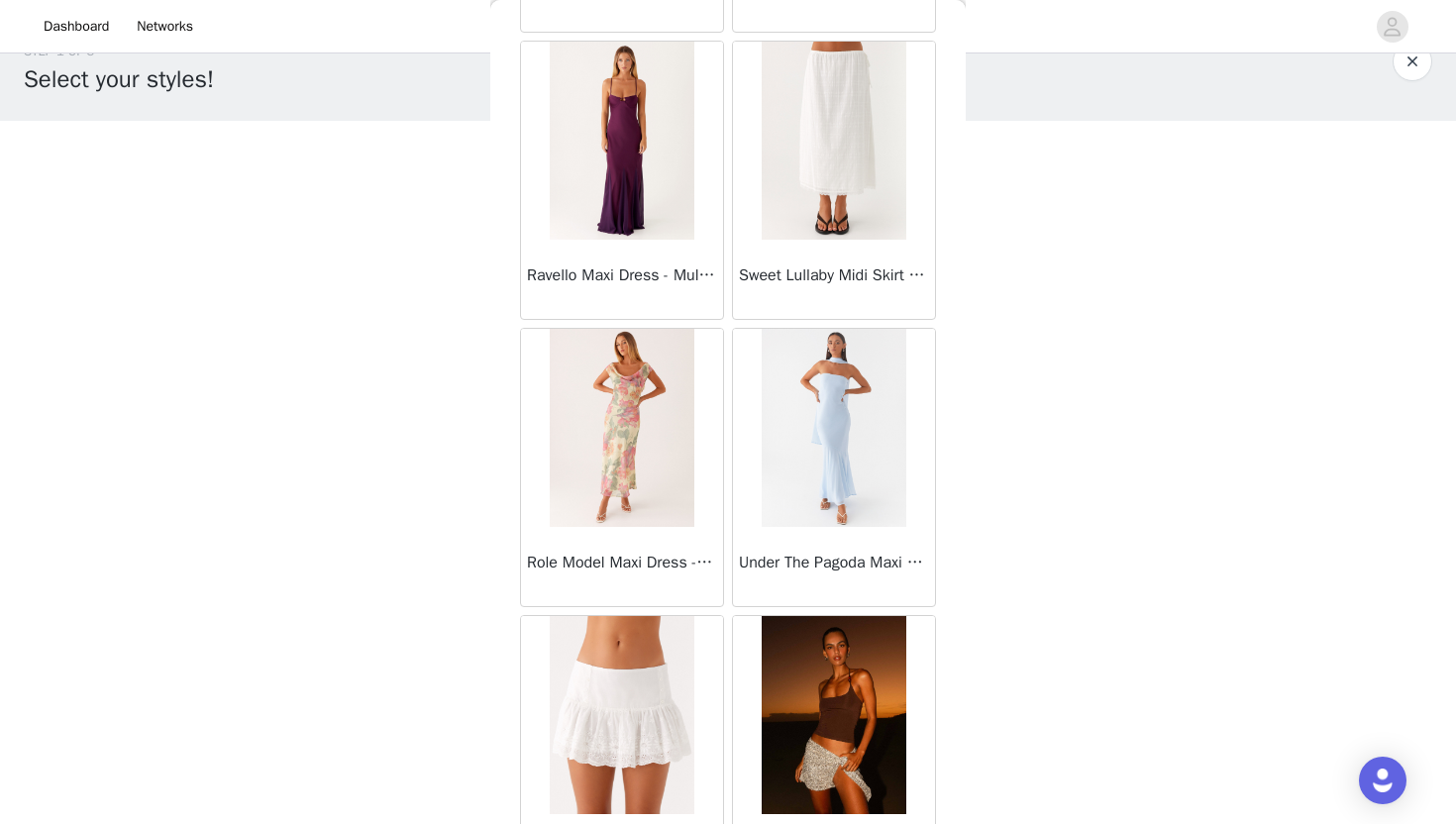 scroll, scrollTop: 16567, scrollLeft: 0, axis: vertical 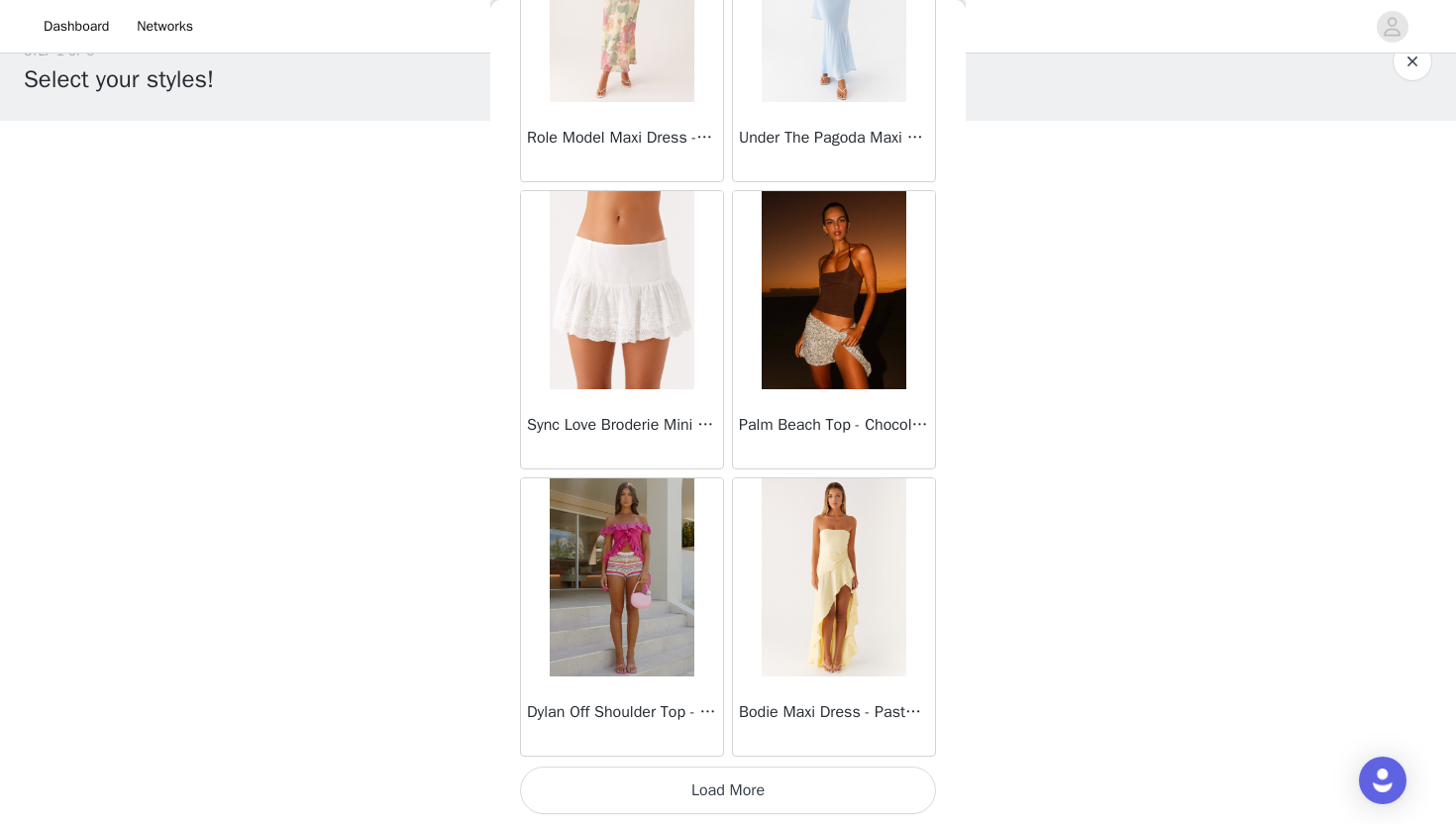 click on "Load More" at bounding box center (728, 790) 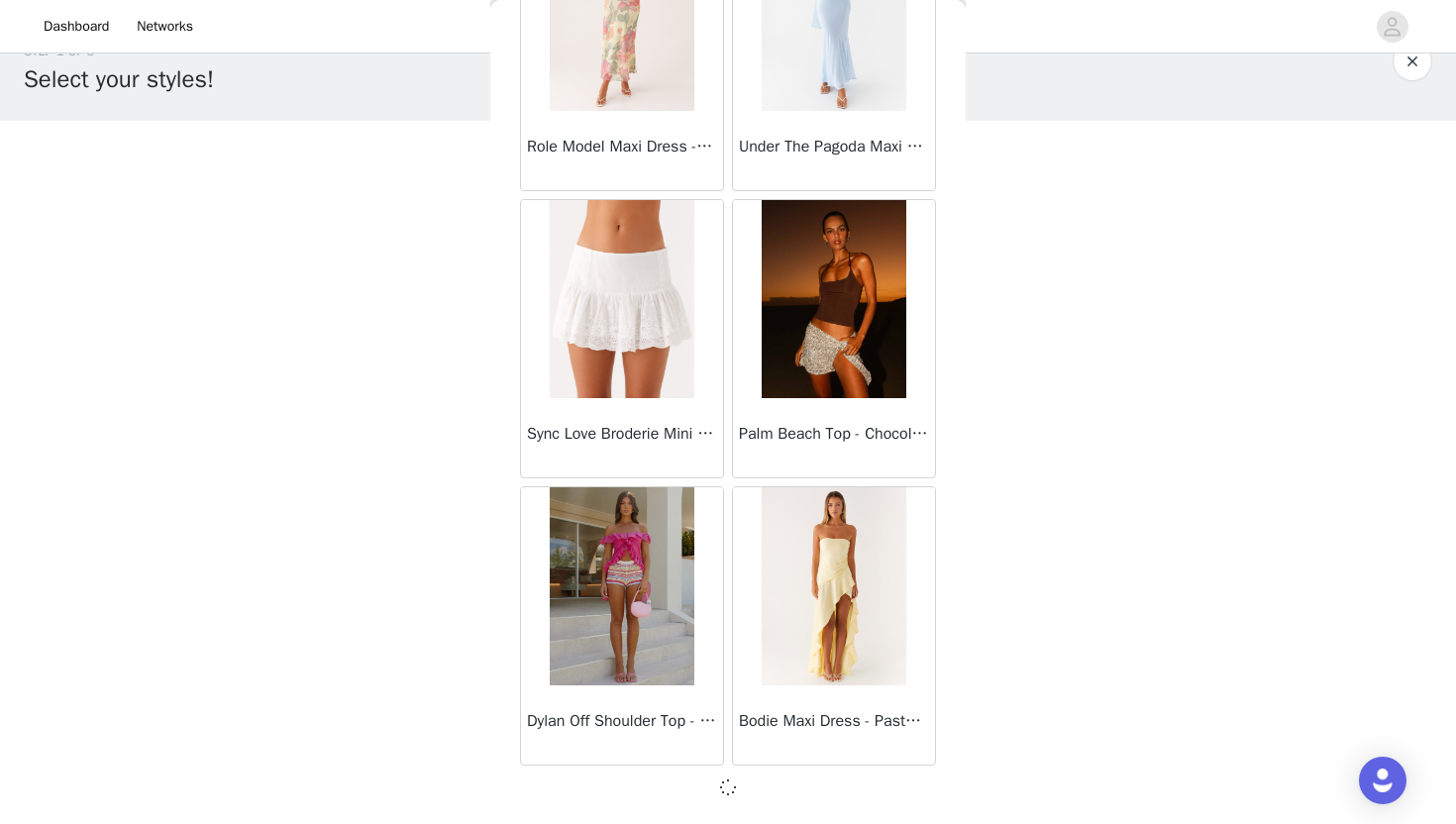 scroll, scrollTop: 16558, scrollLeft: 0, axis: vertical 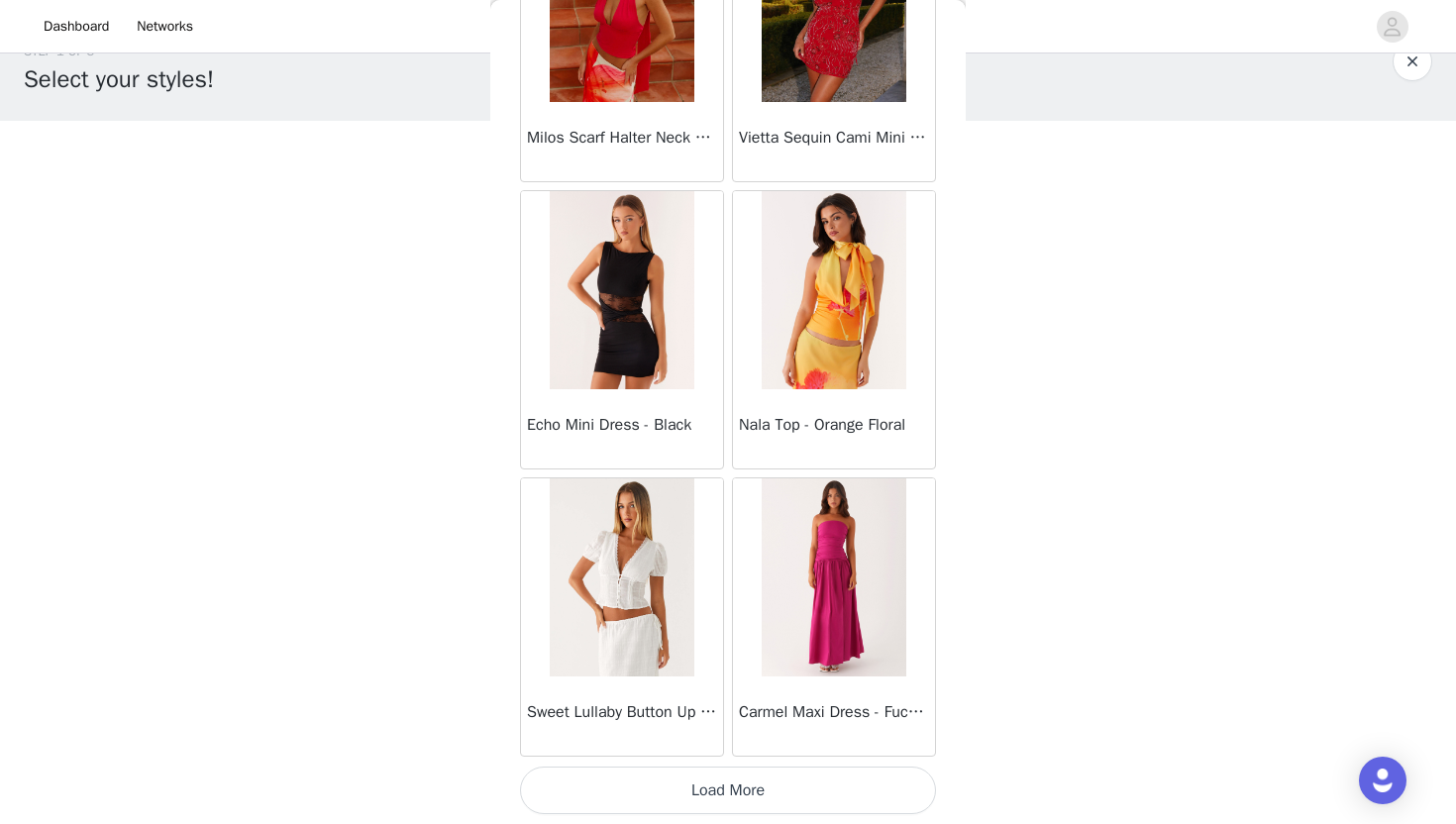 click on "Load More" at bounding box center [728, 790] 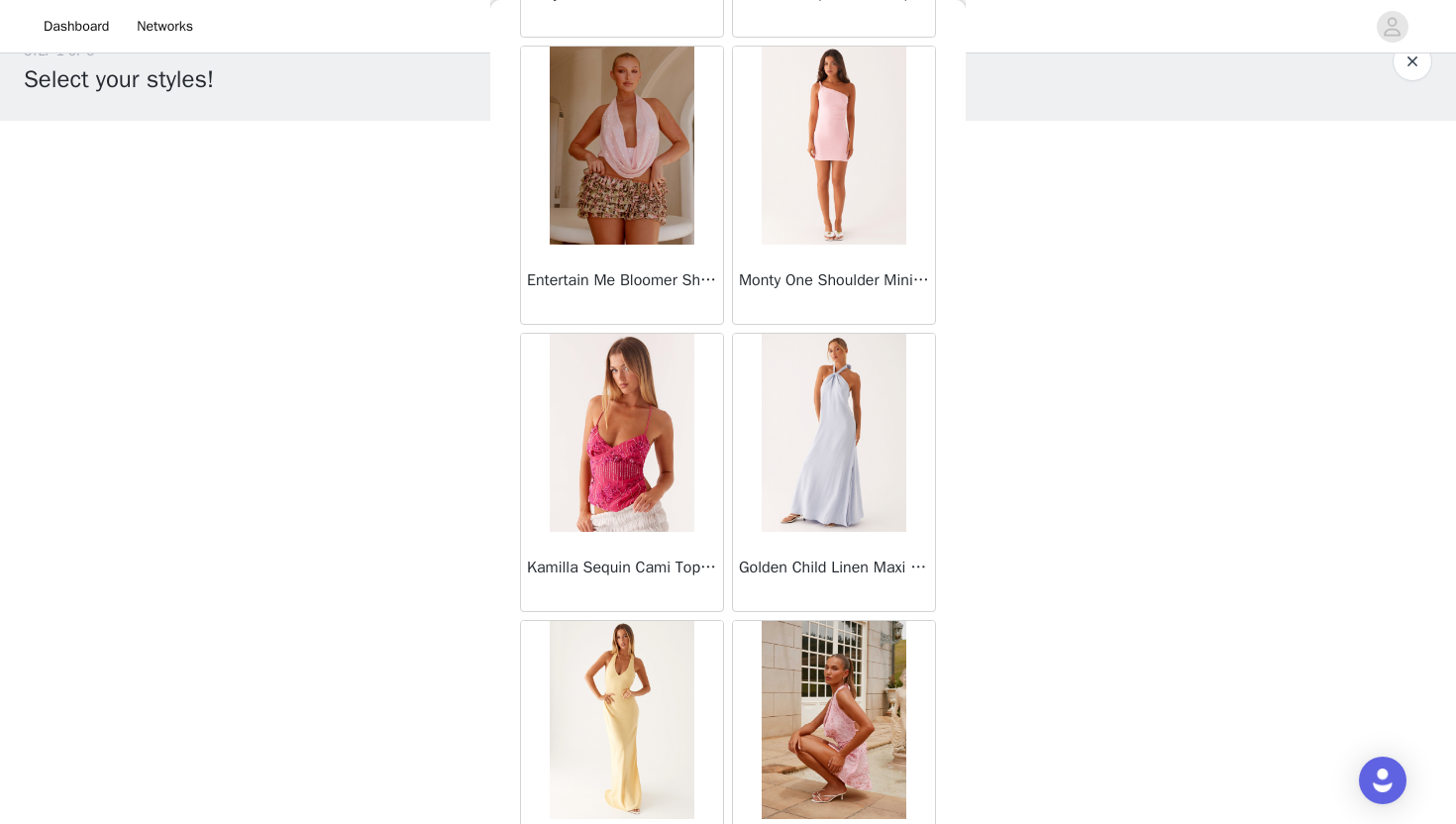 scroll, scrollTop: 22311, scrollLeft: 0, axis: vertical 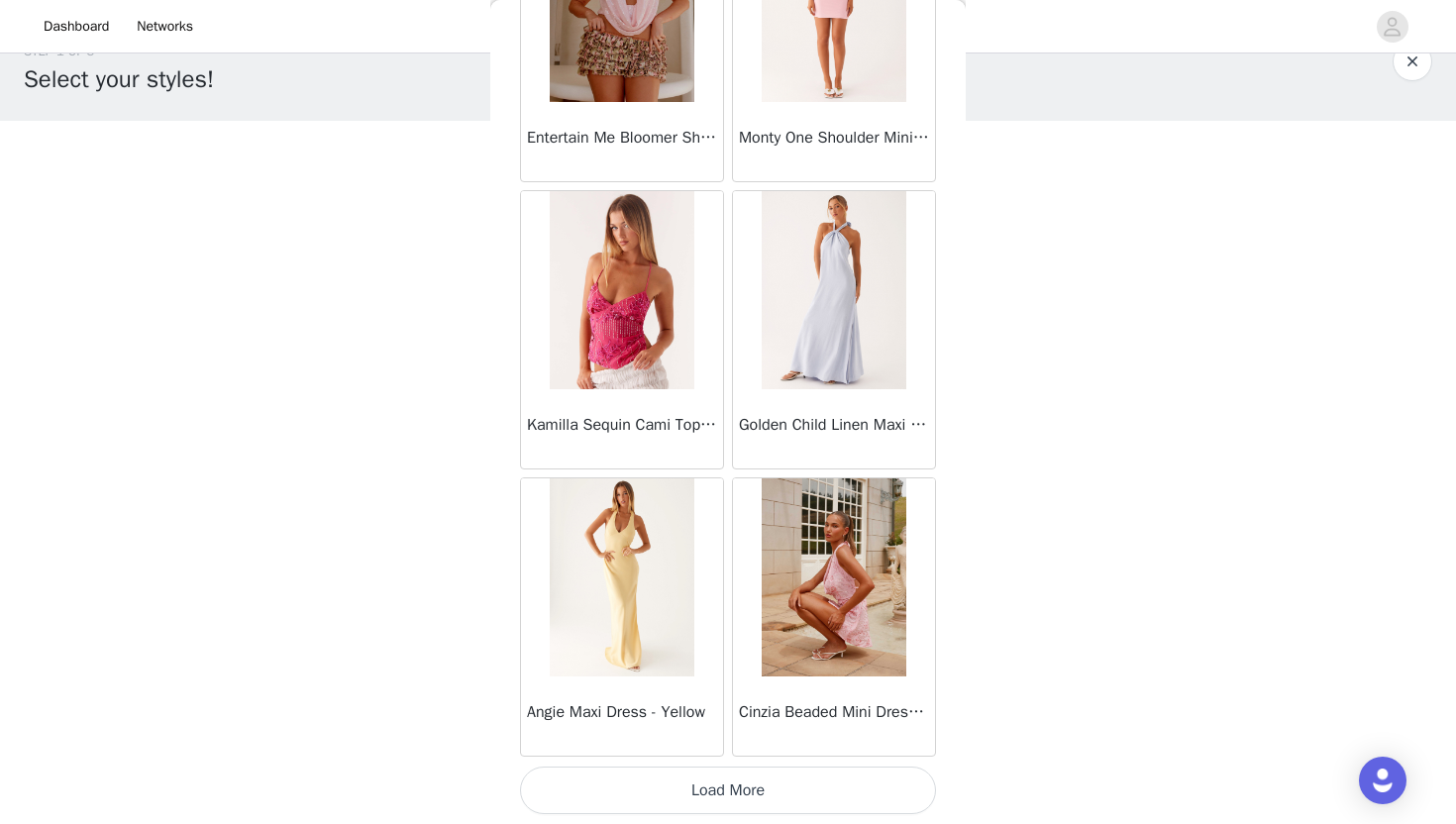 click on "Load More" at bounding box center [728, 790] 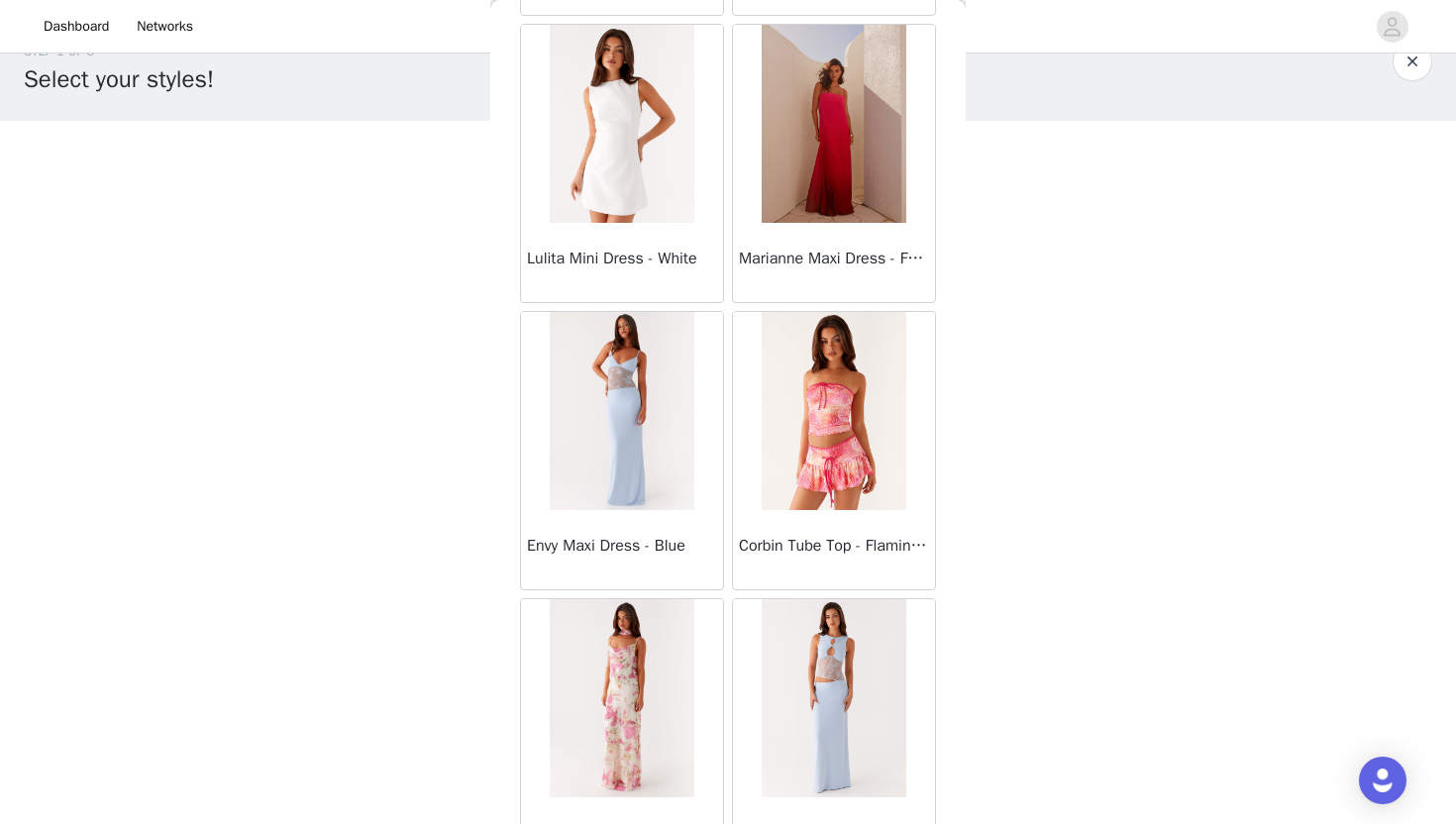 scroll, scrollTop: 25184, scrollLeft: 0, axis: vertical 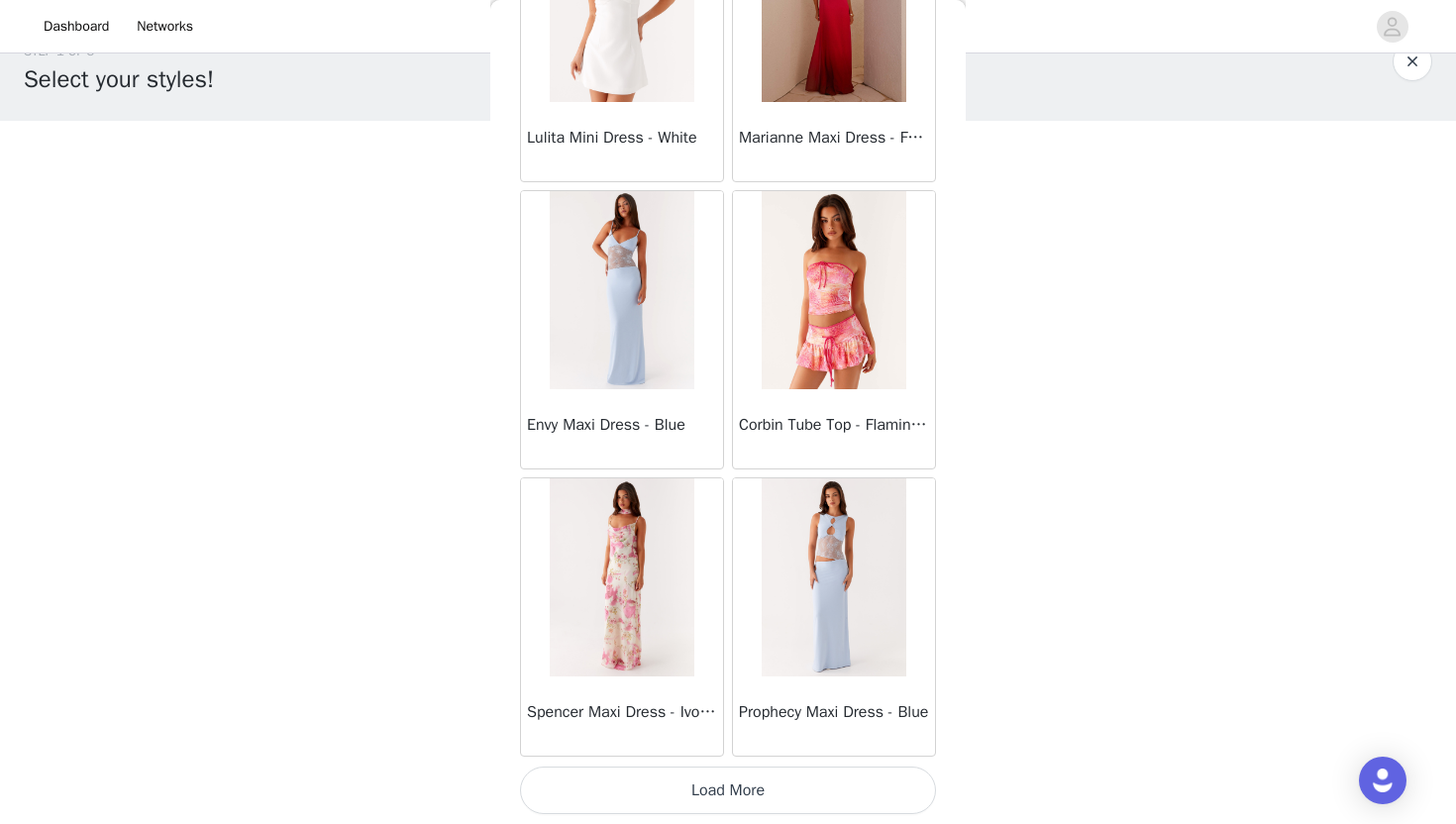 click on "Load More" at bounding box center (728, 790) 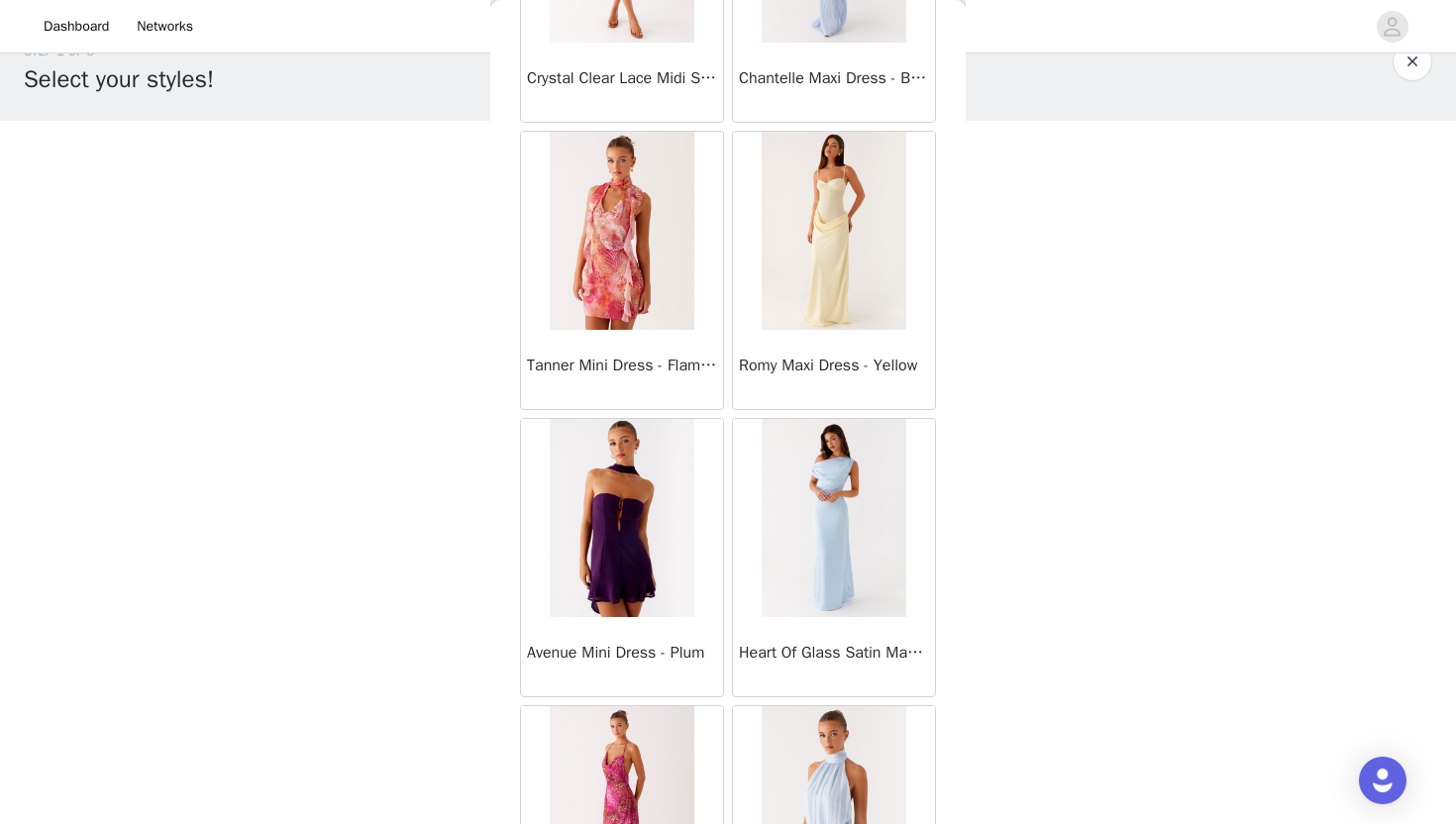 scroll, scrollTop: 28056, scrollLeft: 0, axis: vertical 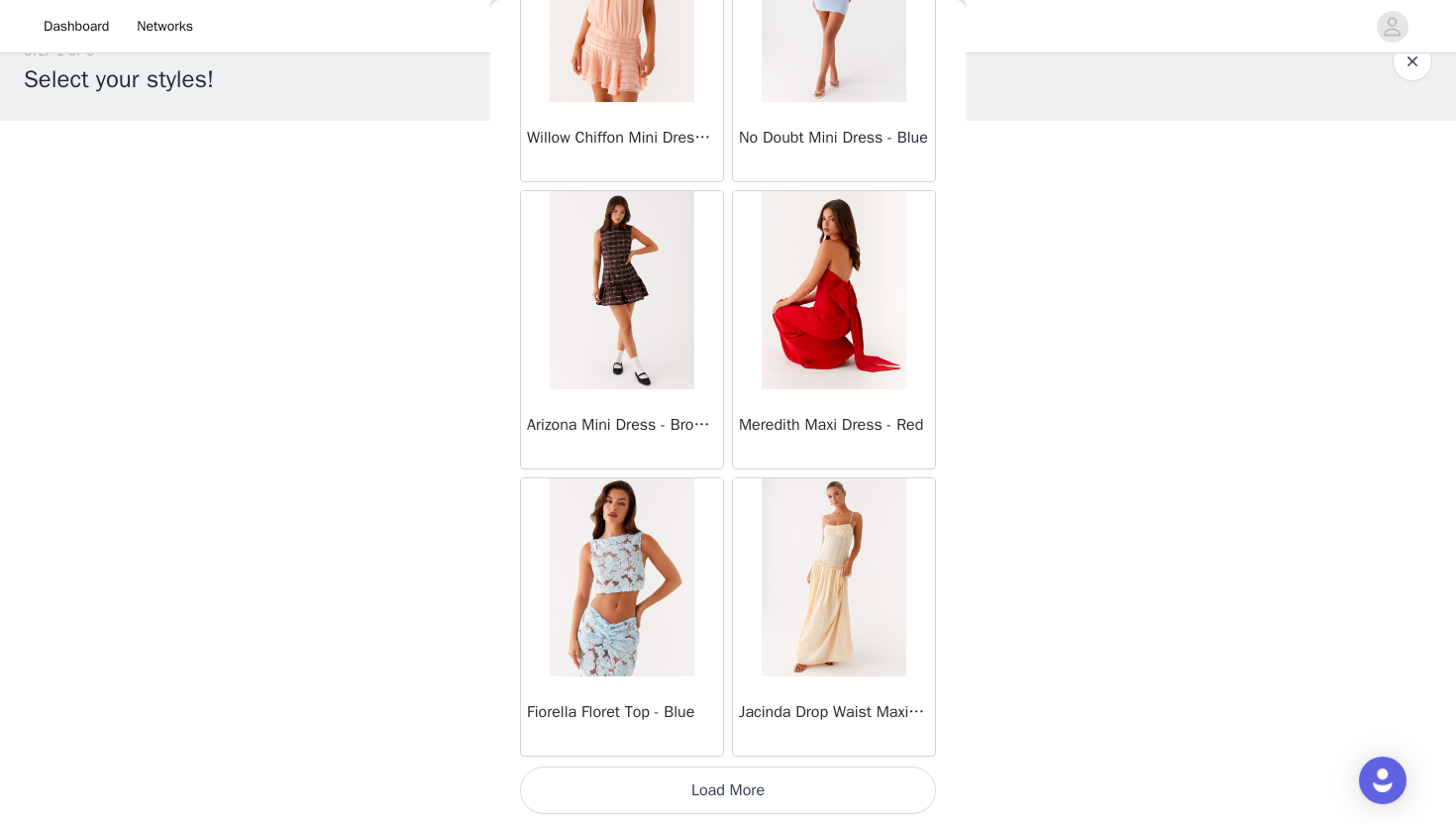 click on "Load More" at bounding box center [728, 790] 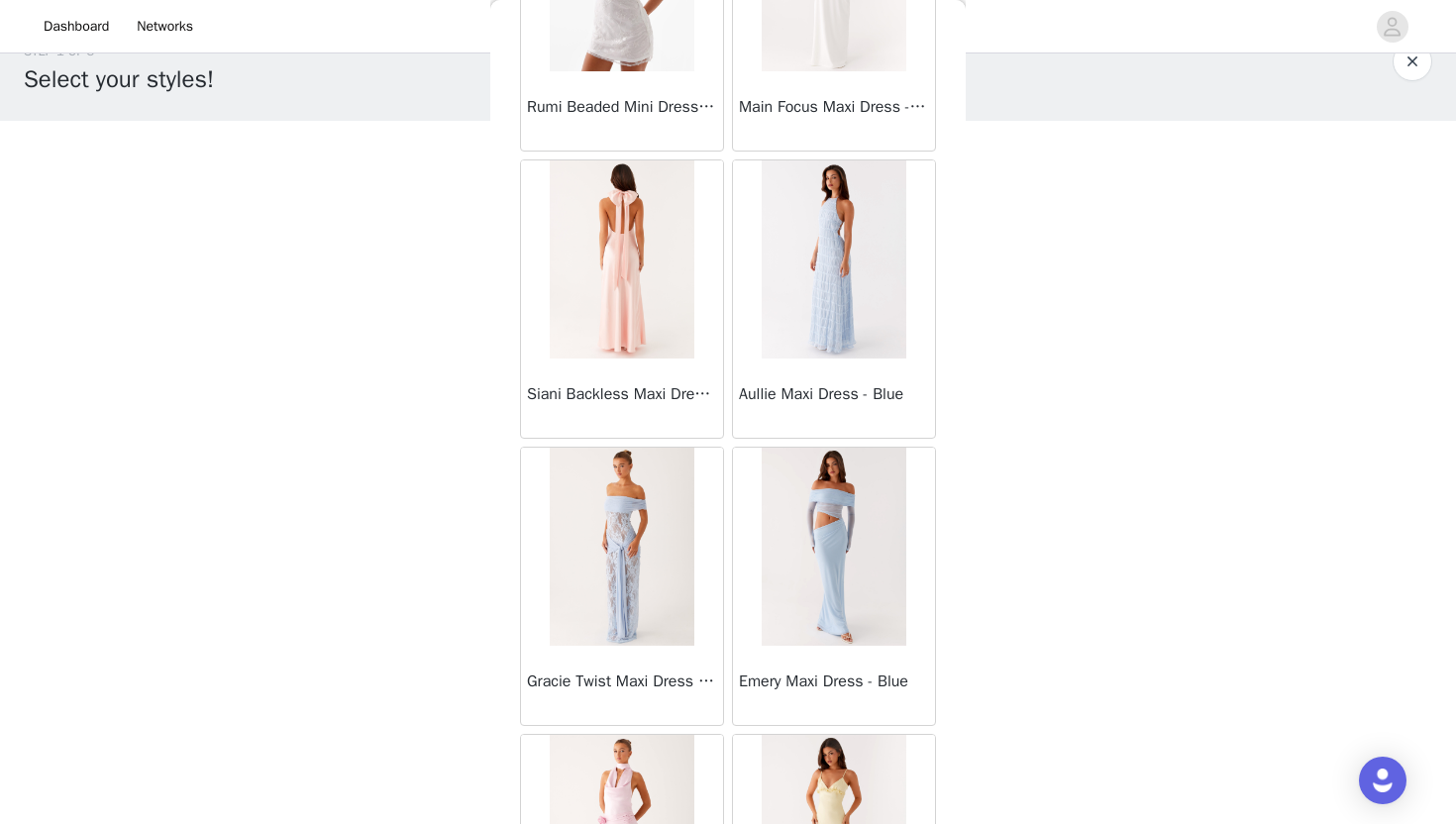 scroll, scrollTop: 30928, scrollLeft: 0, axis: vertical 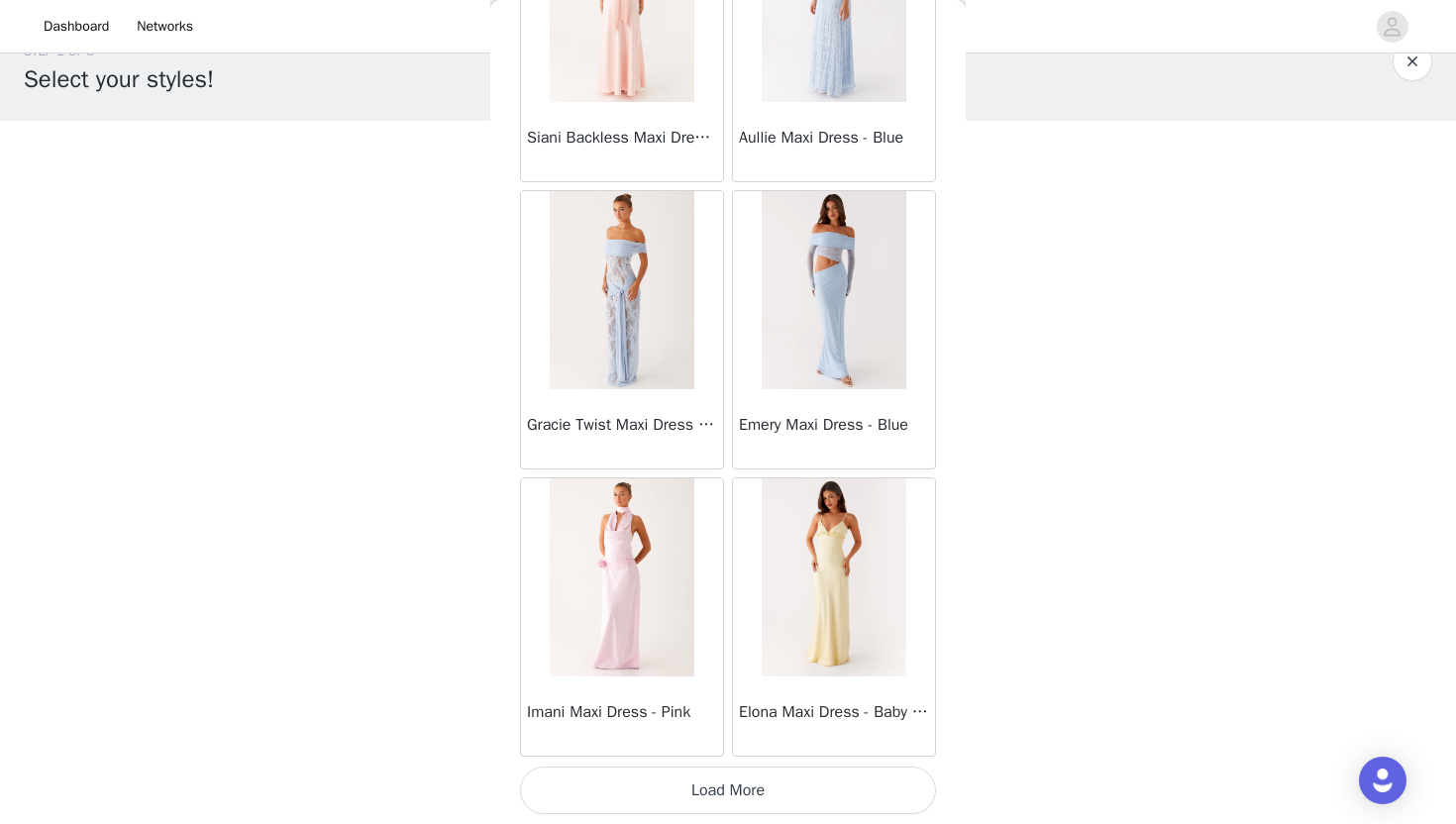 click on "Load More" at bounding box center (728, 790) 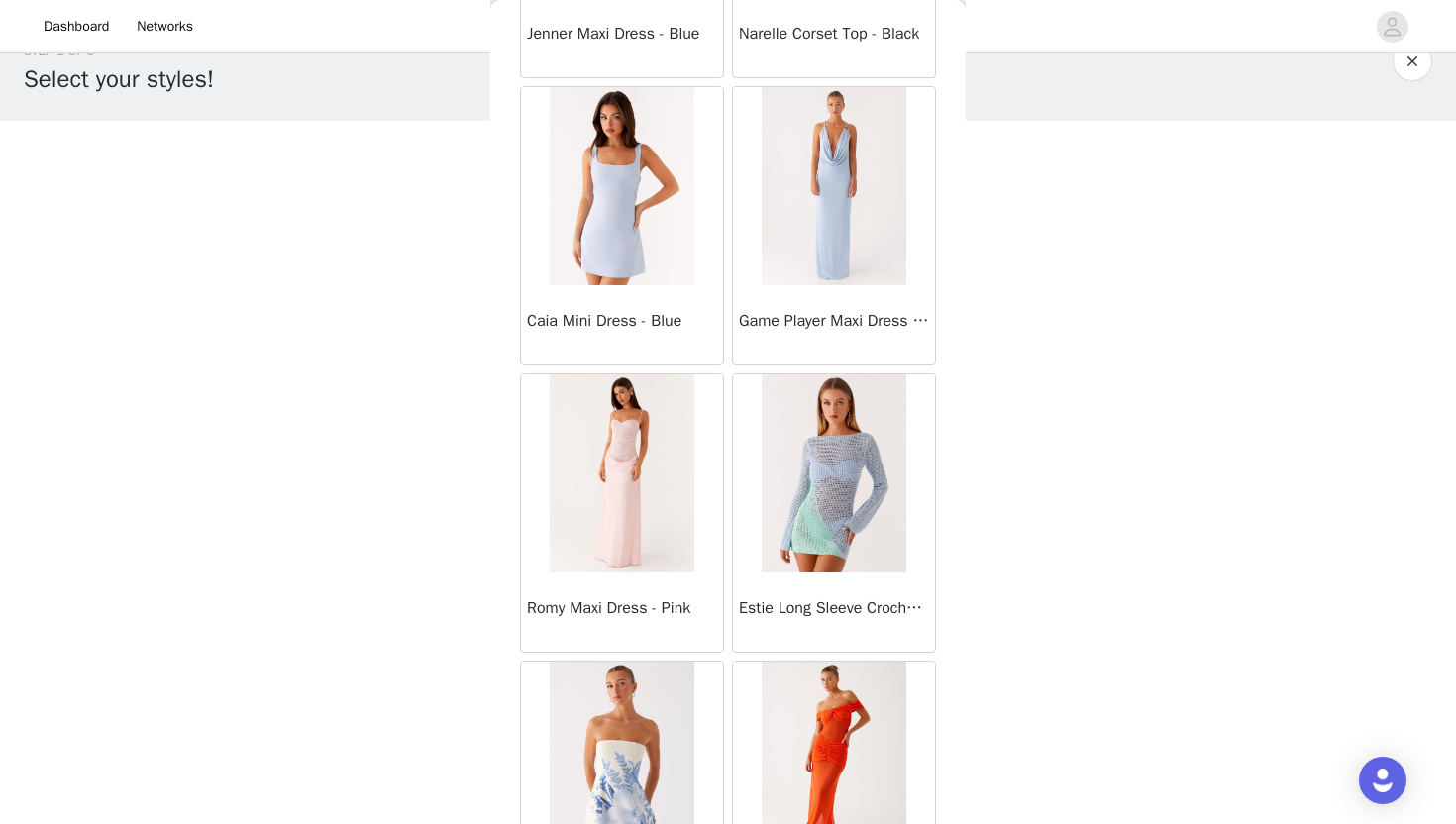 scroll, scrollTop: 33800, scrollLeft: 0, axis: vertical 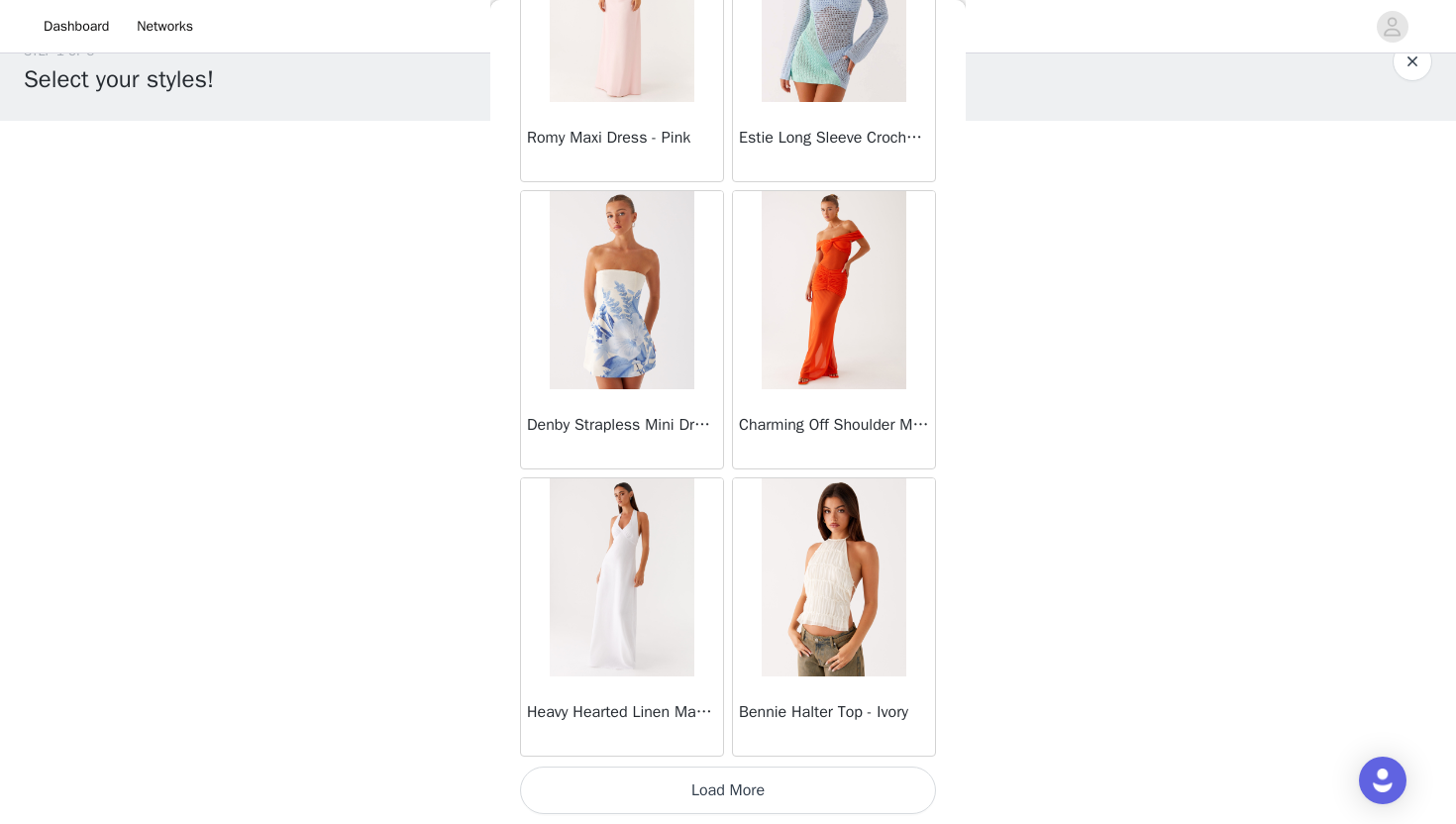 click on "Load More" at bounding box center [728, 790] 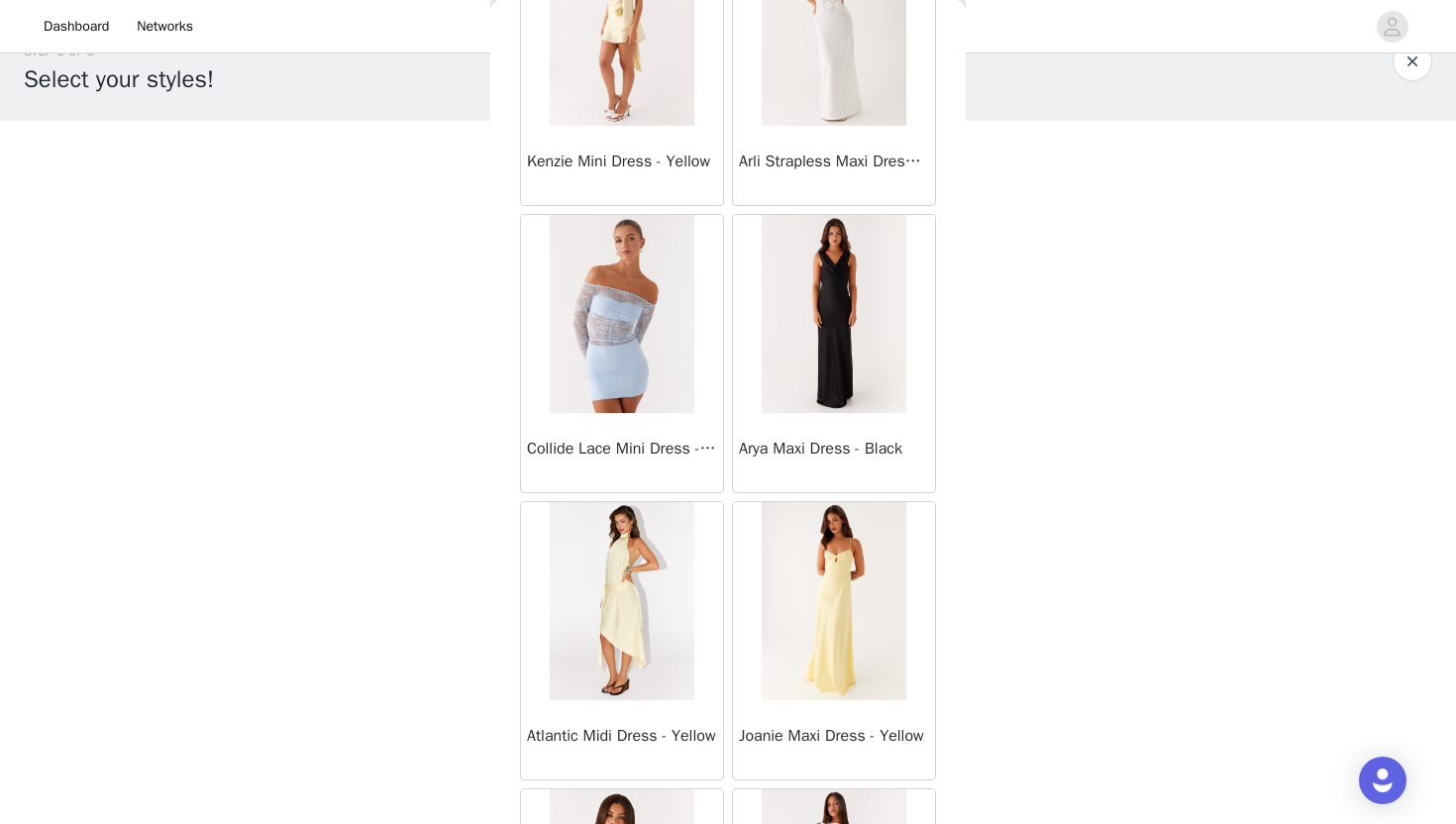 scroll, scrollTop: 36672, scrollLeft: 0, axis: vertical 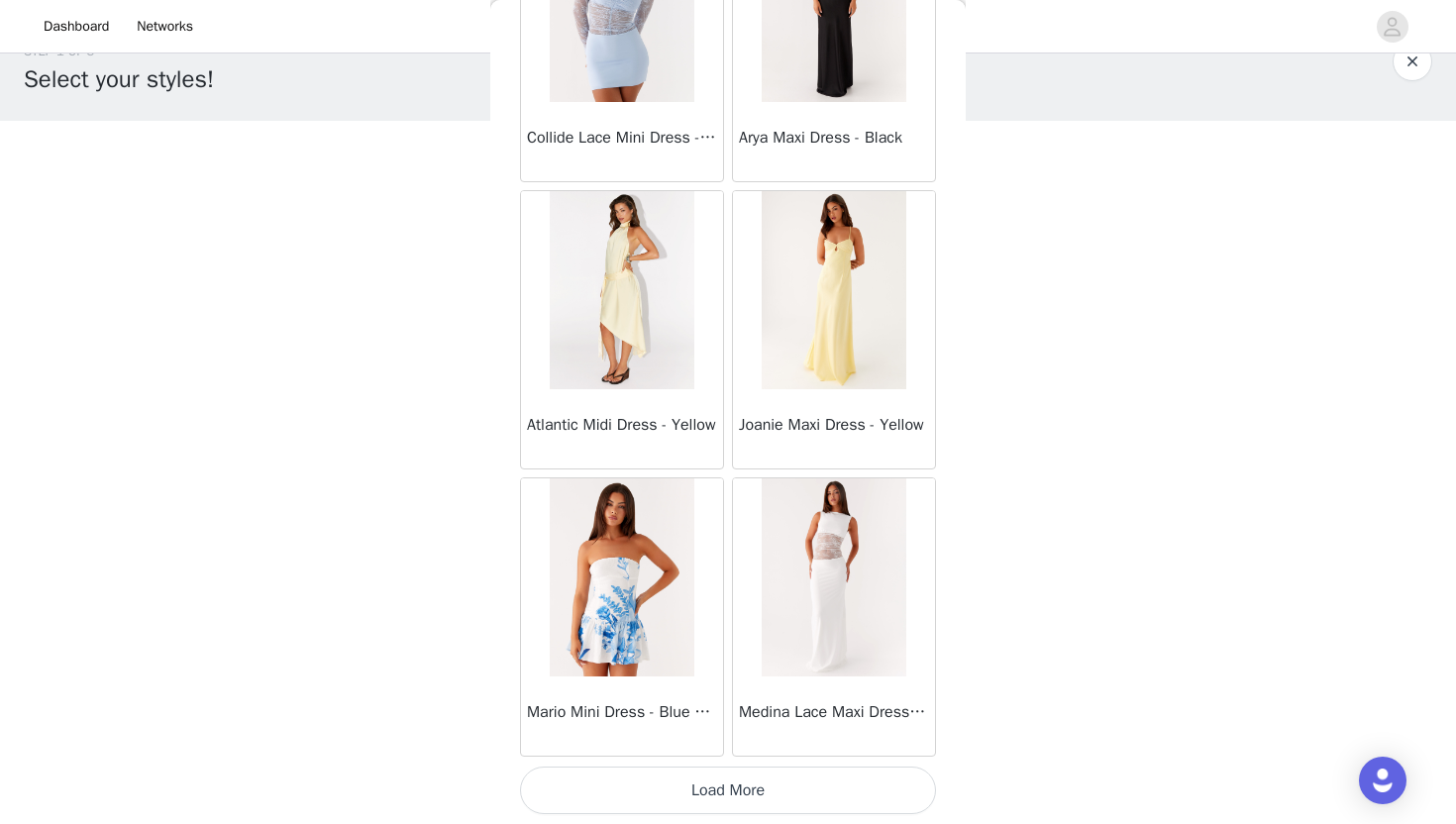 click on "Load More" at bounding box center [728, 790] 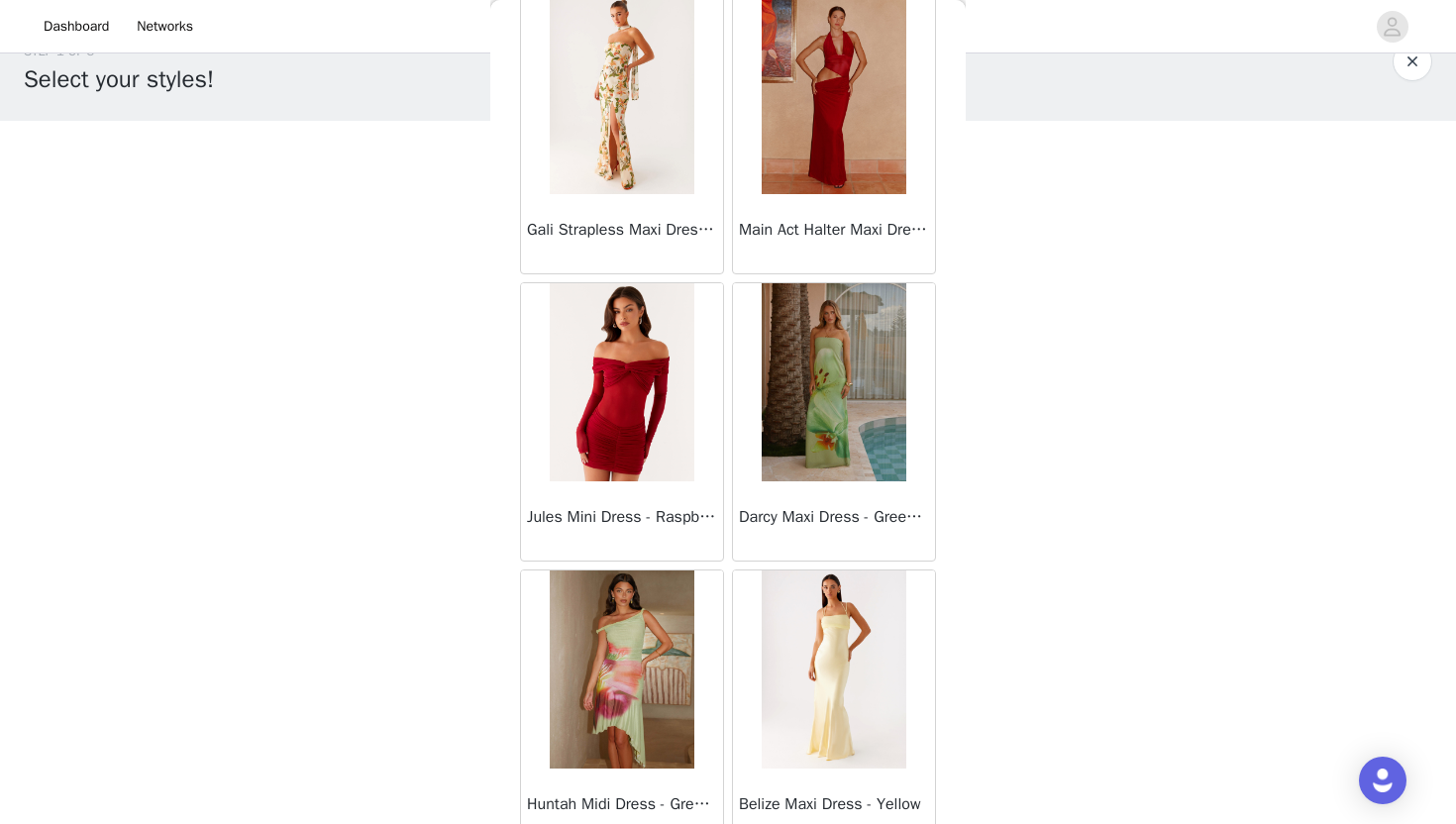 scroll, scrollTop: 39544, scrollLeft: 0, axis: vertical 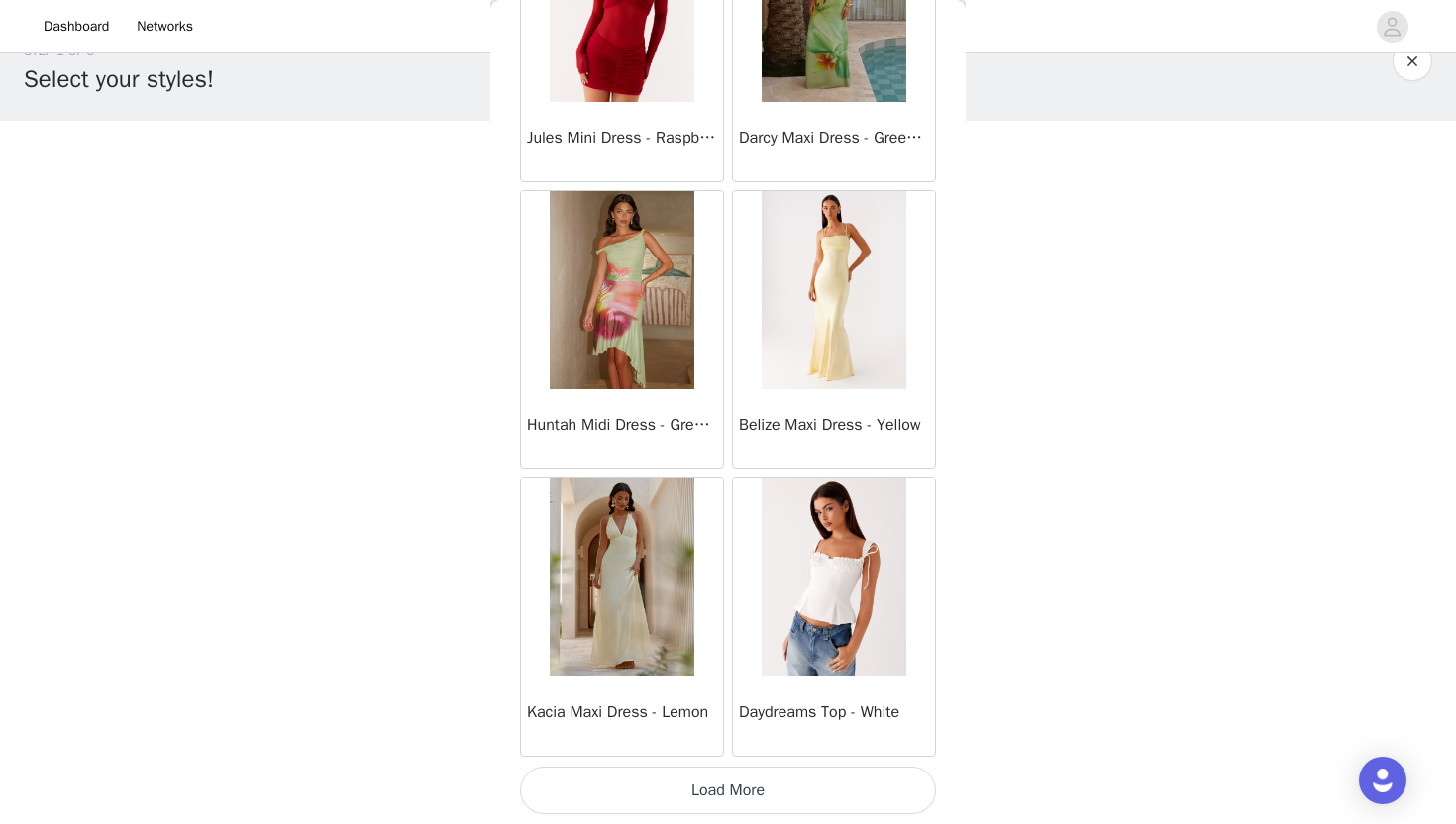 click on "Load More" at bounding box center (728, 790) 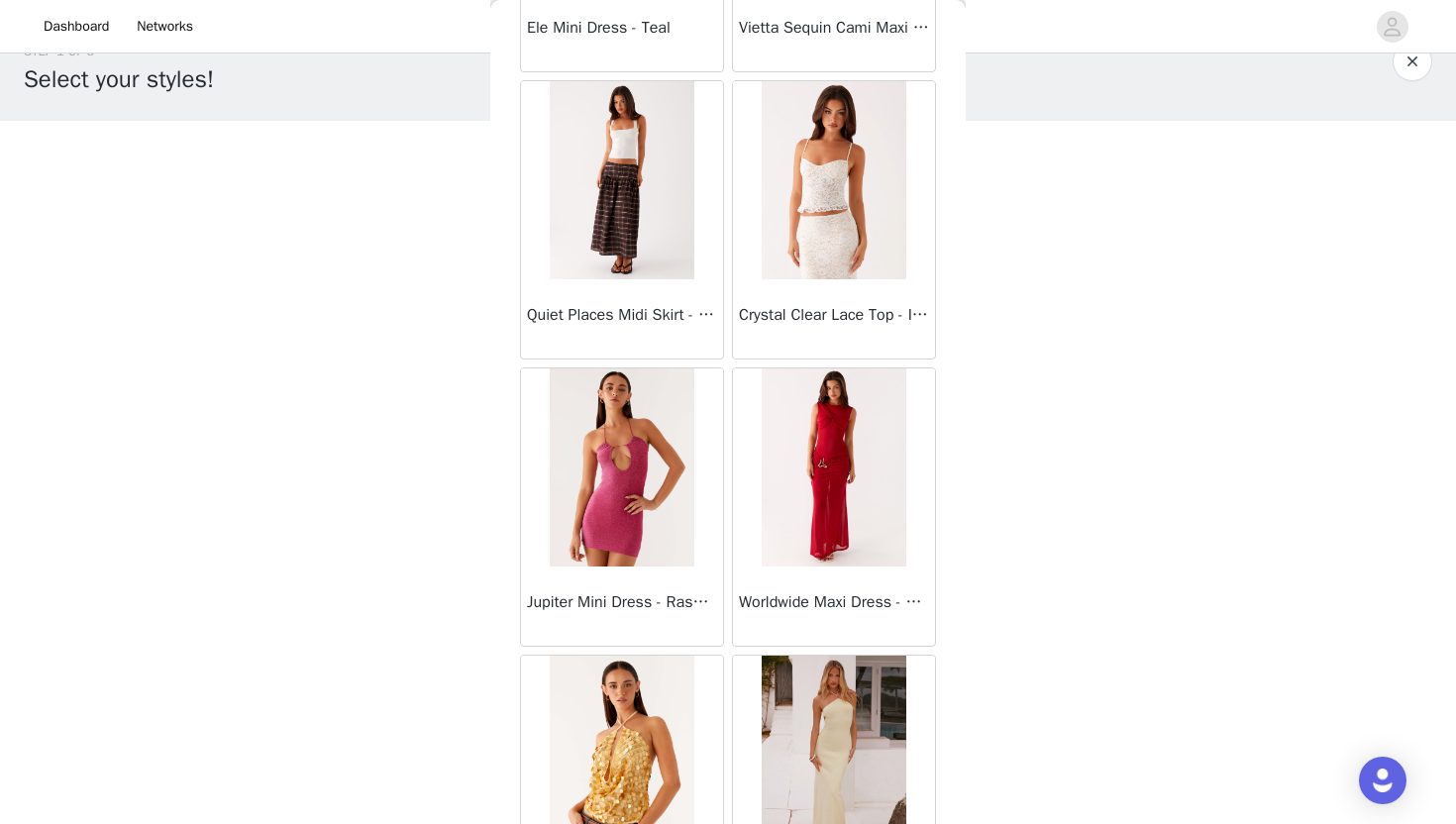 scroll, scrollTop: 42416, scrollLeft: 0, axis: vertical 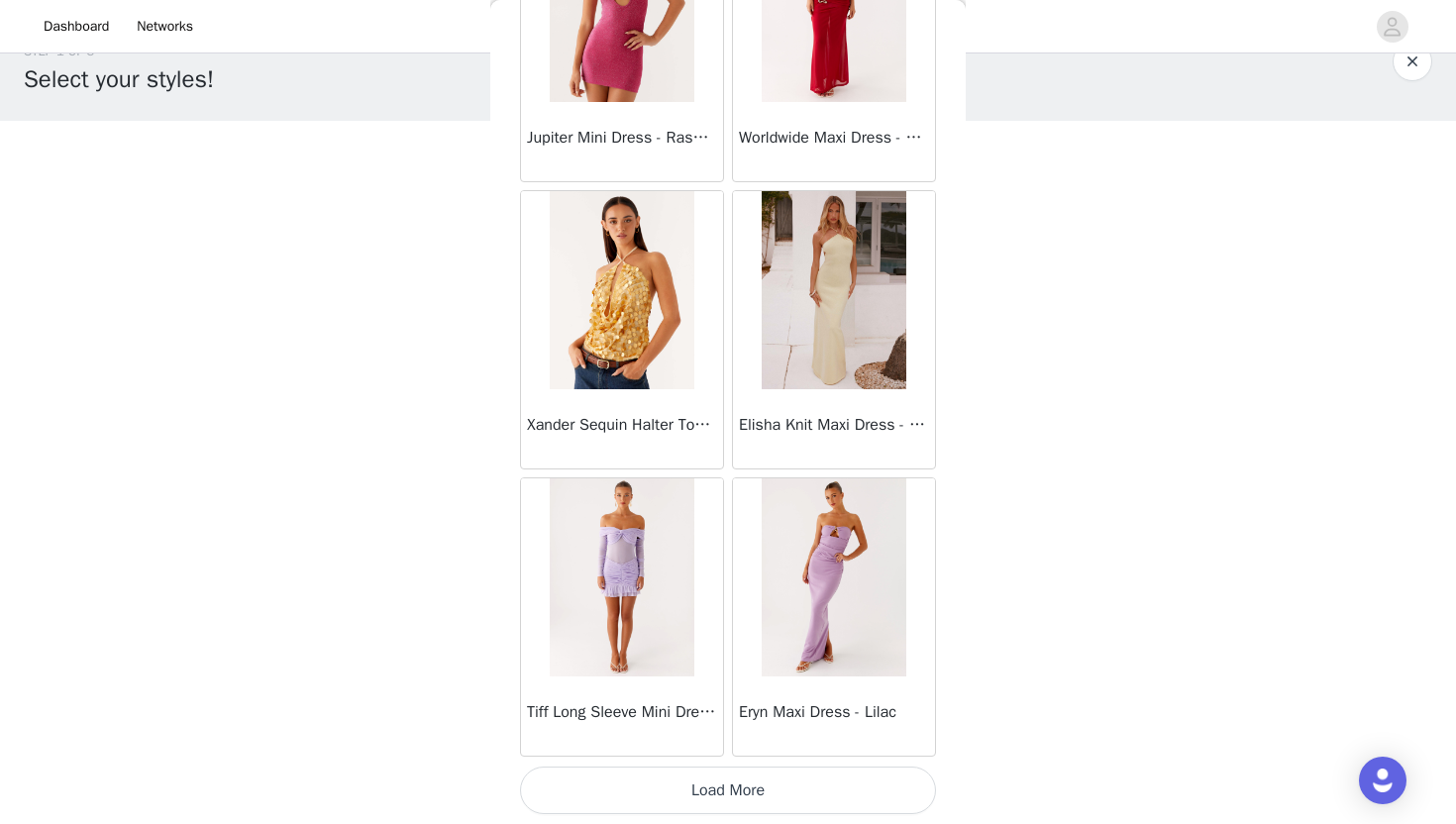 click on "Load More" at bounding box center (728, 790) 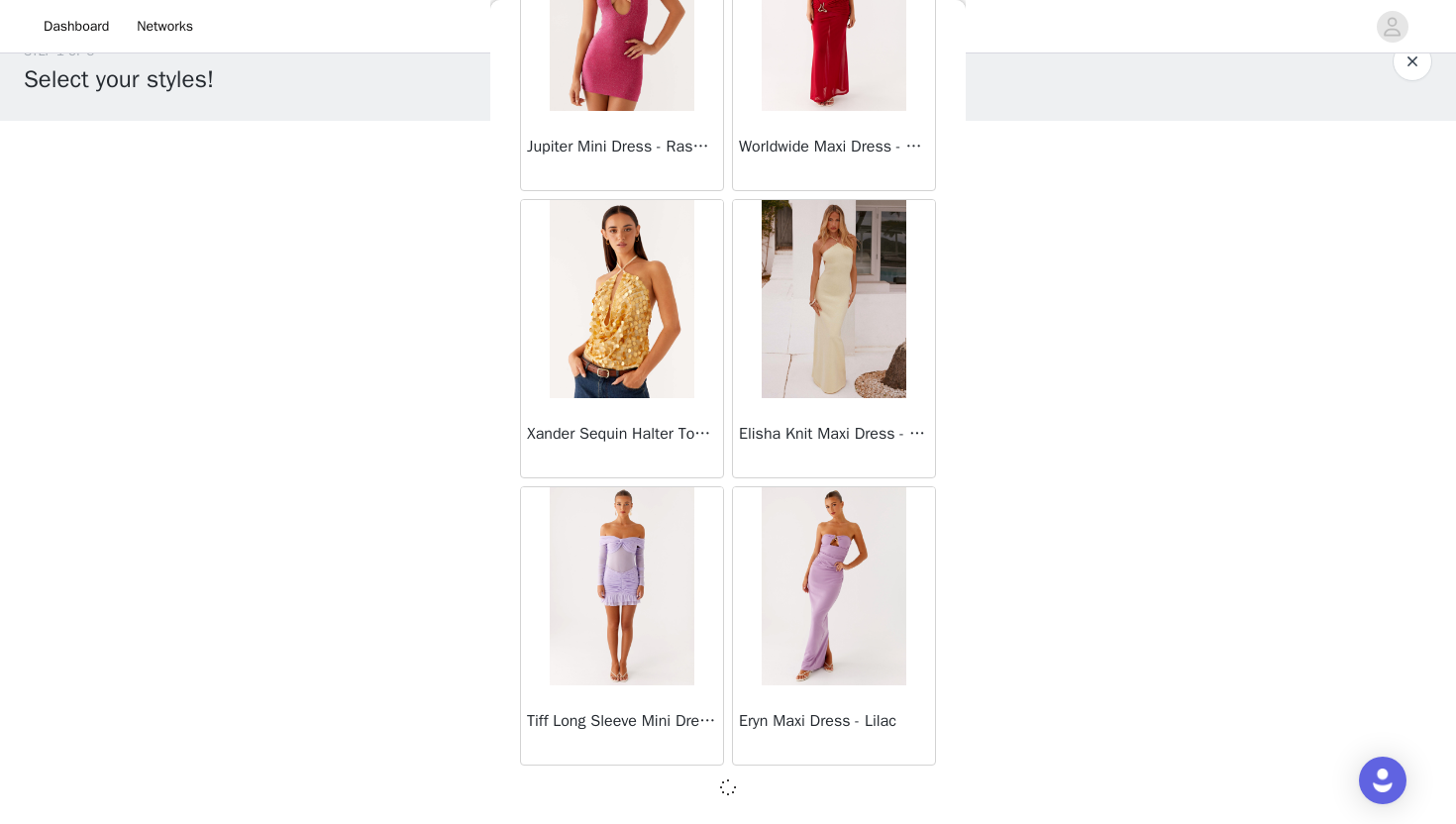 scroll, scrollTop: 42407, scrollLeft: 0, axis: vertical 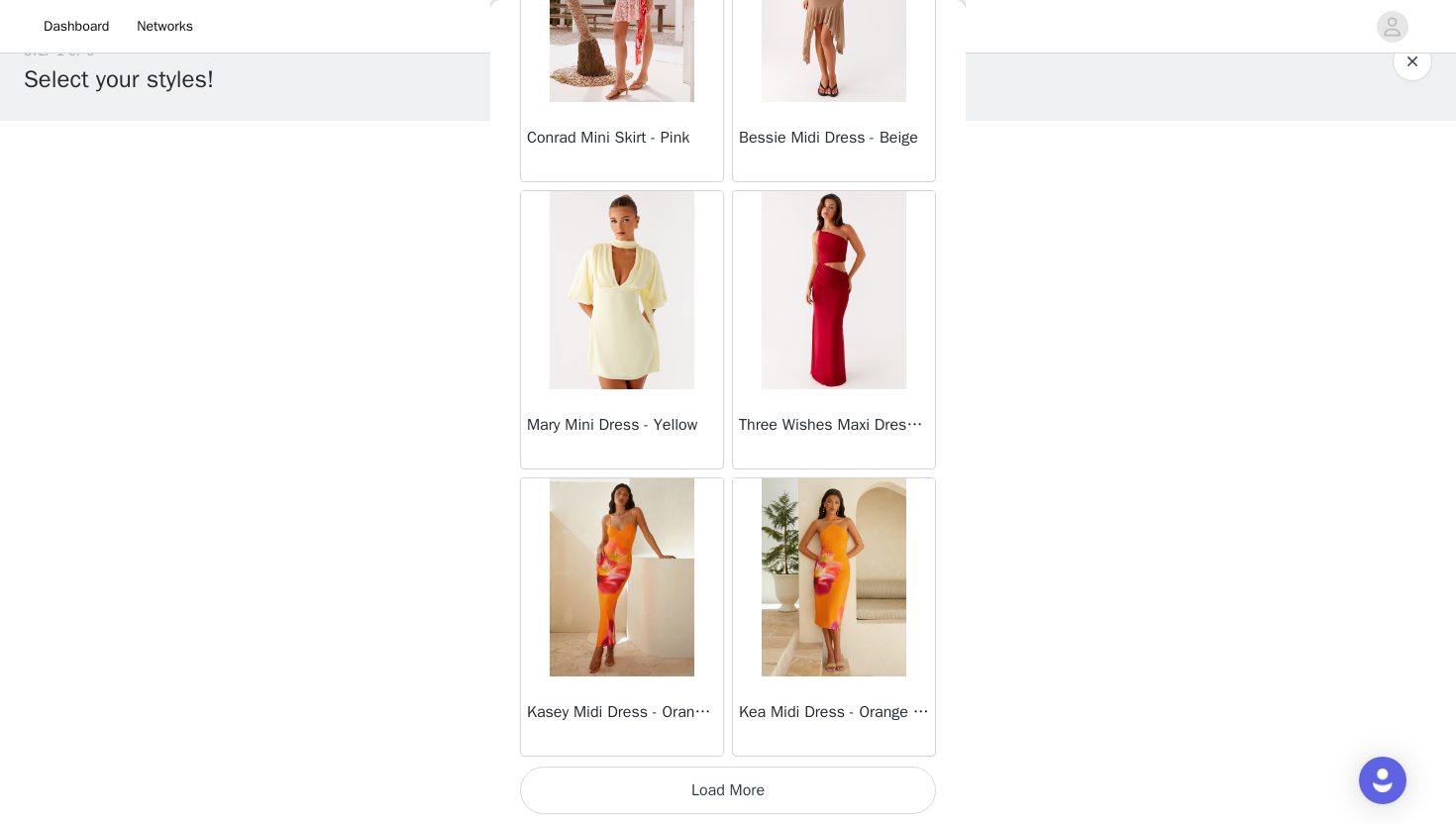 click on "Load More" at bounding box center [728, 790] 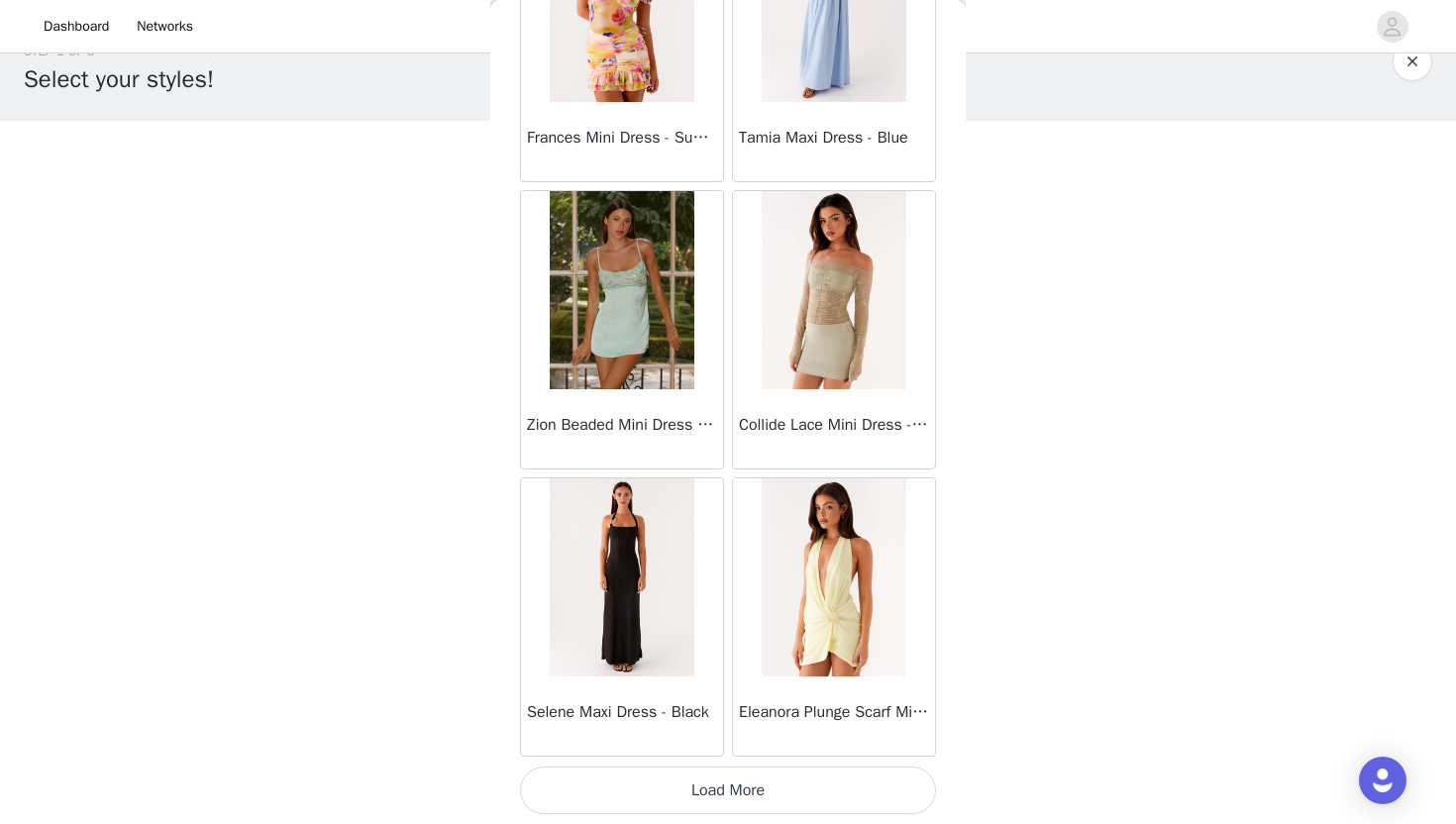 click on "Load More" at bounding box center (728, 790) 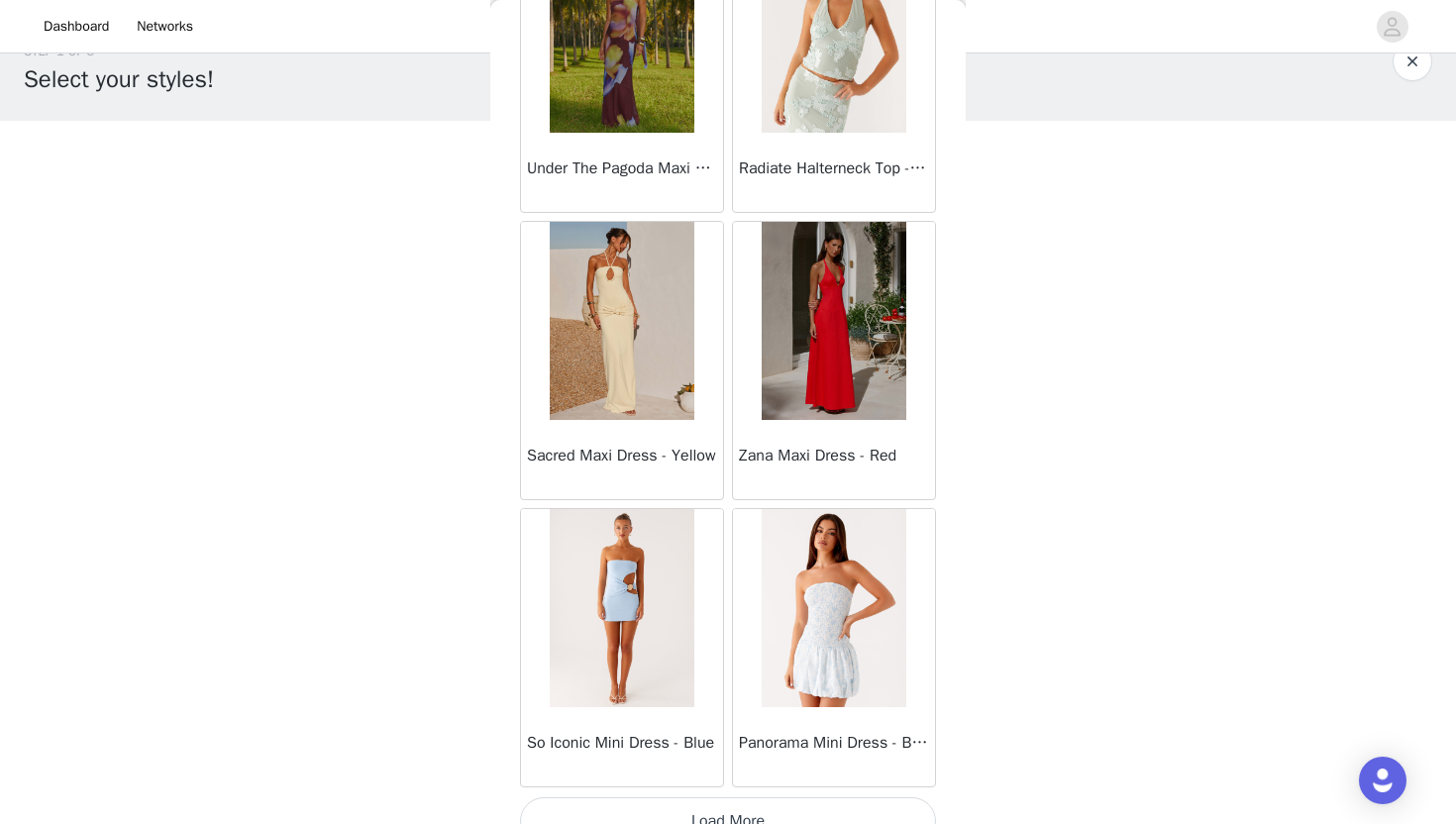 scroll, scrollTop: 51033, scrollLeft: 0, axis: vertical 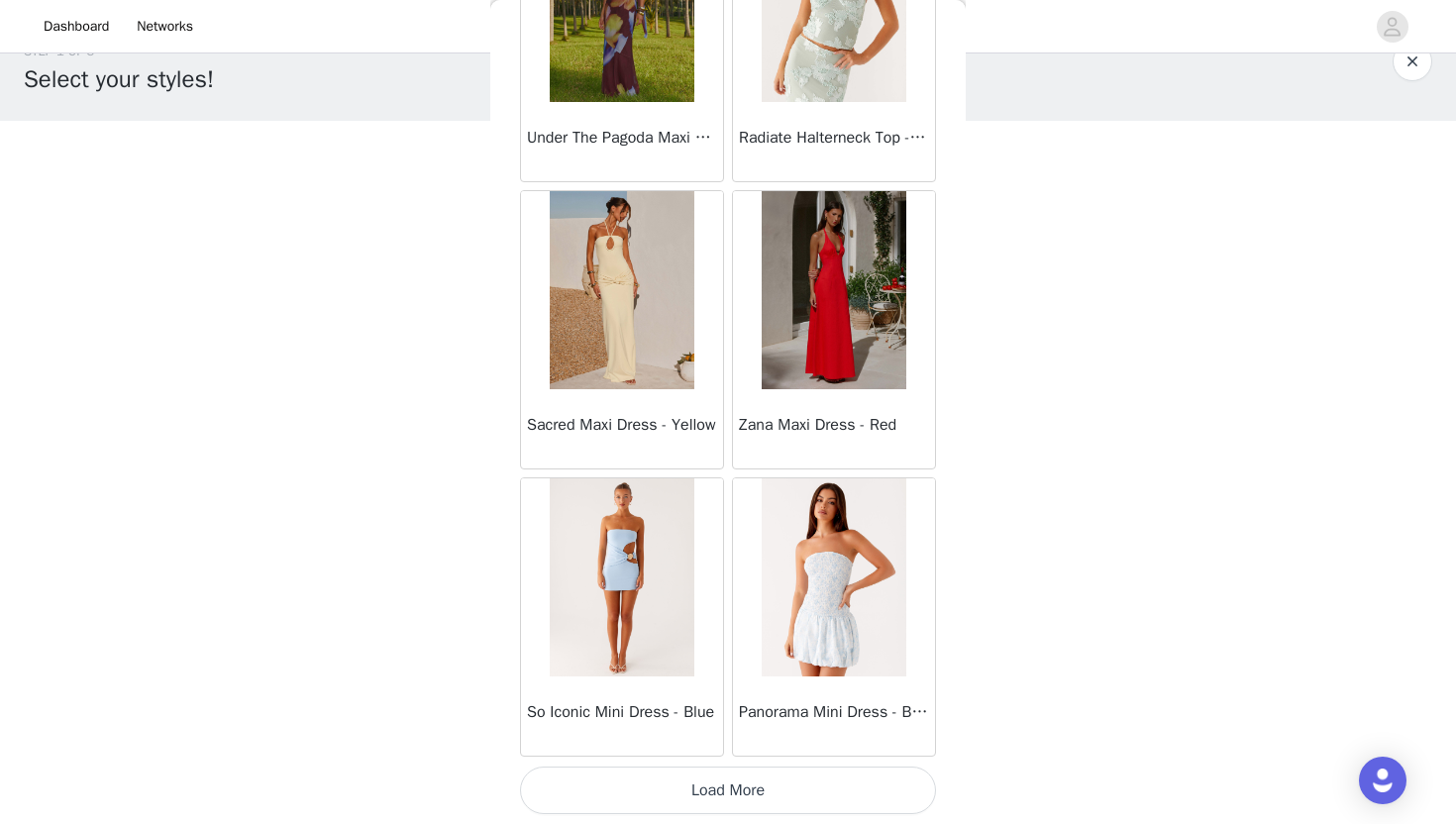 click on "Load More" at bounding box center (728, 790) 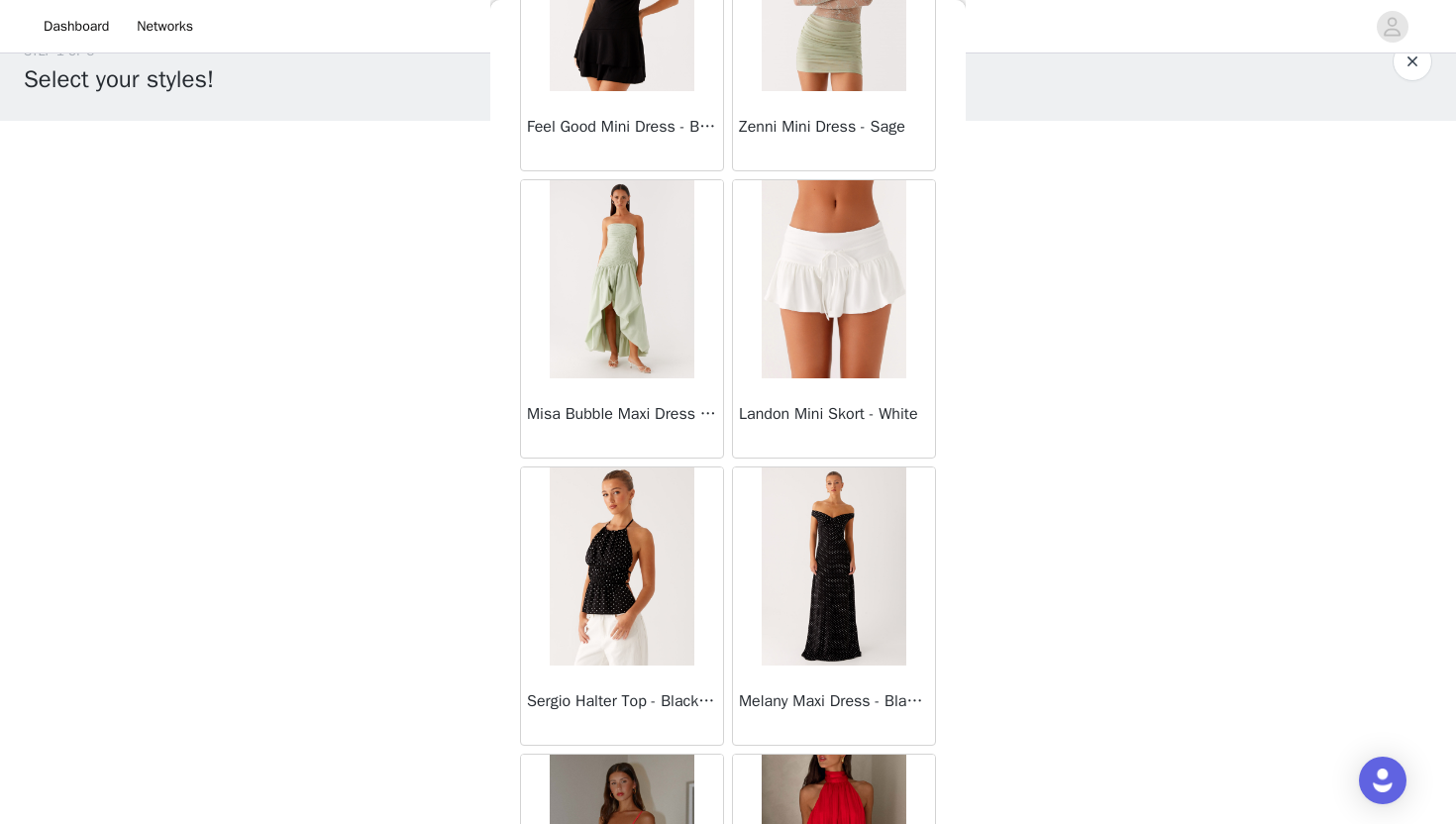 scroll, scrollTop: 53905, scrollLeft: 0, axis: vertical 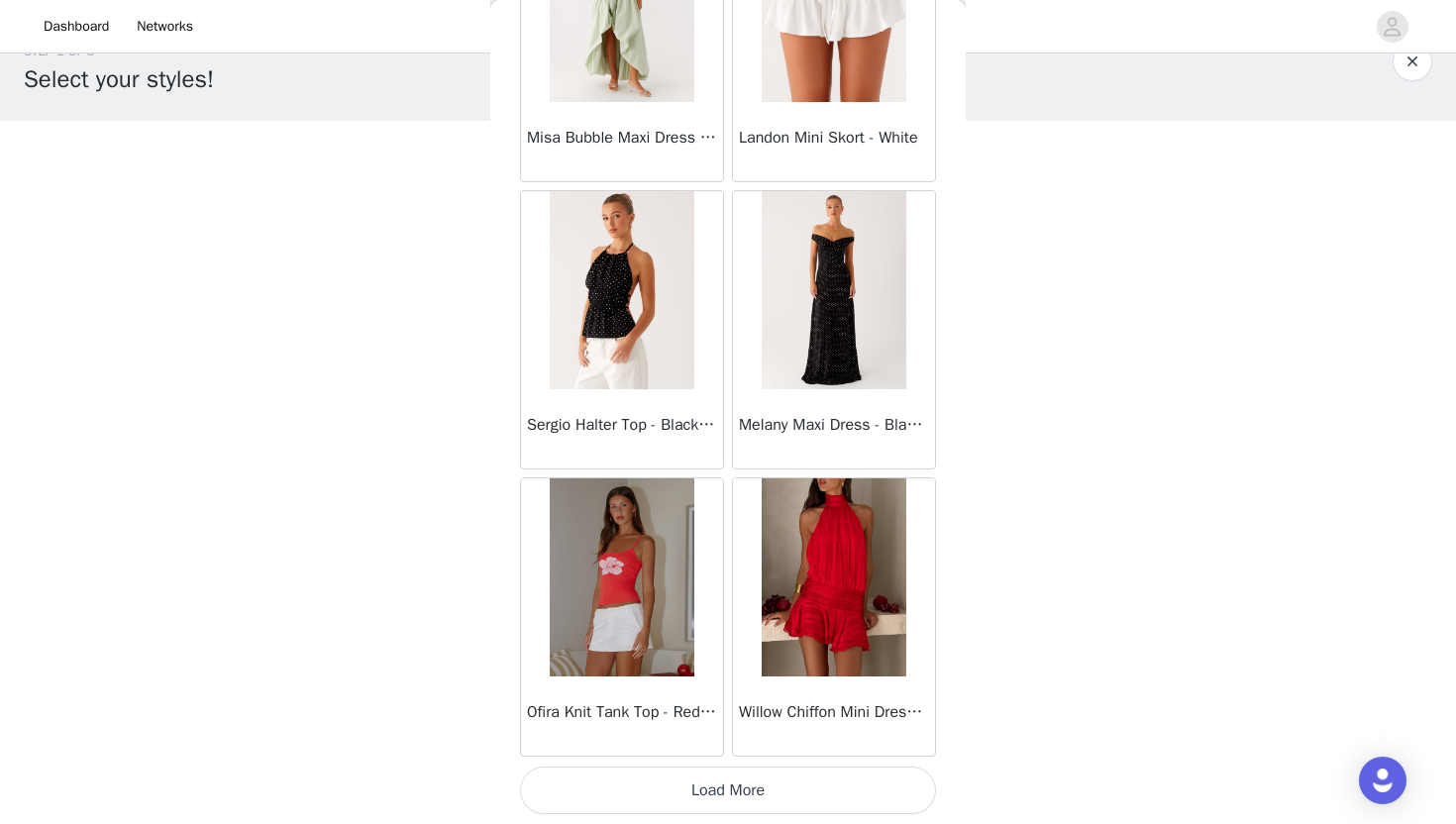 click on "Load More" at bounding box center [728, 790] 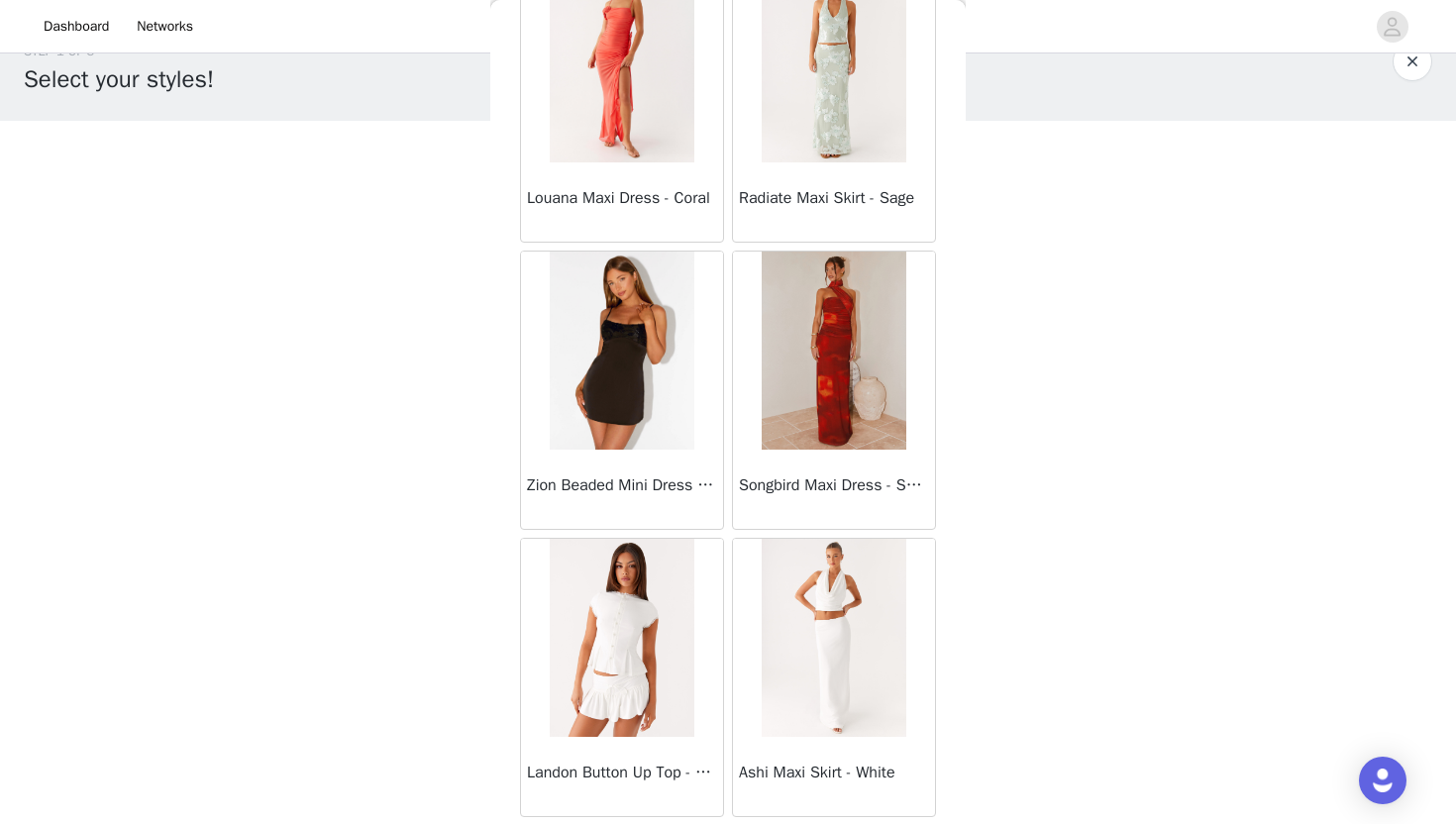 scroll, scrollTop: 56777, scrollLeft: 0, axis: vertical 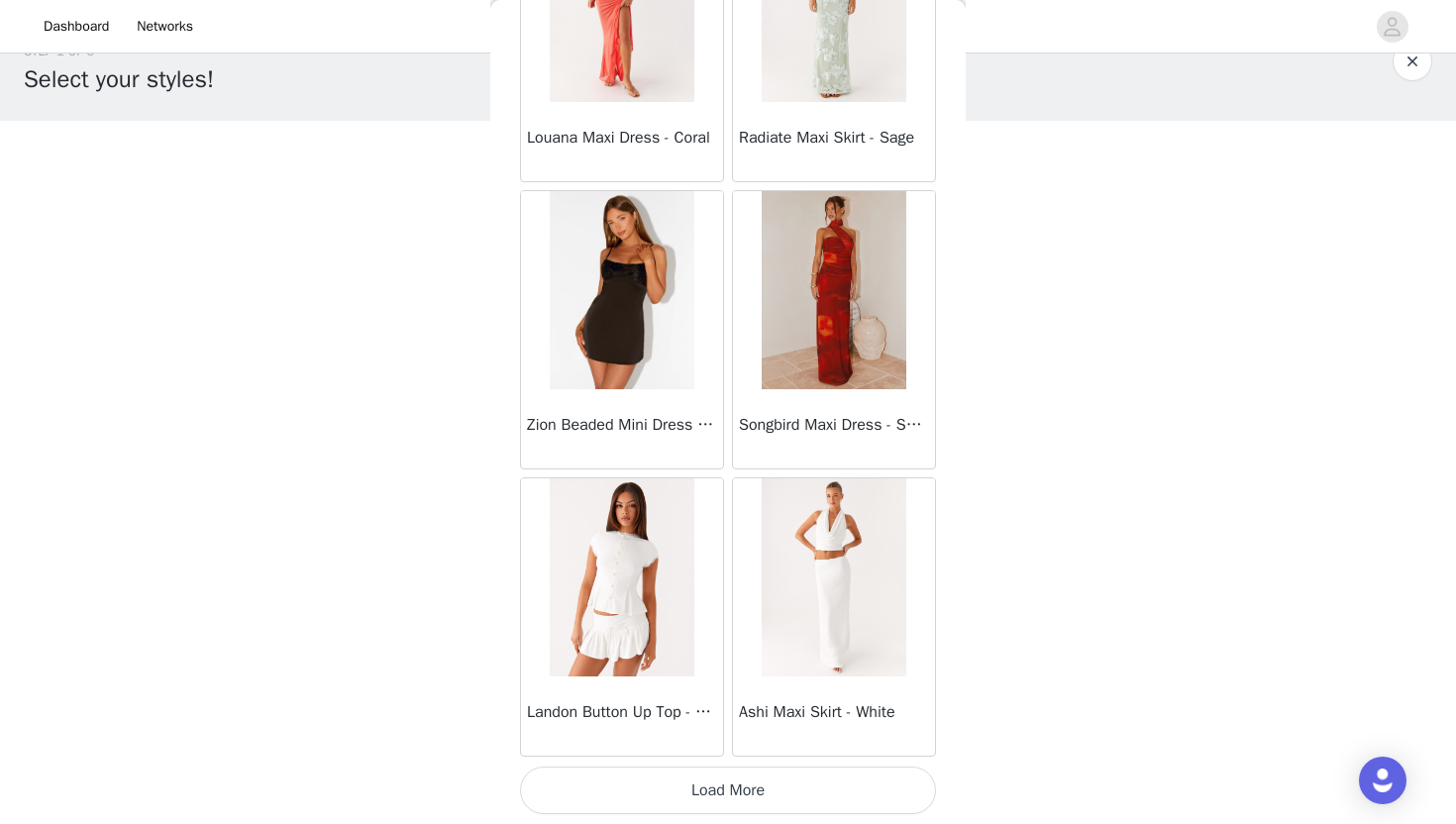click on "Load More" at bounding box center (728, 790) 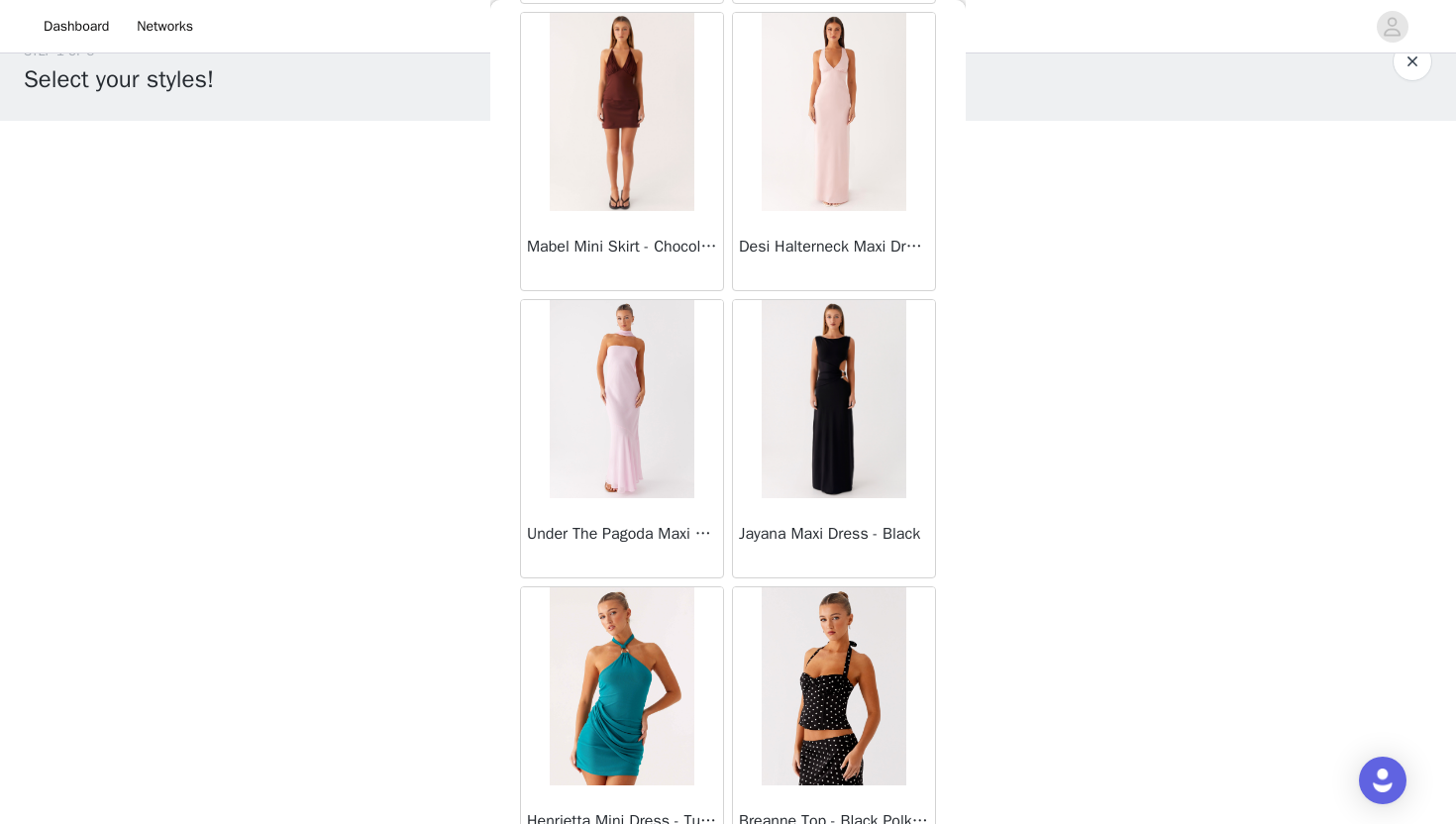 scroll, scrollTop: 59649, scrollLeft: 0, axis: vertical 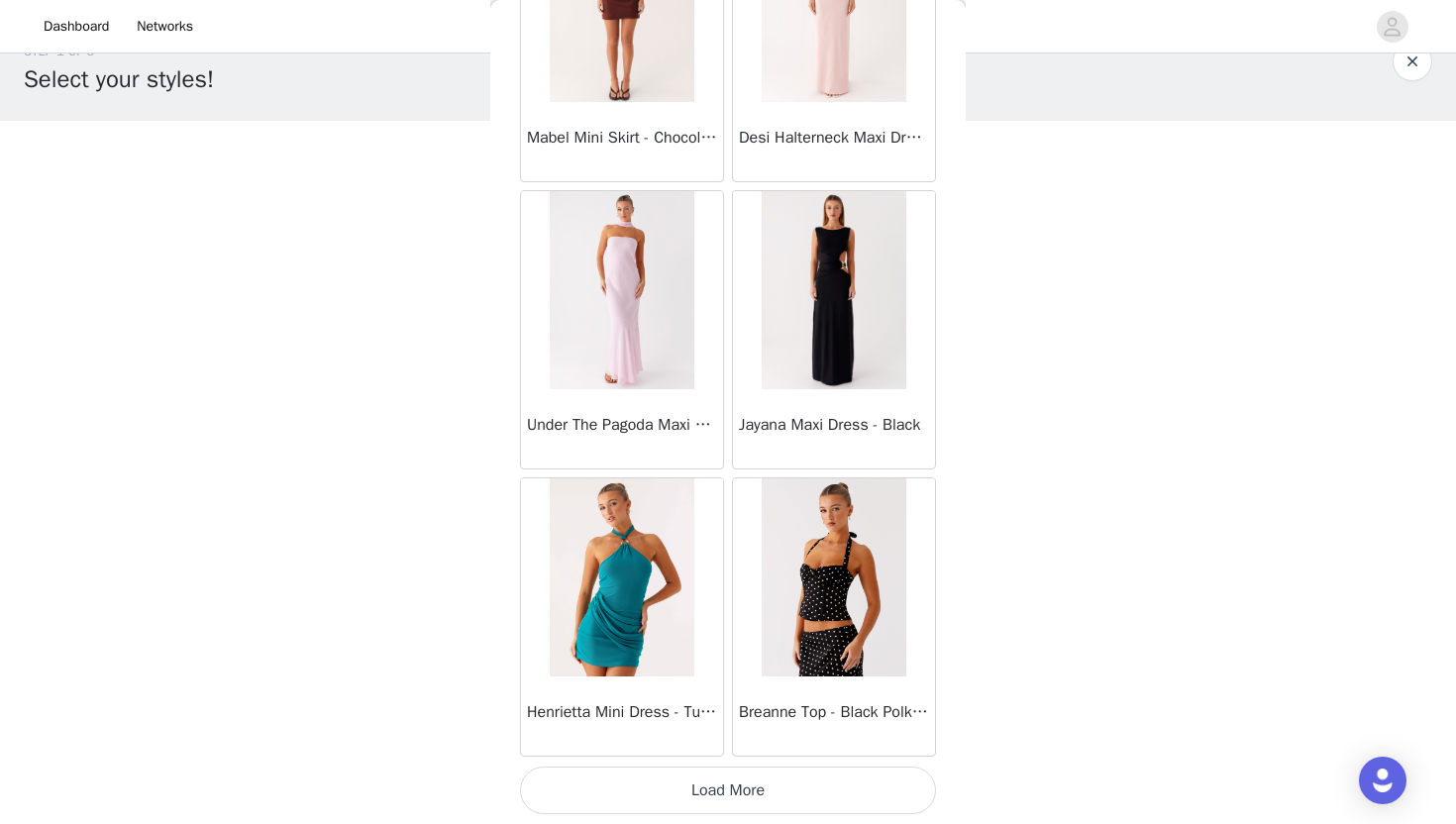click on "Load More" at bounding box center (728, 790) 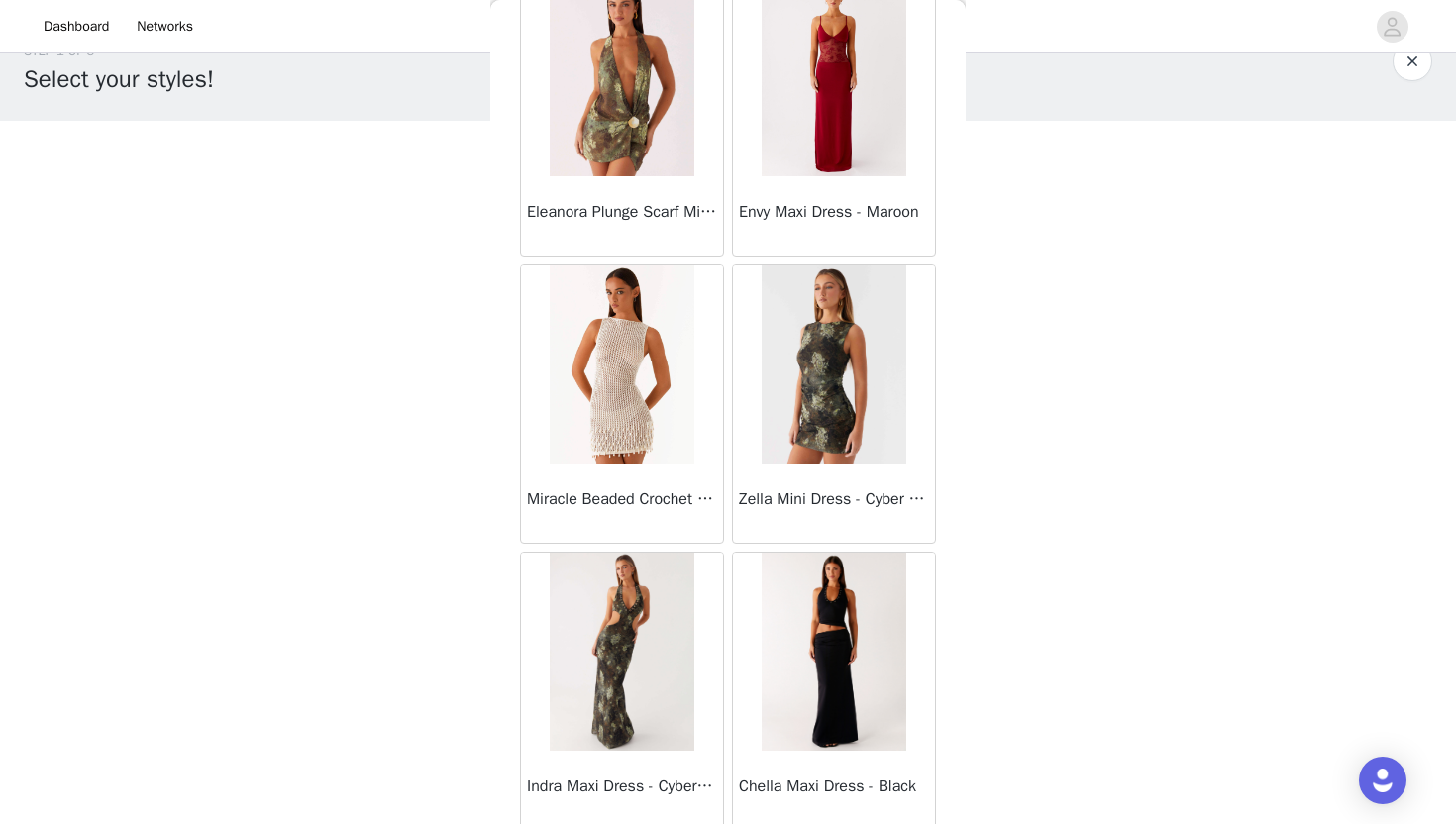 scroll, scrollTop: 62521, scrollLeft: 0, axis: vertical 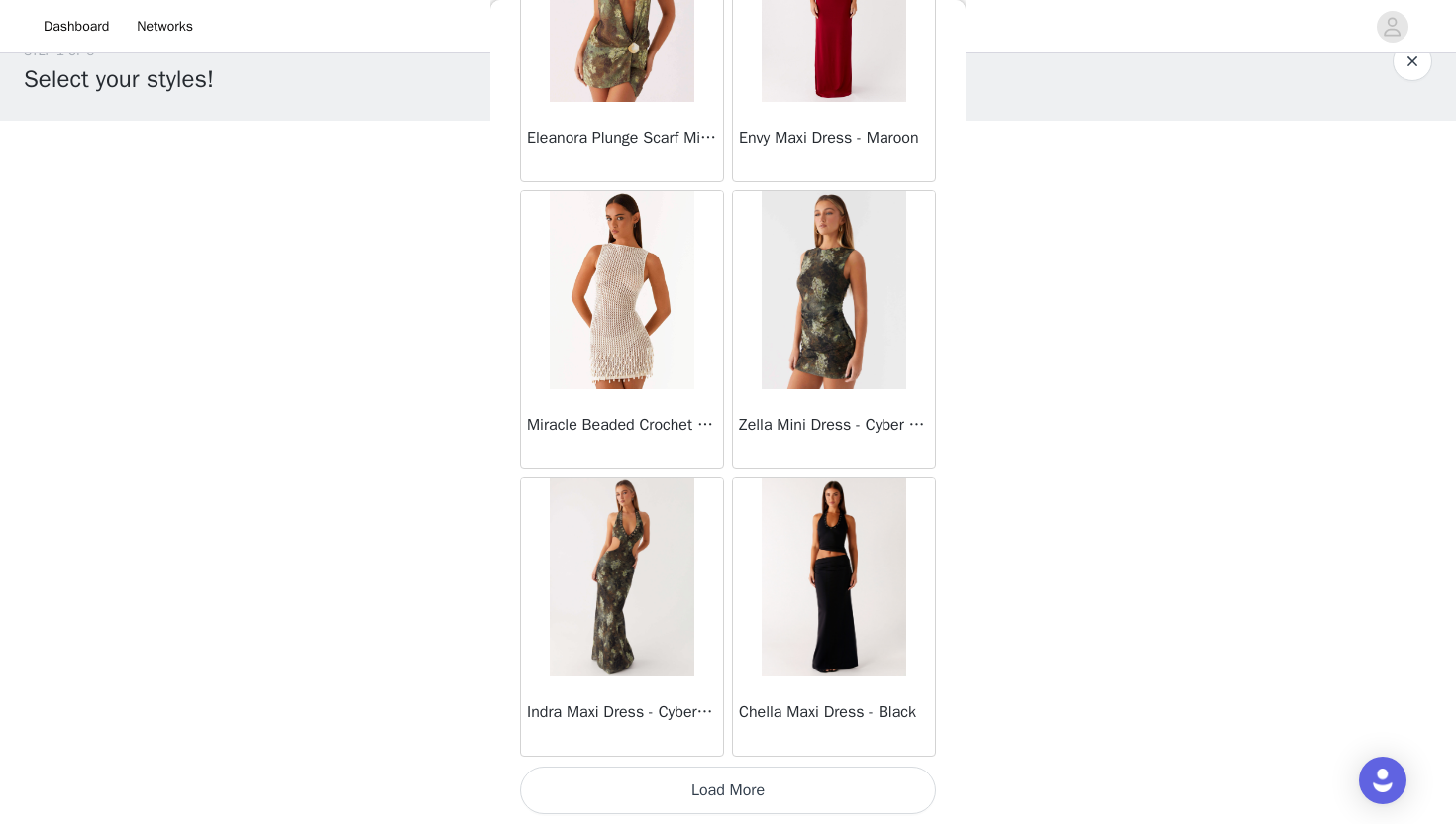 click on "Load More" at bounding box center [728, 790] 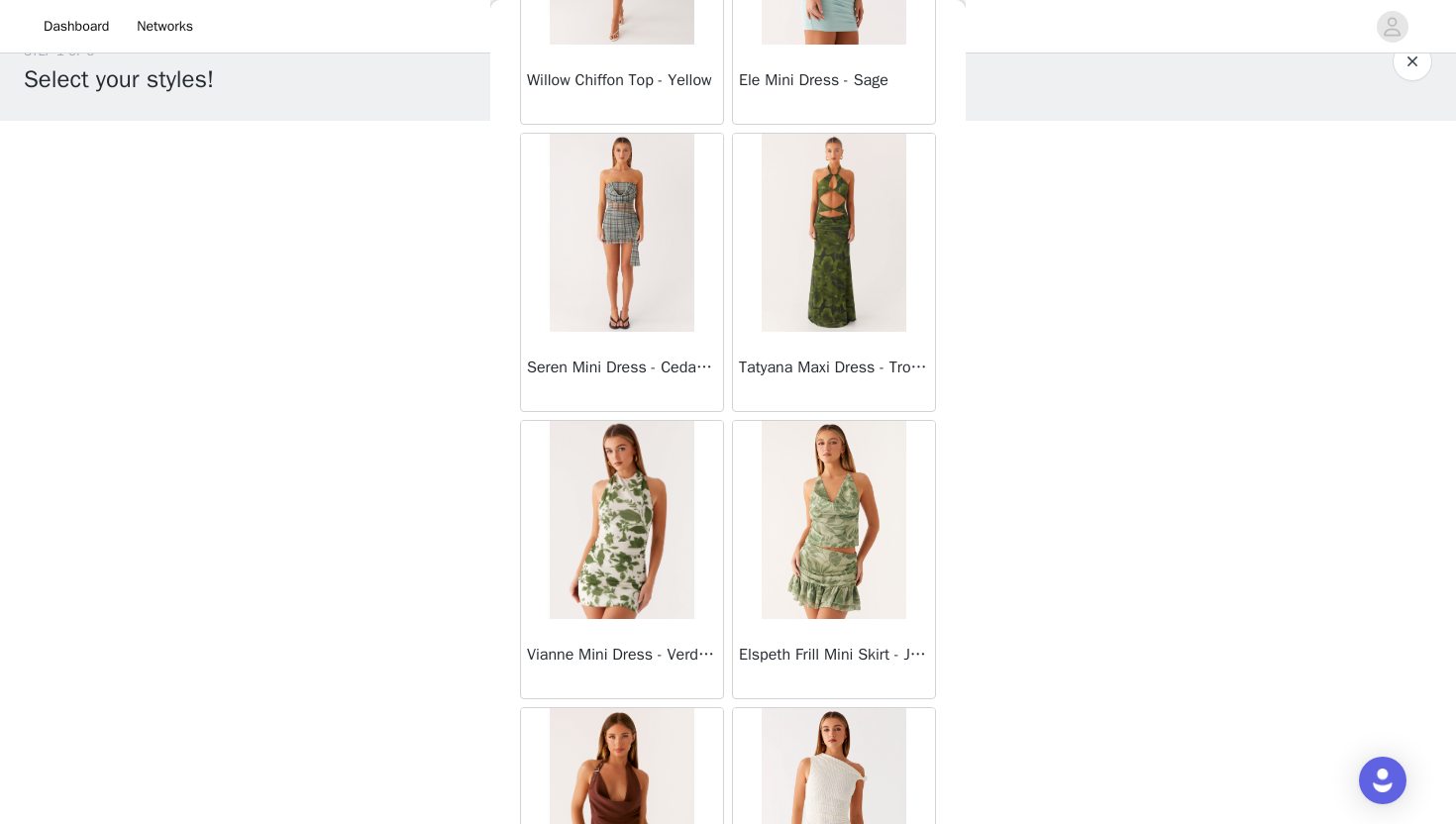 scroll, scrollTop: 65393, scrollLeft: 0, axis: vertical 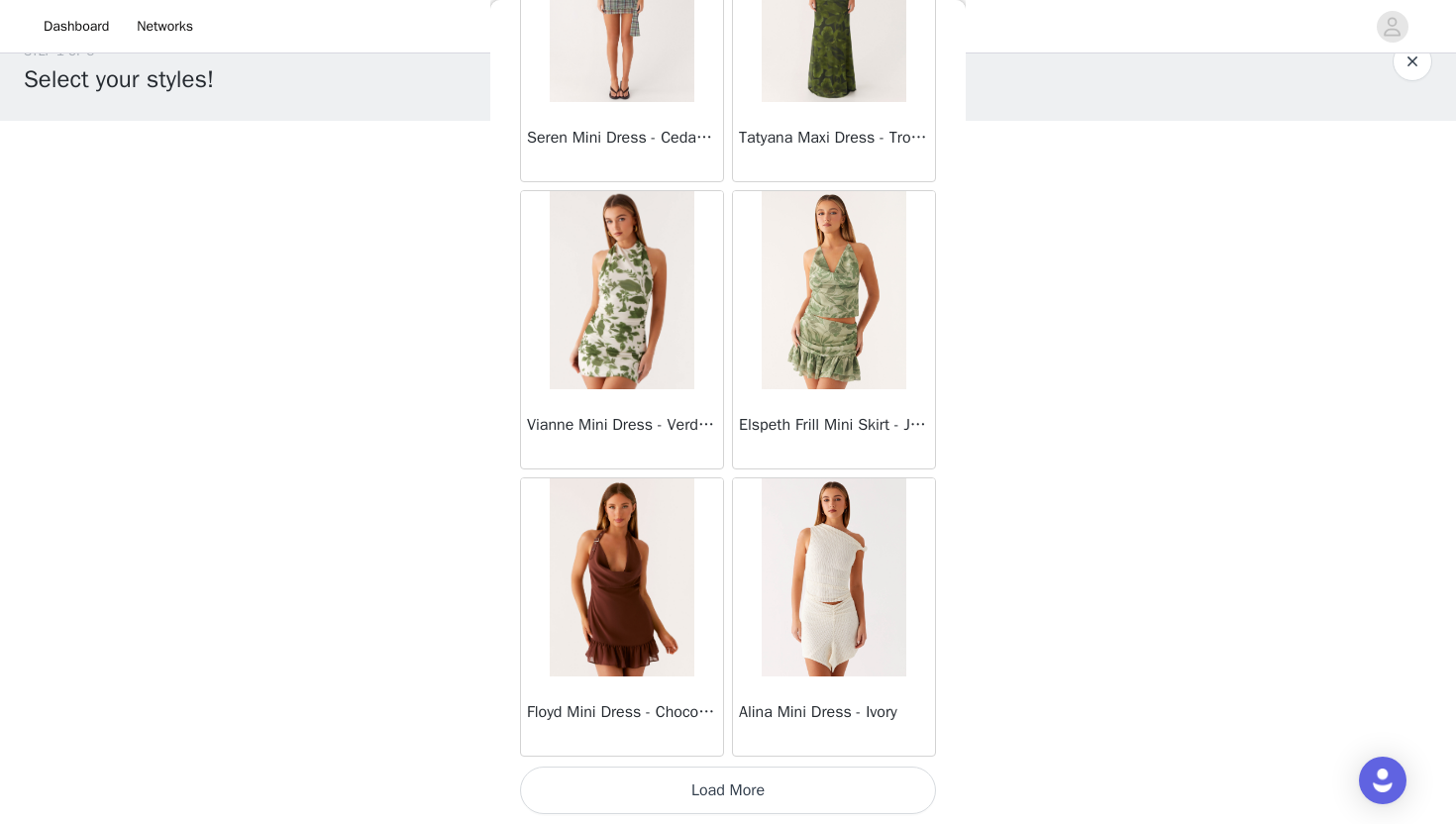 click on "Load More" at bounding box center [728, 790] 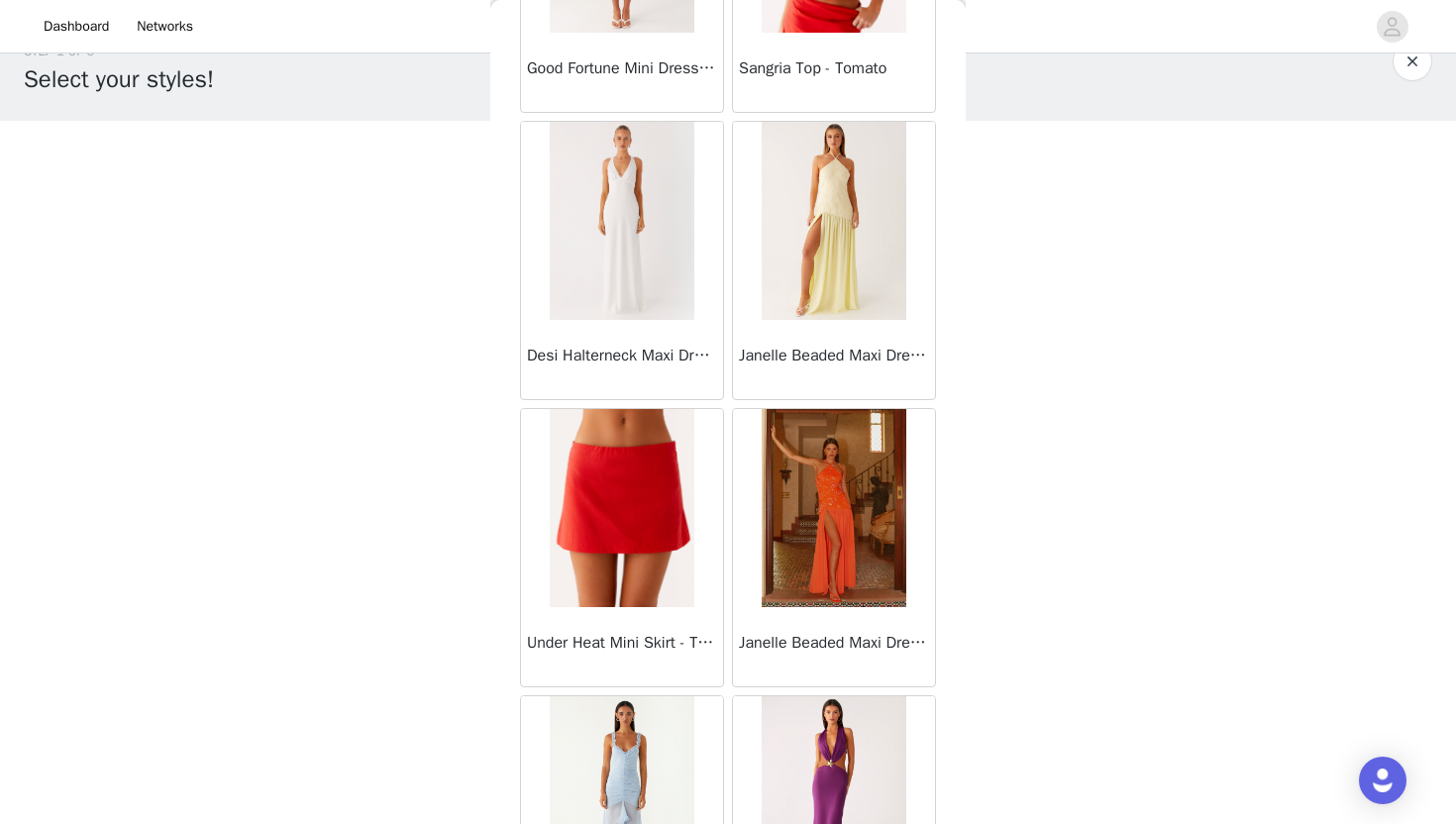 scroll, scrollTop: 68265, scrollLeft: 0, axis: vertical 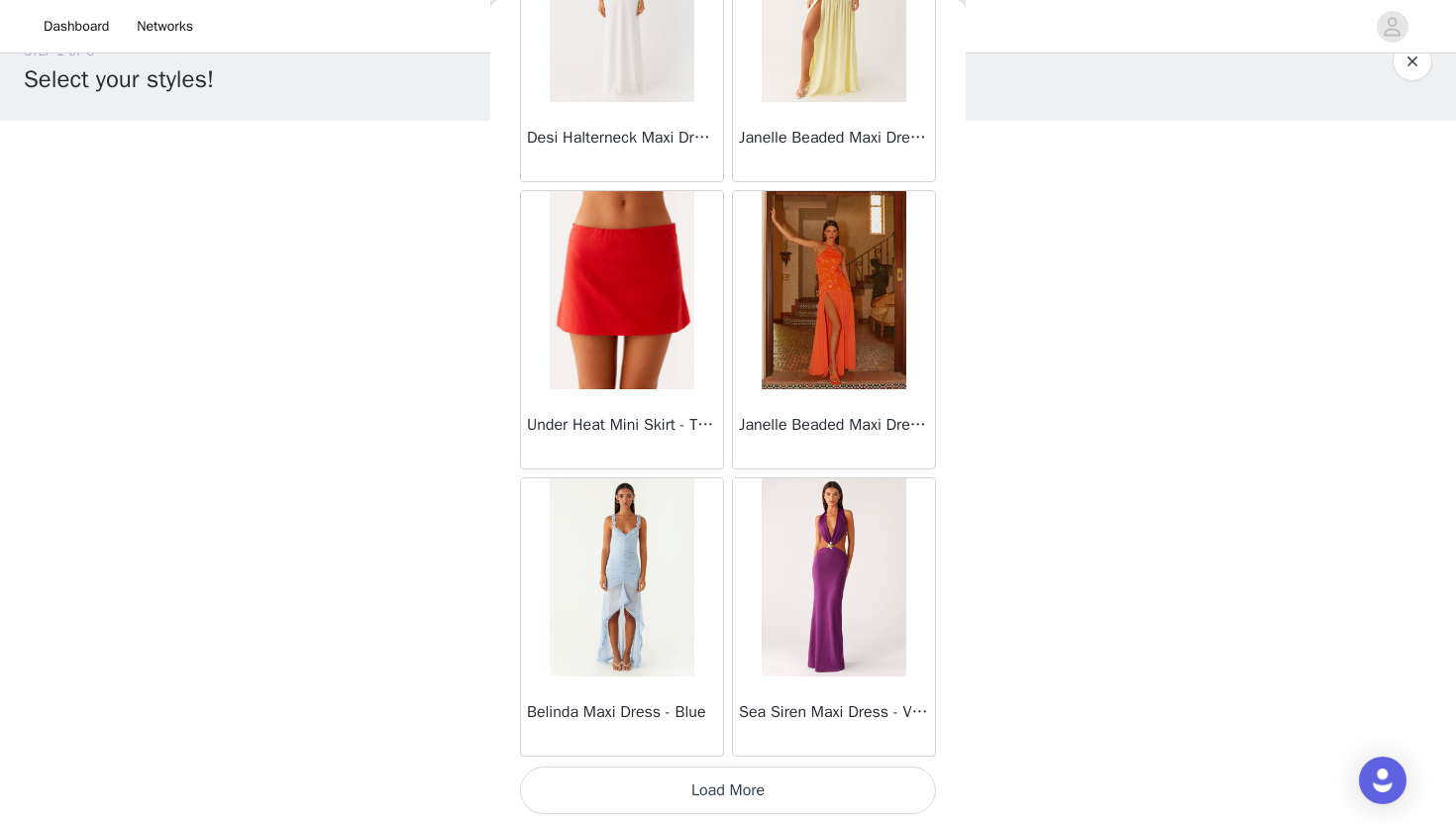 click on "Load More" at bounding box center (728, 790) 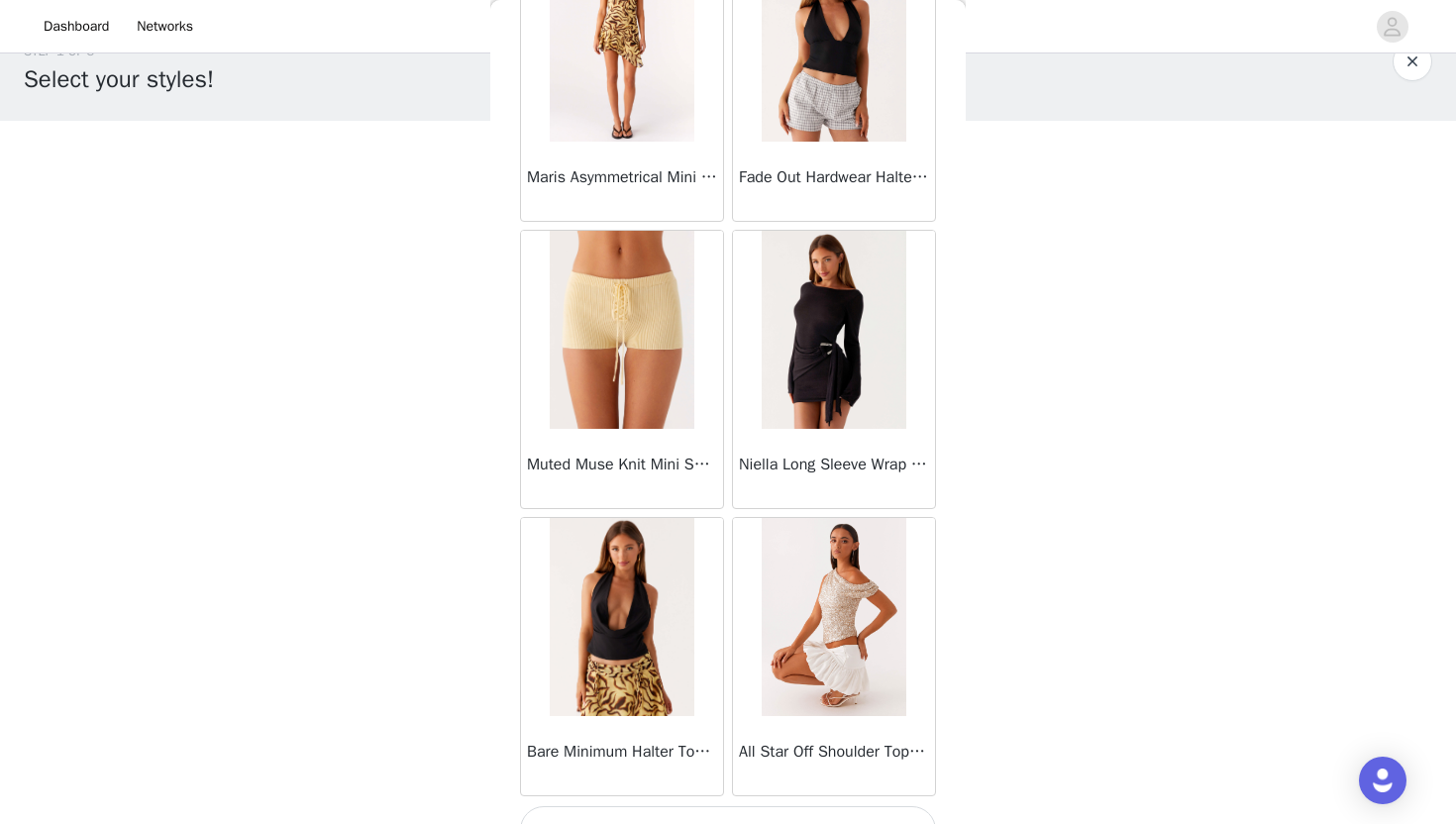 scroll, scrollTop: 71137, scrollLeft: 0, axis: vertical 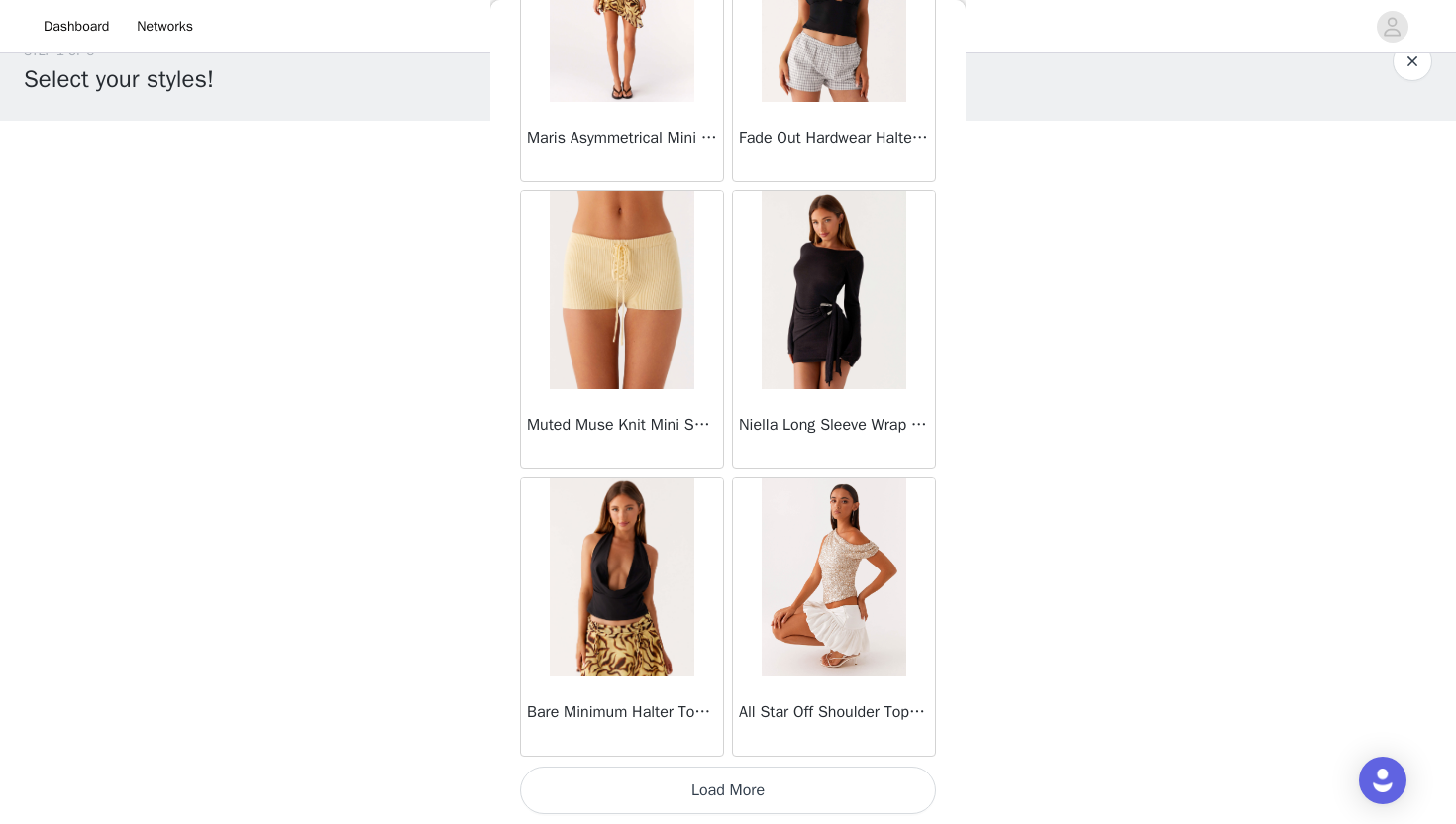 click on "Load More" at bounding box center [728, 790] 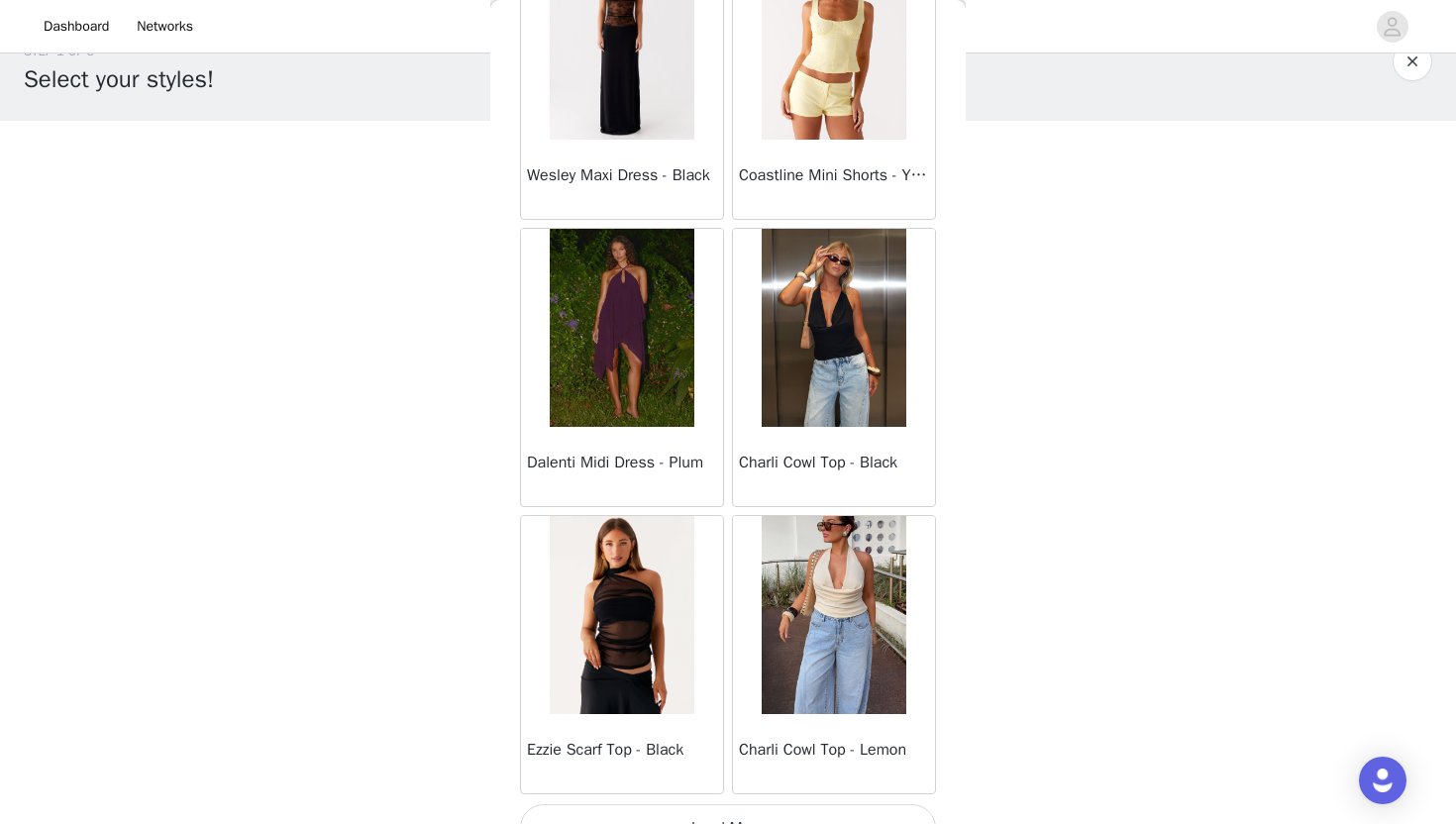 scroll, scrollTop: 74009, scrollLeft: 0, axis: vertical 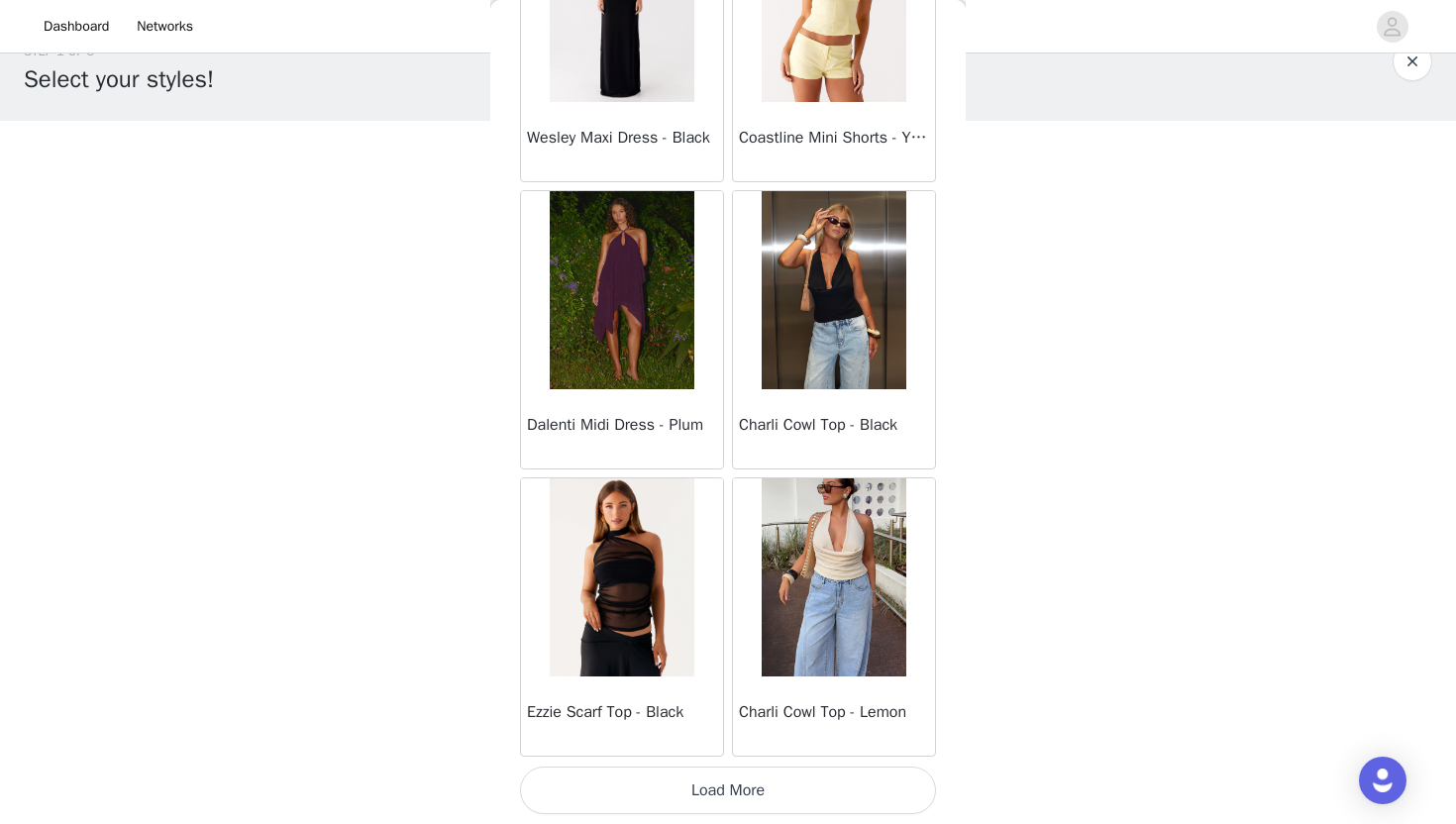 click on "Load More" at bounding box center (728, 790) 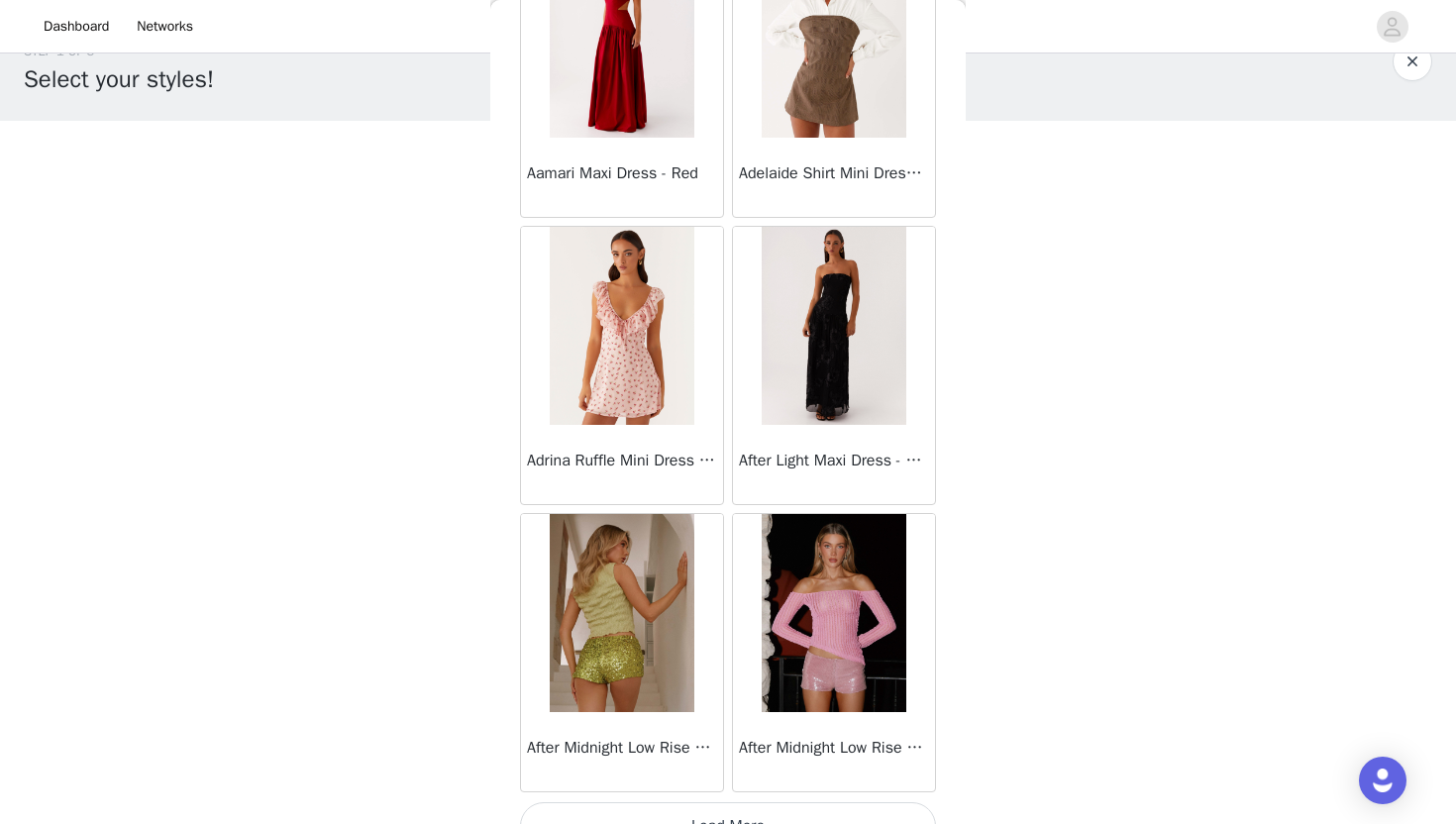 scroll, scrollTop: 76882, scrollLeft: 0, axis: vertical 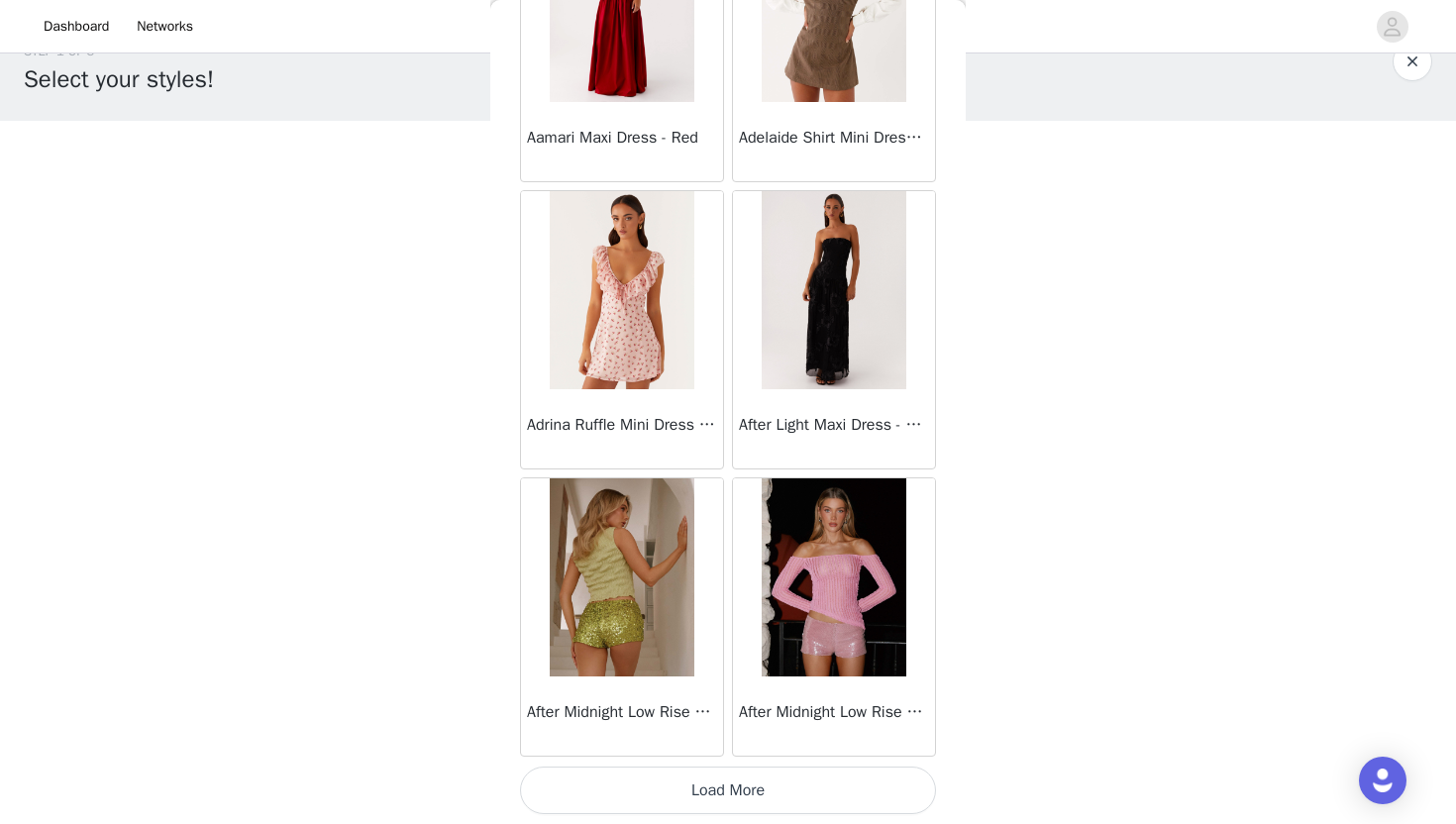 click on "Load More" at bounding box center [728, 790] 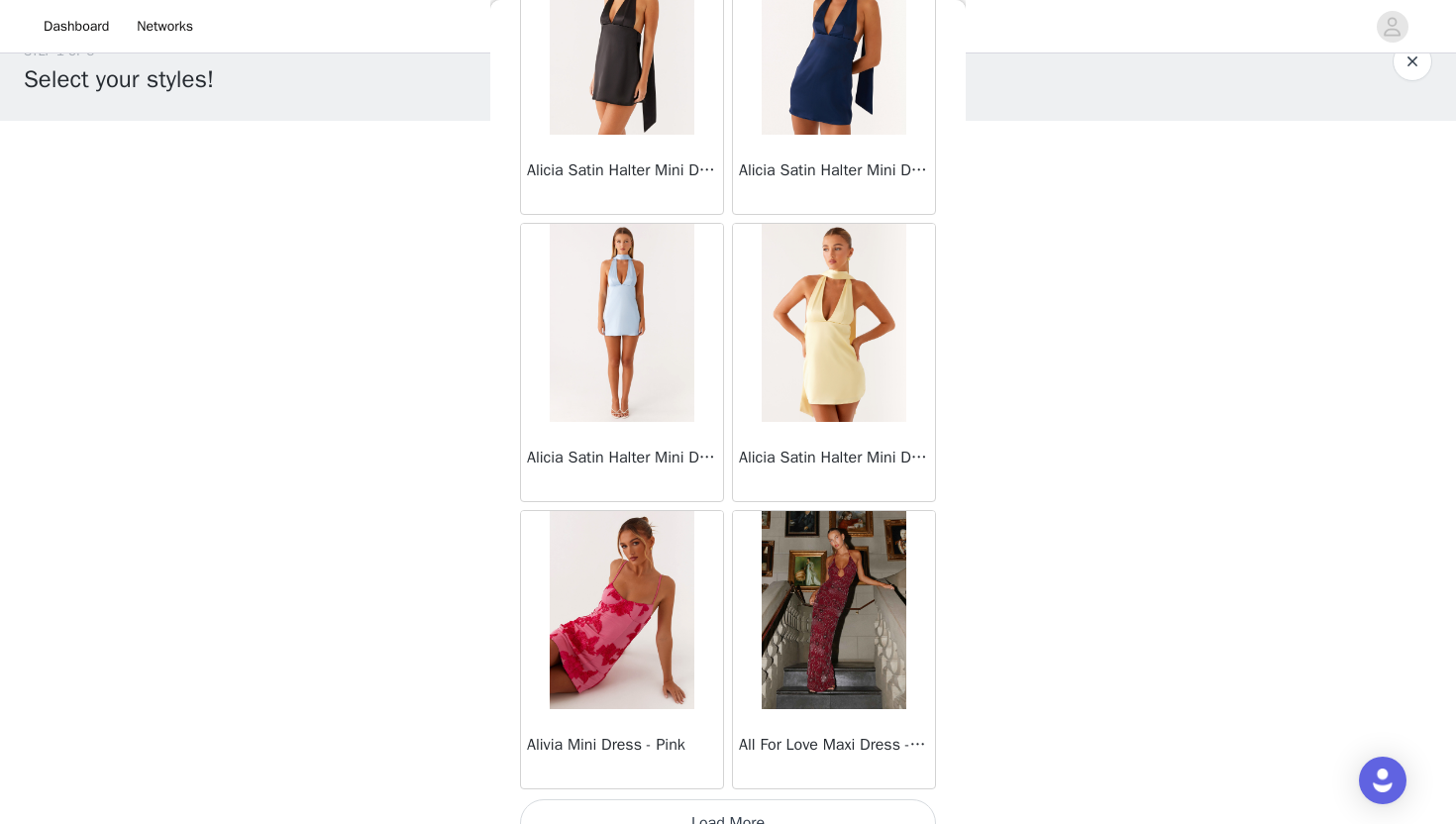 scroll, scrollTop: 79754, scrollLeft: 0, axis: vertical 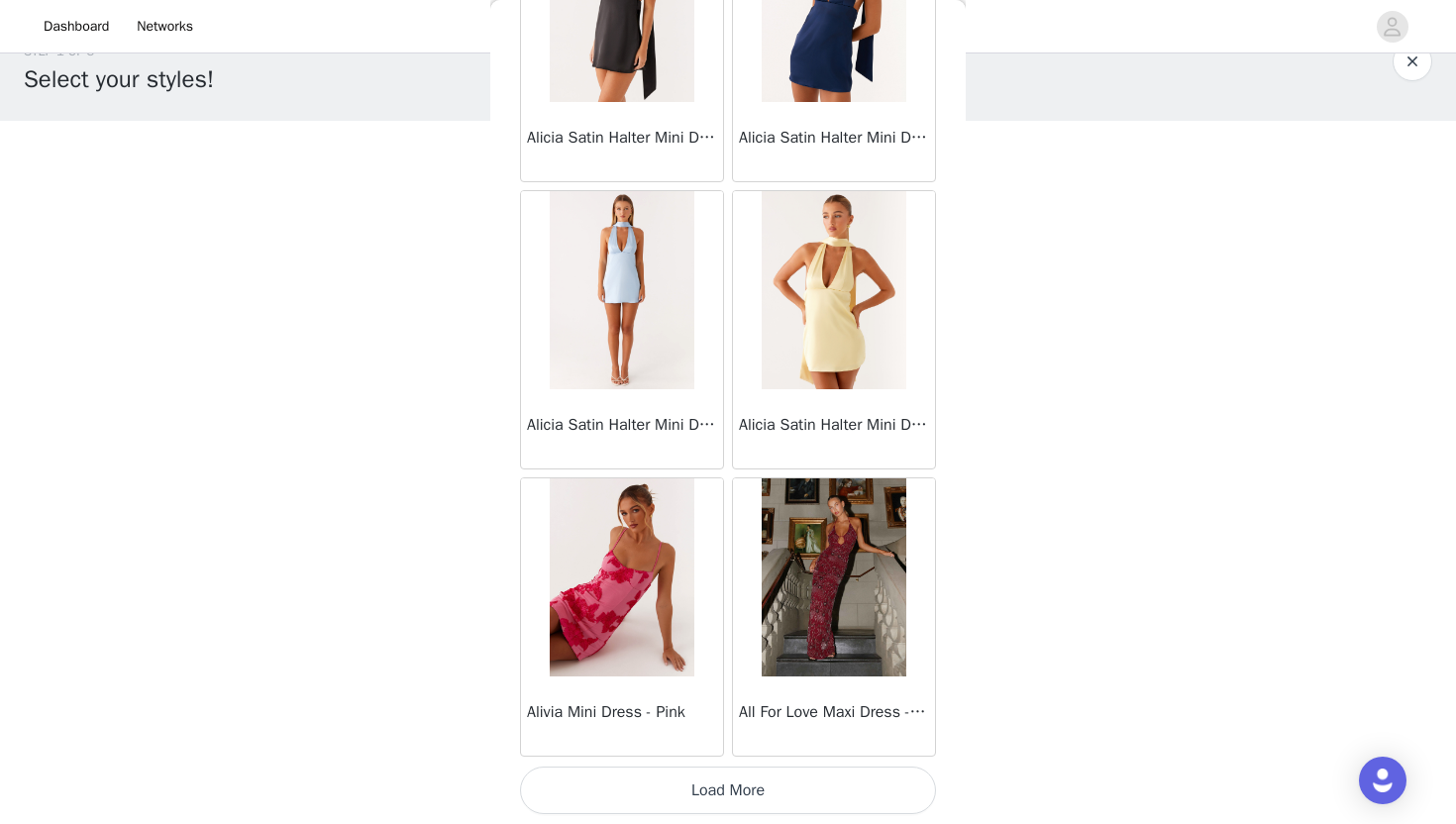 click on "Load More" at bounding box center (728, 790) 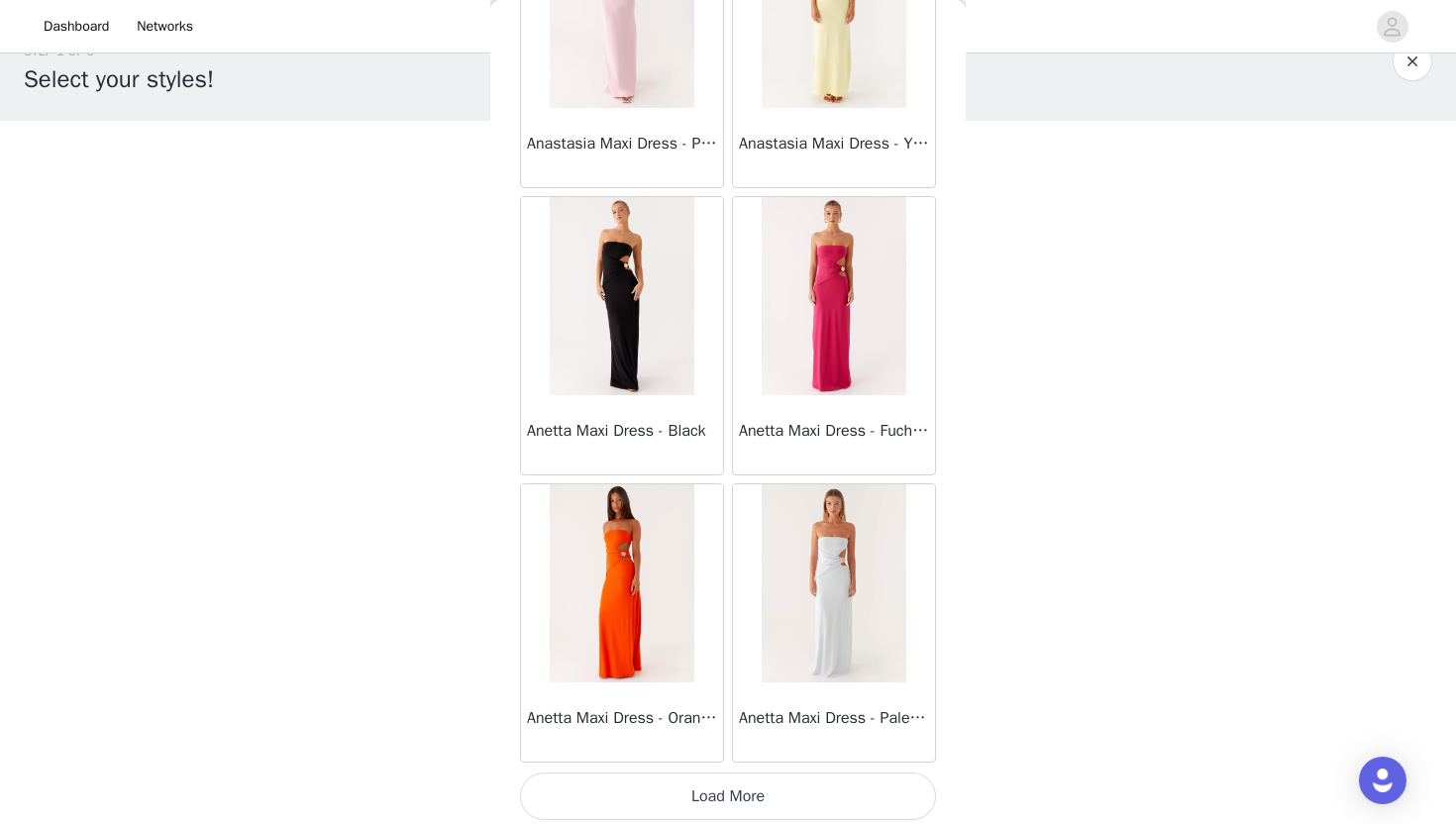 scroll, scrollTop: 82626, scrollLeft: 0, axis: vertical 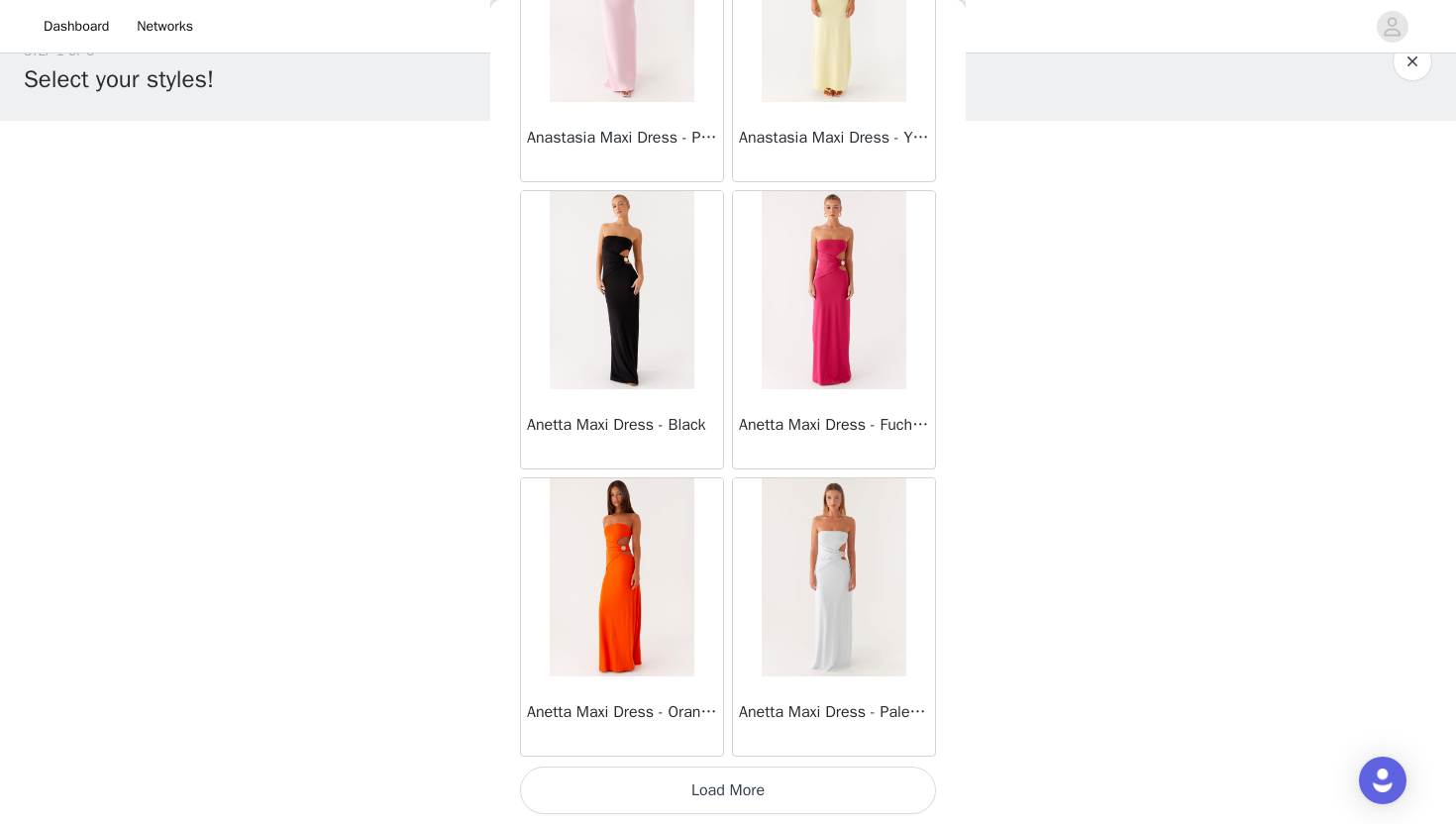 click on "Load More" at bounding box center [728, 790] 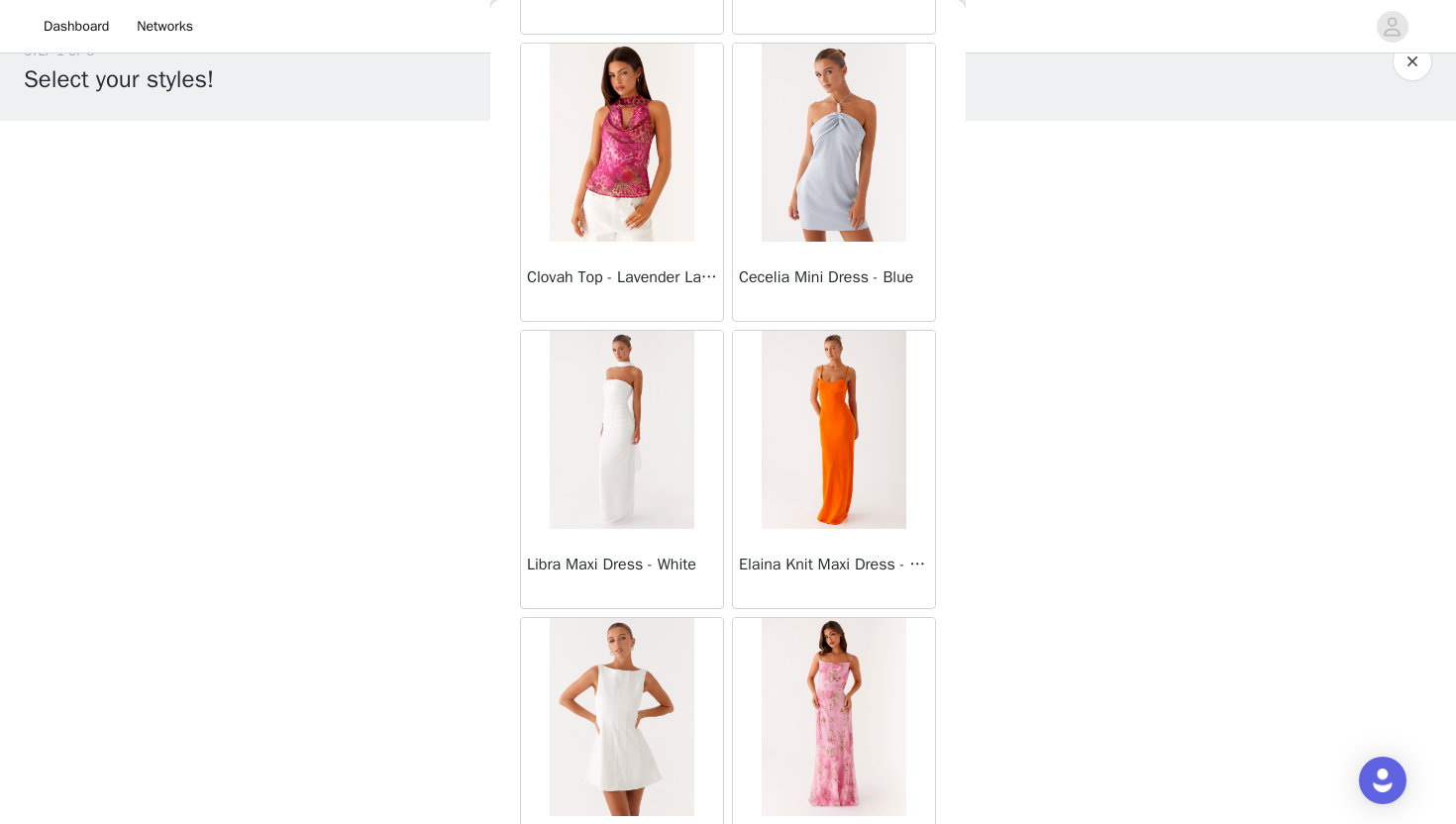 scroll, scrollTop: 29004, scrollLeft: 0, axis: vertical 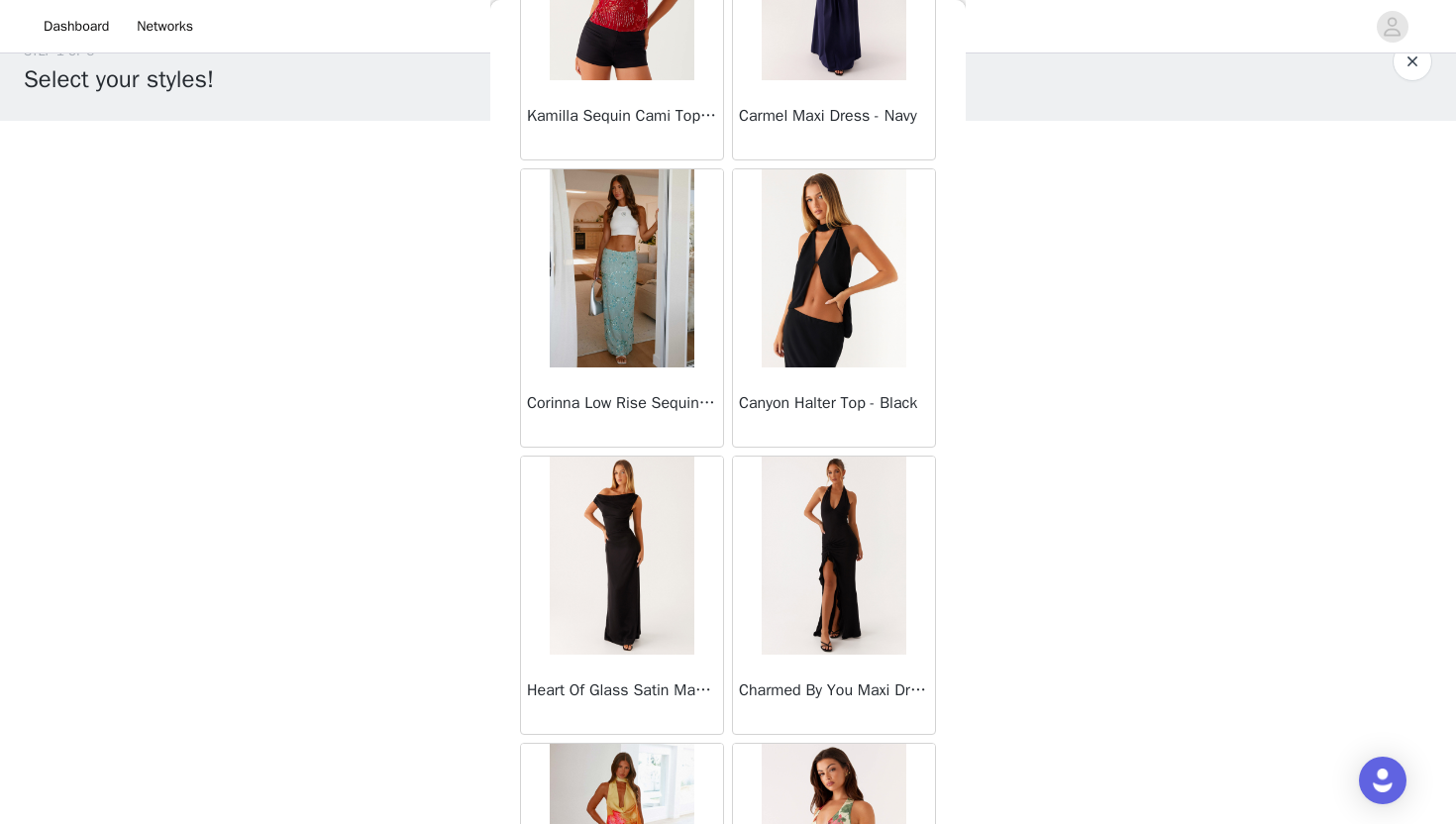 click on "Corinna Low Rise Sequin Maxi Skirt - Mint" at bounding box center (622, 407) 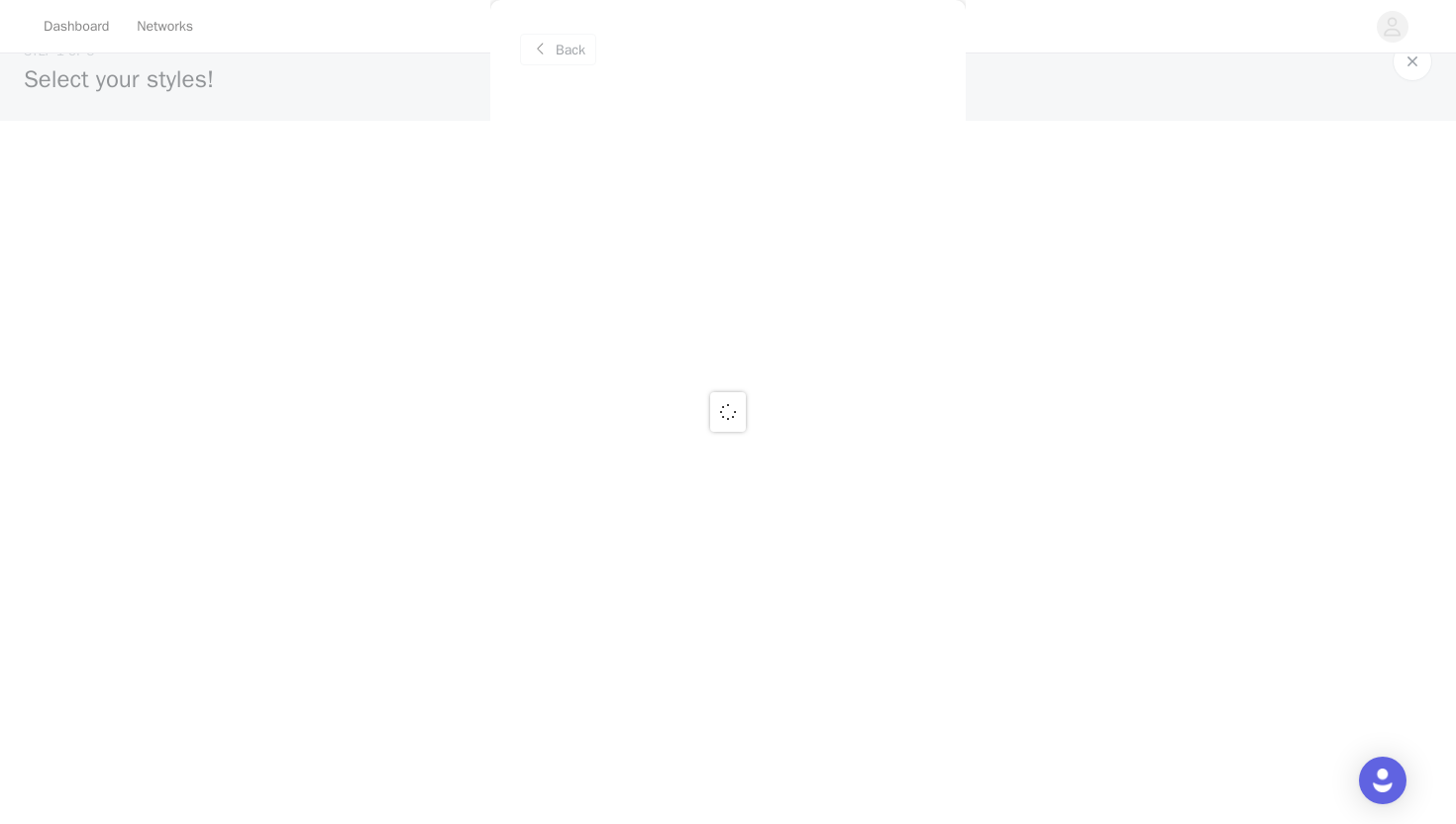 scroll, scrollTop: 0, scrollLeft: 0, axis: both 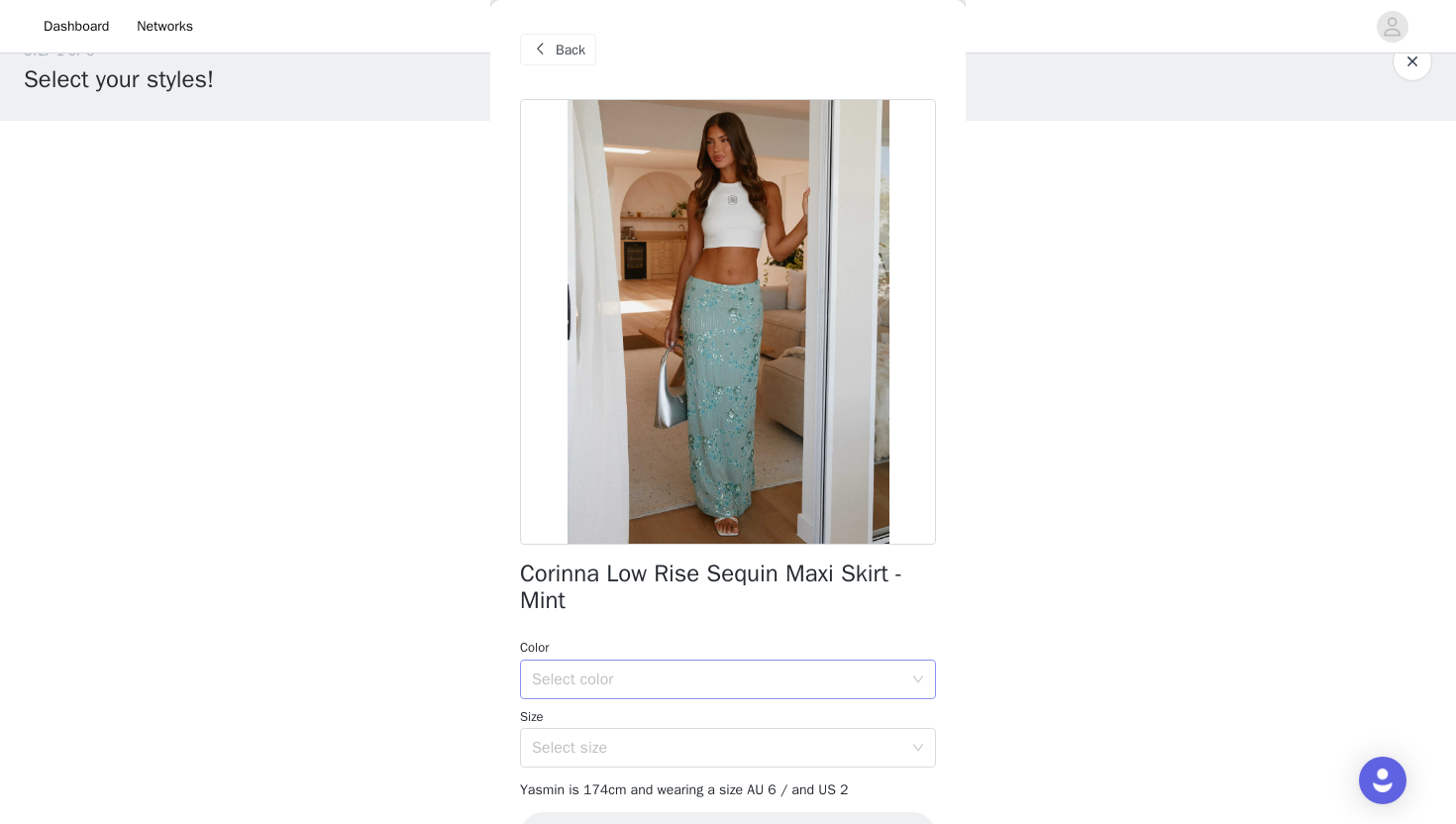 click on "Select color" at bounding box center (717, 679) 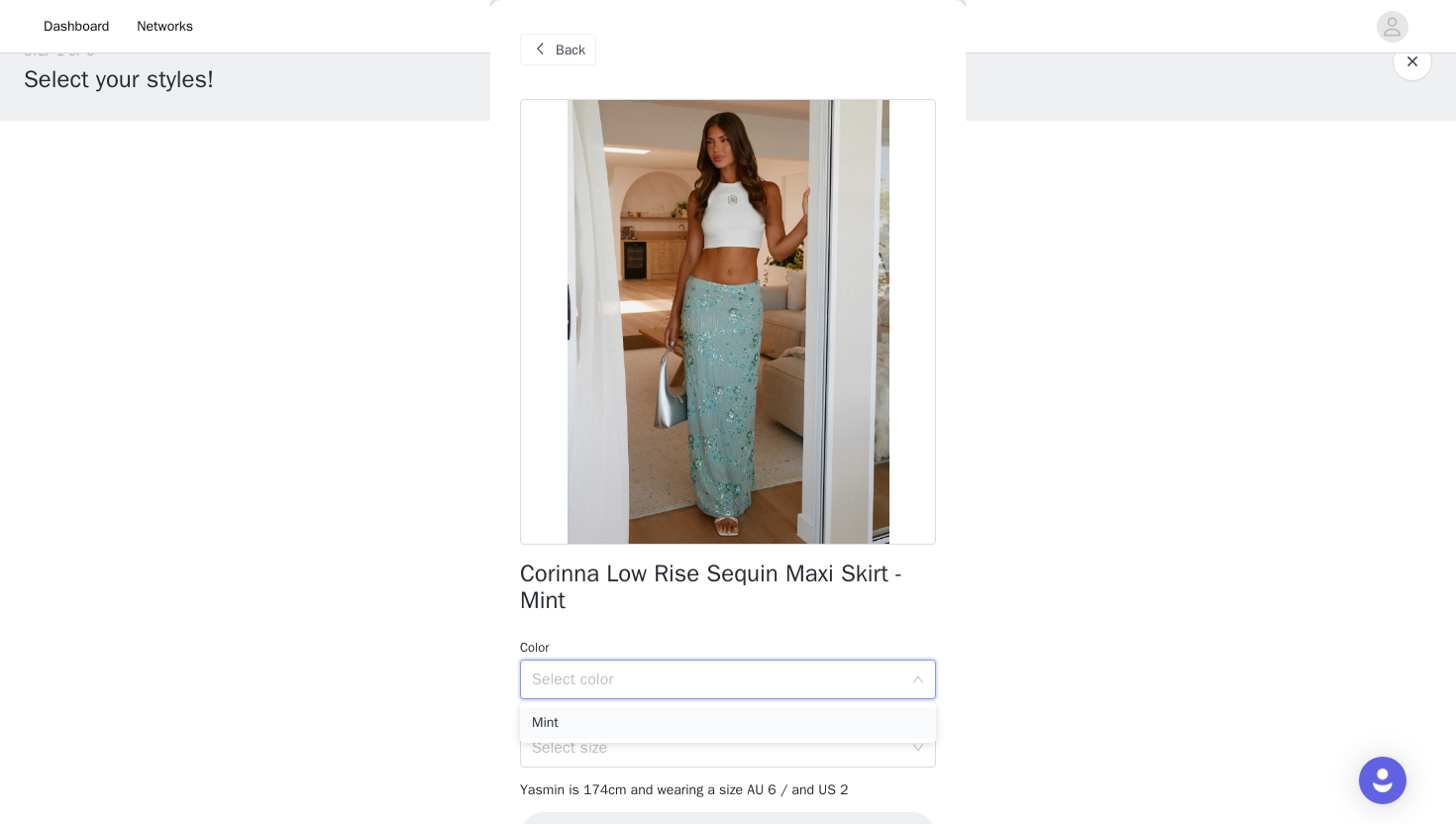 click on "Mint" at bounding box center (728, 723) 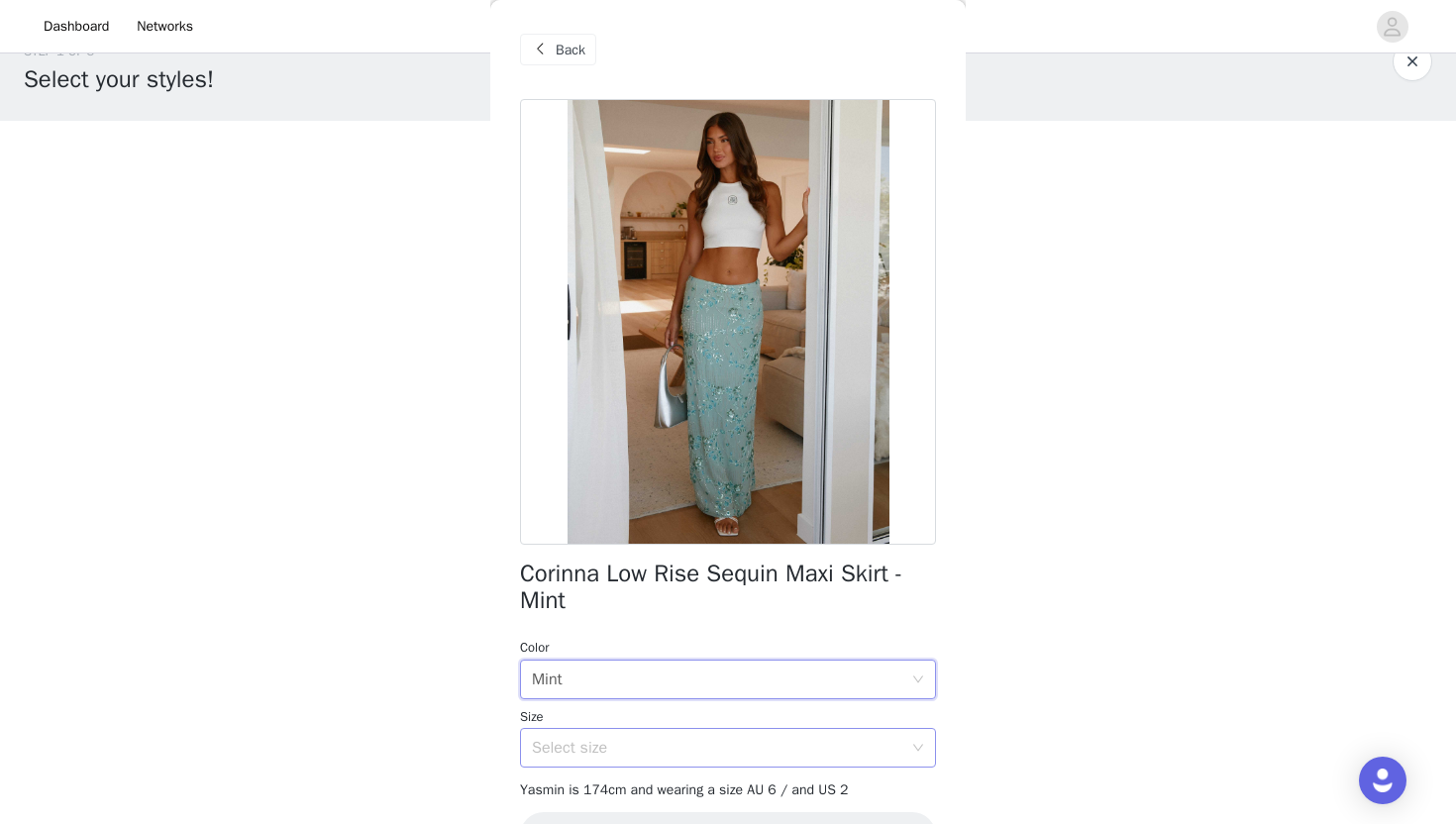 click on "Select size" at bounding box center [717, 748] 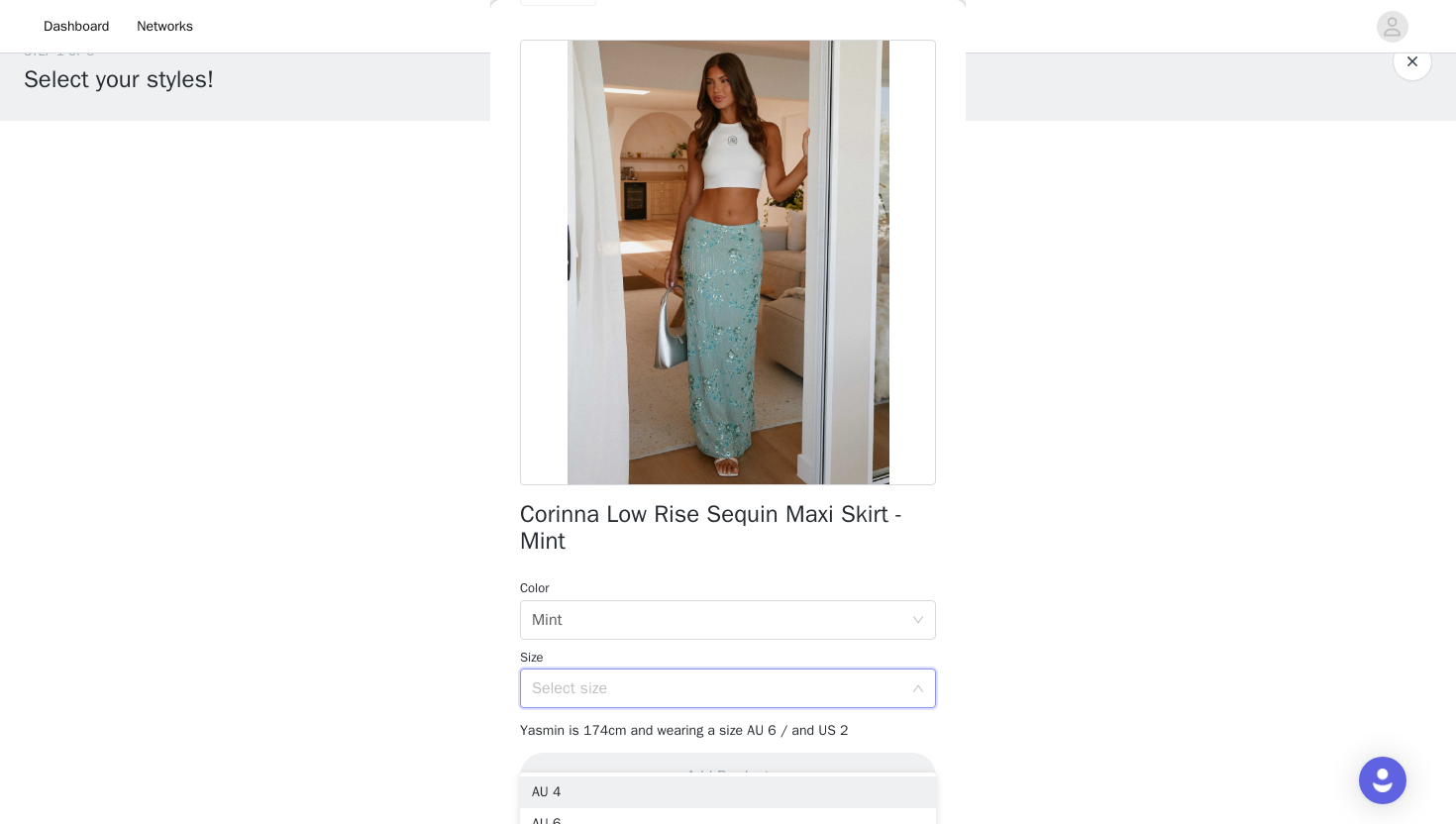 scroll, scrollTop: 226, scrollLeft: 0, axis: vertical 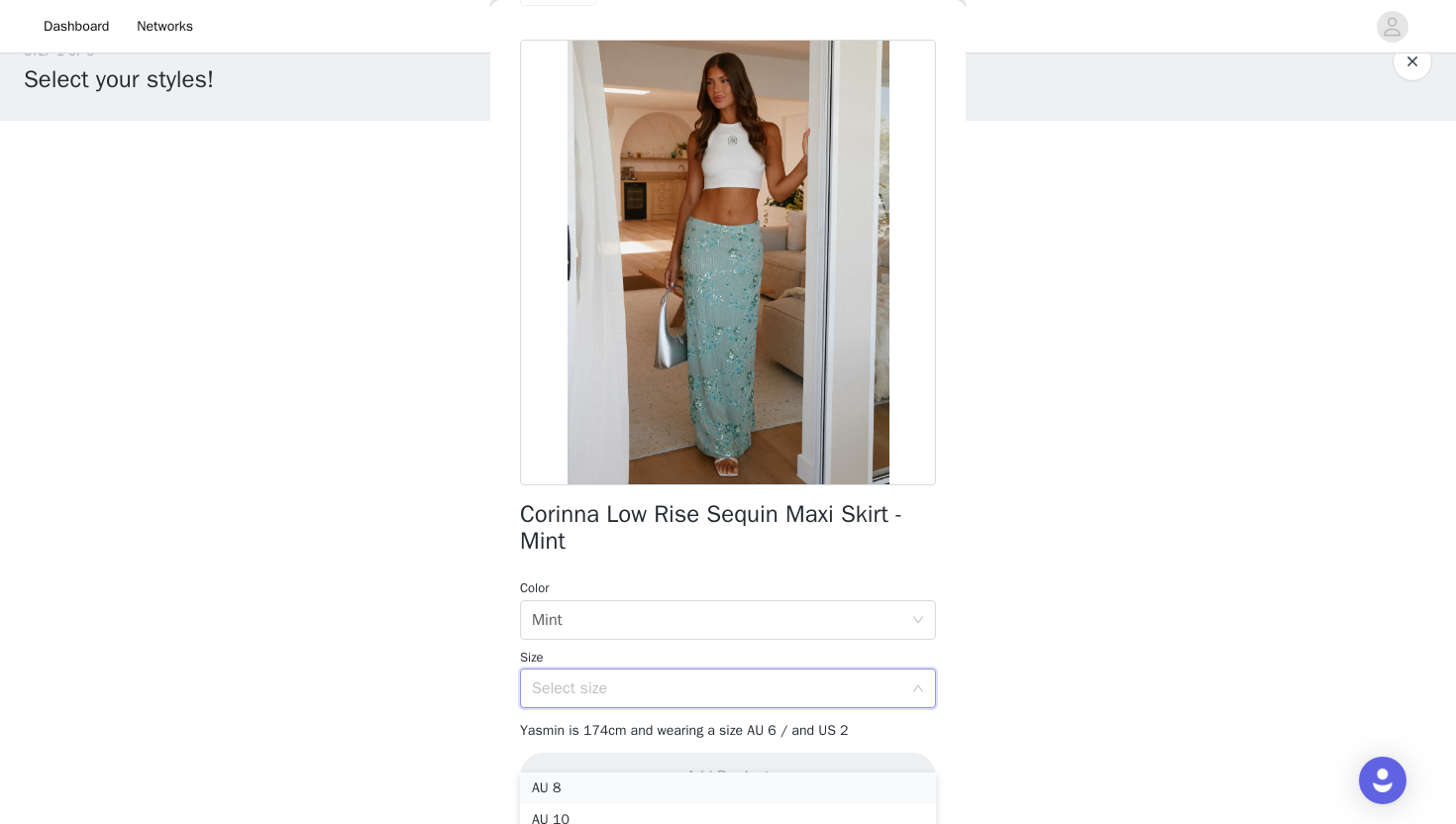 click on "AU 8" at bounding box center (728, 788) 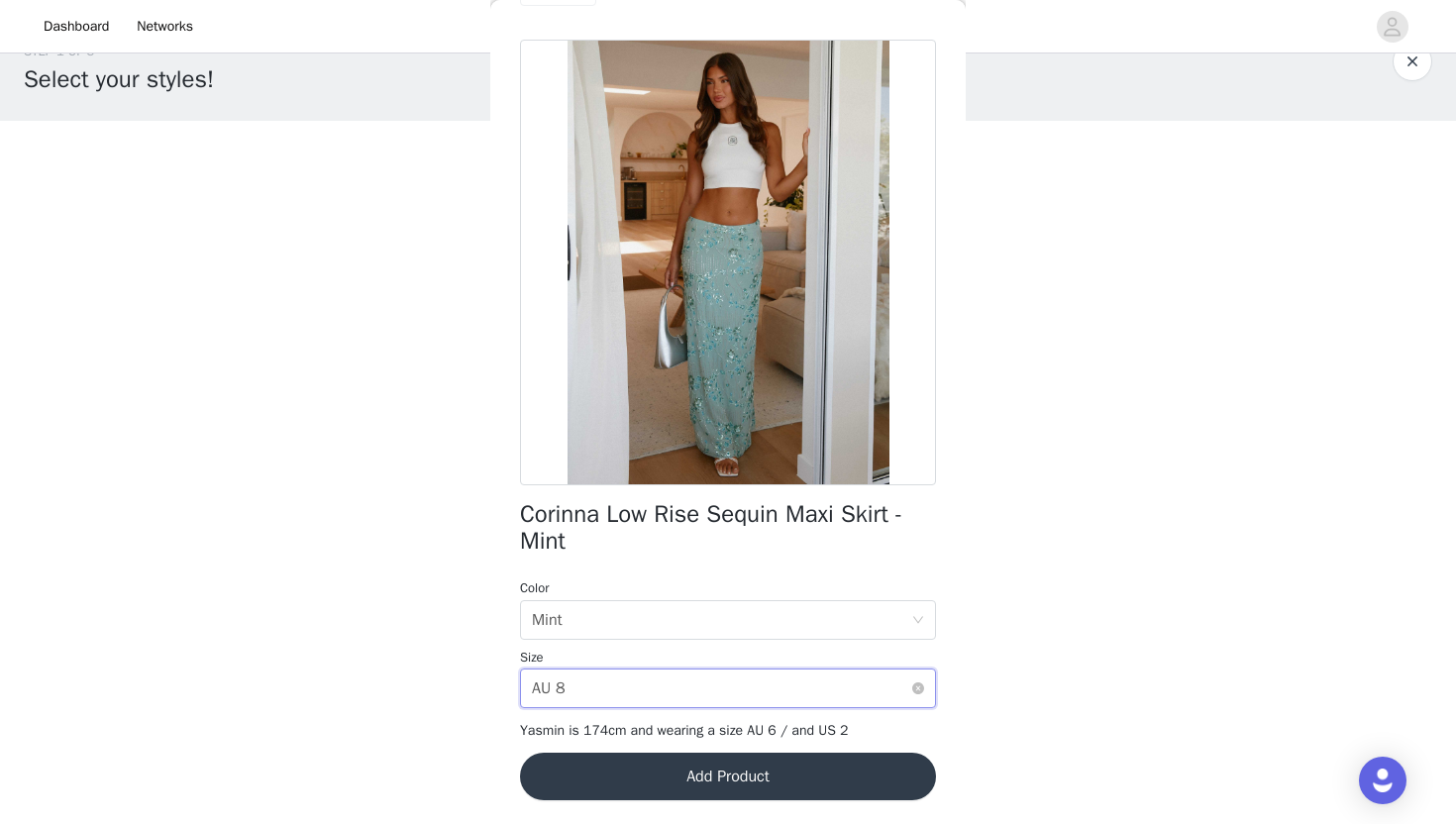 click on "AU 8" at bounding box center [549, 688] 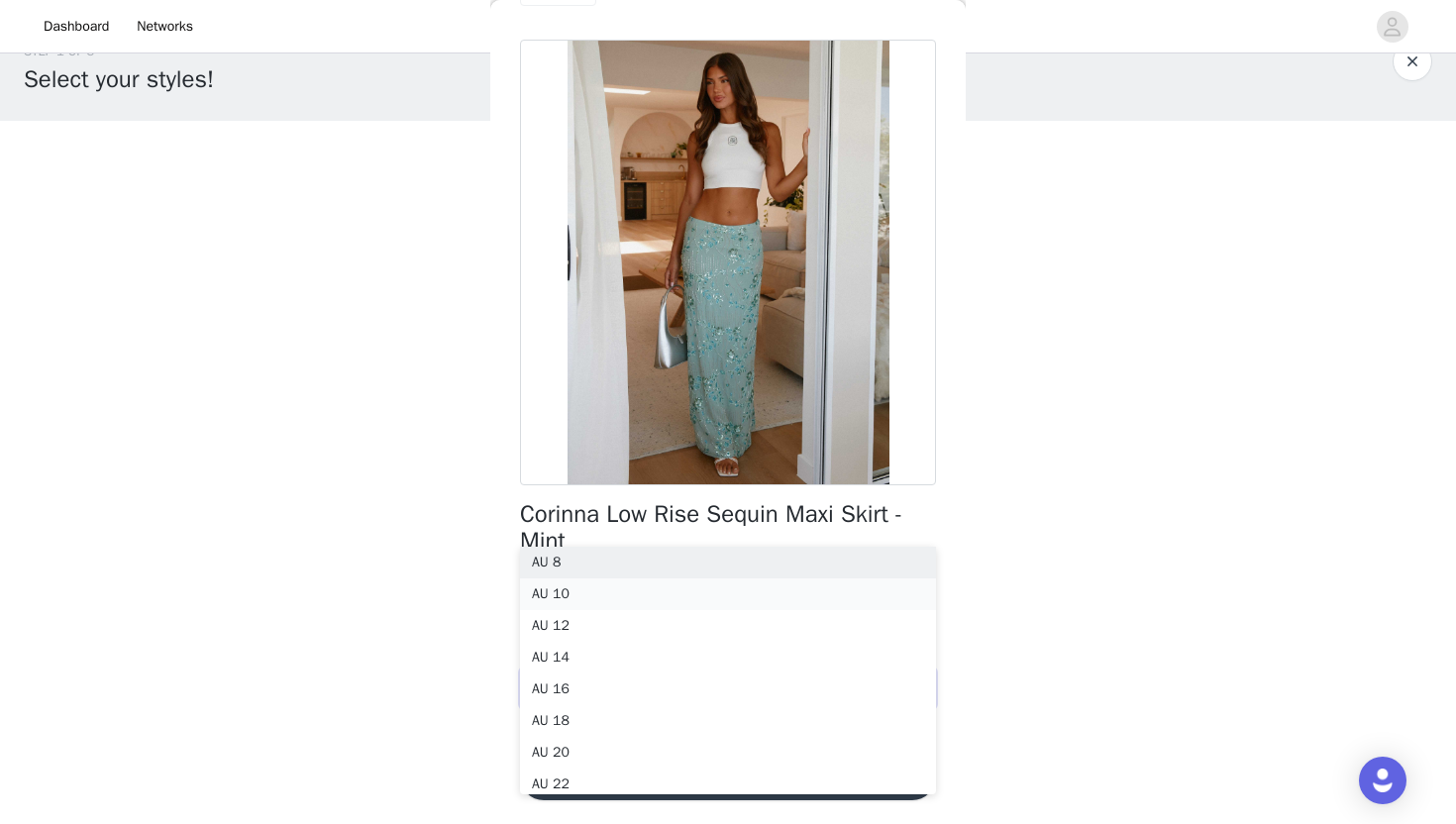 click on "AU 10" at bounding box center [728, 594] 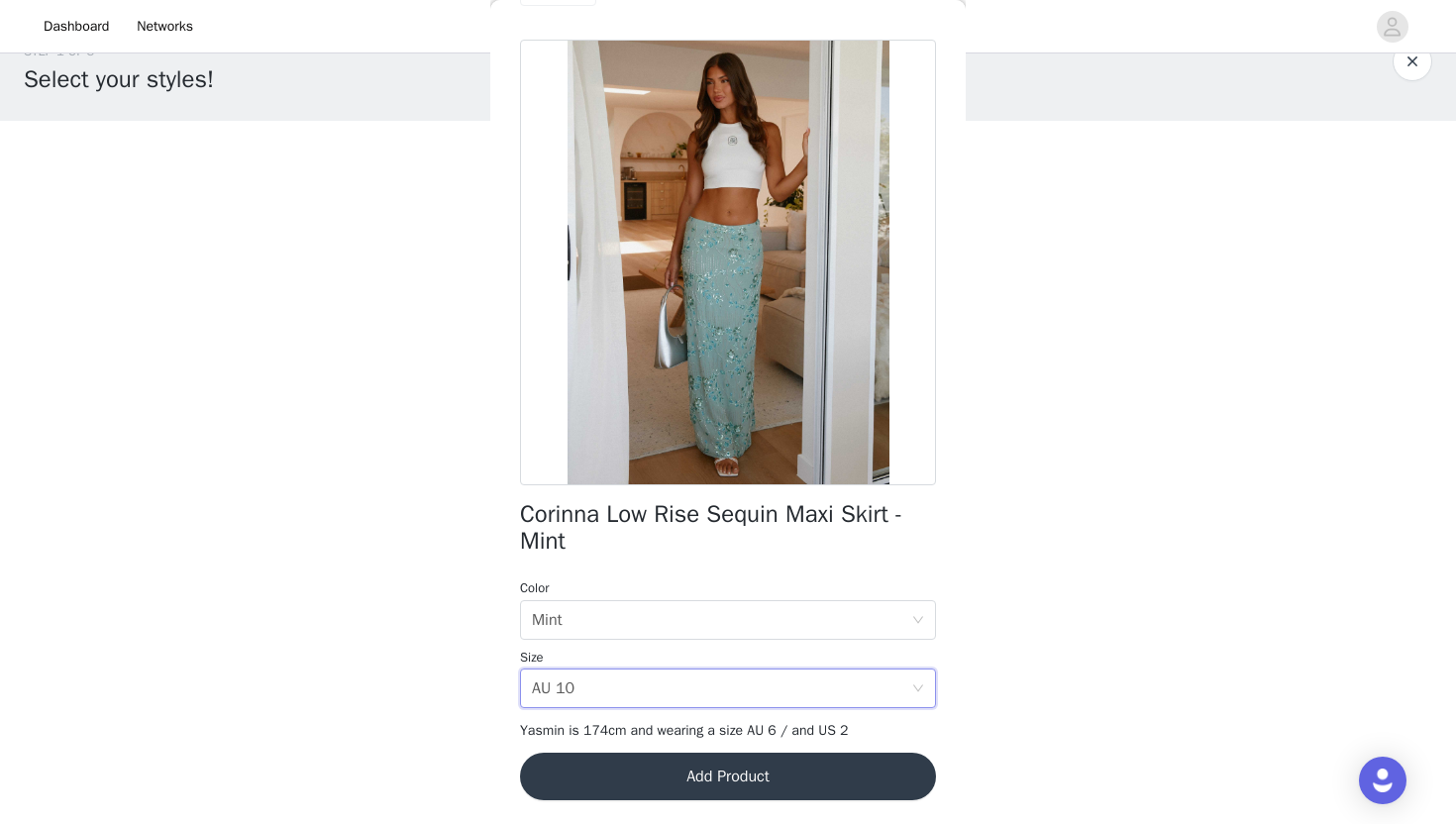 click on "Add Product" at bounding box center (728, 776) 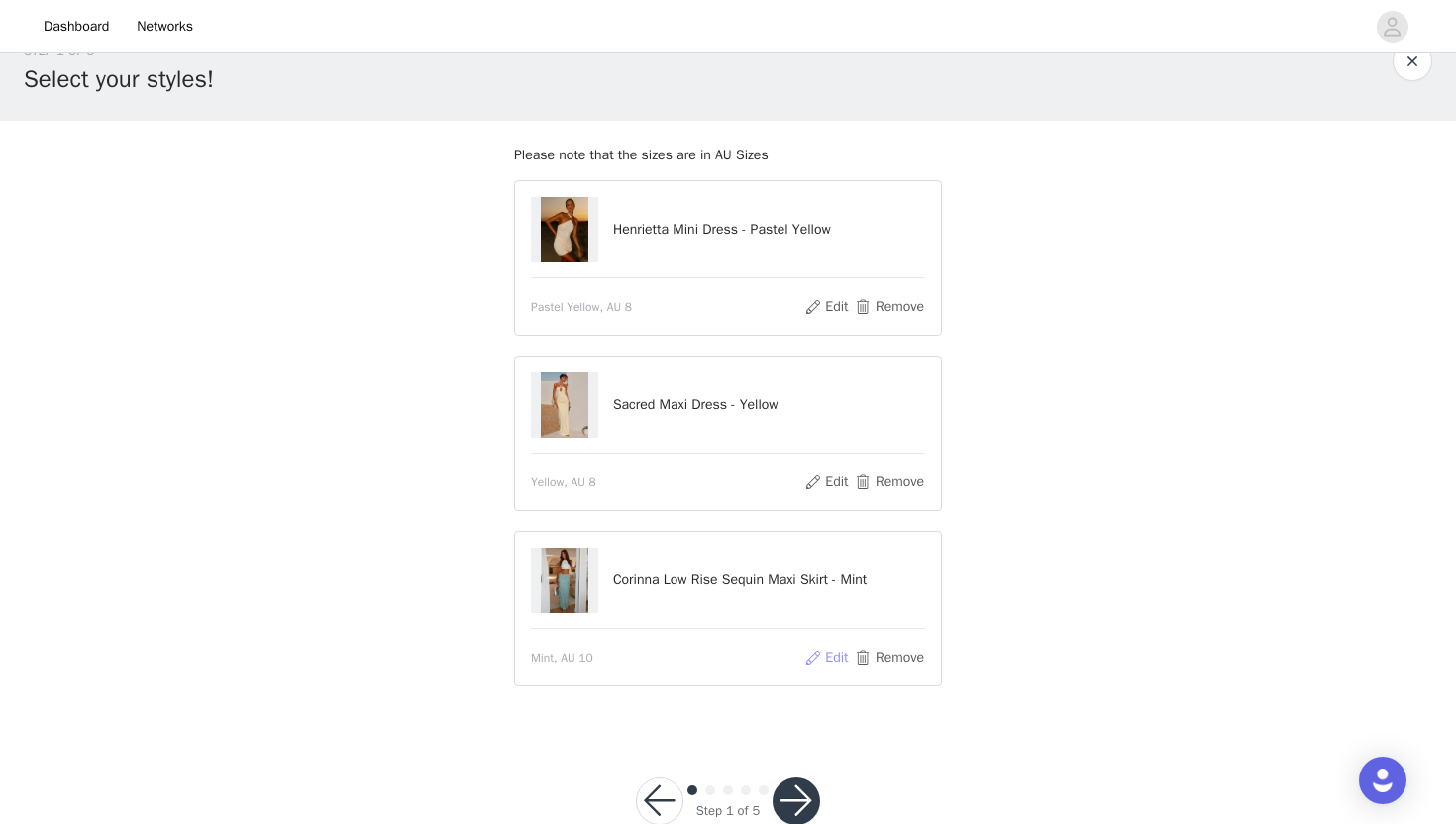 click on "Edit" at bounding box center (826, 658) 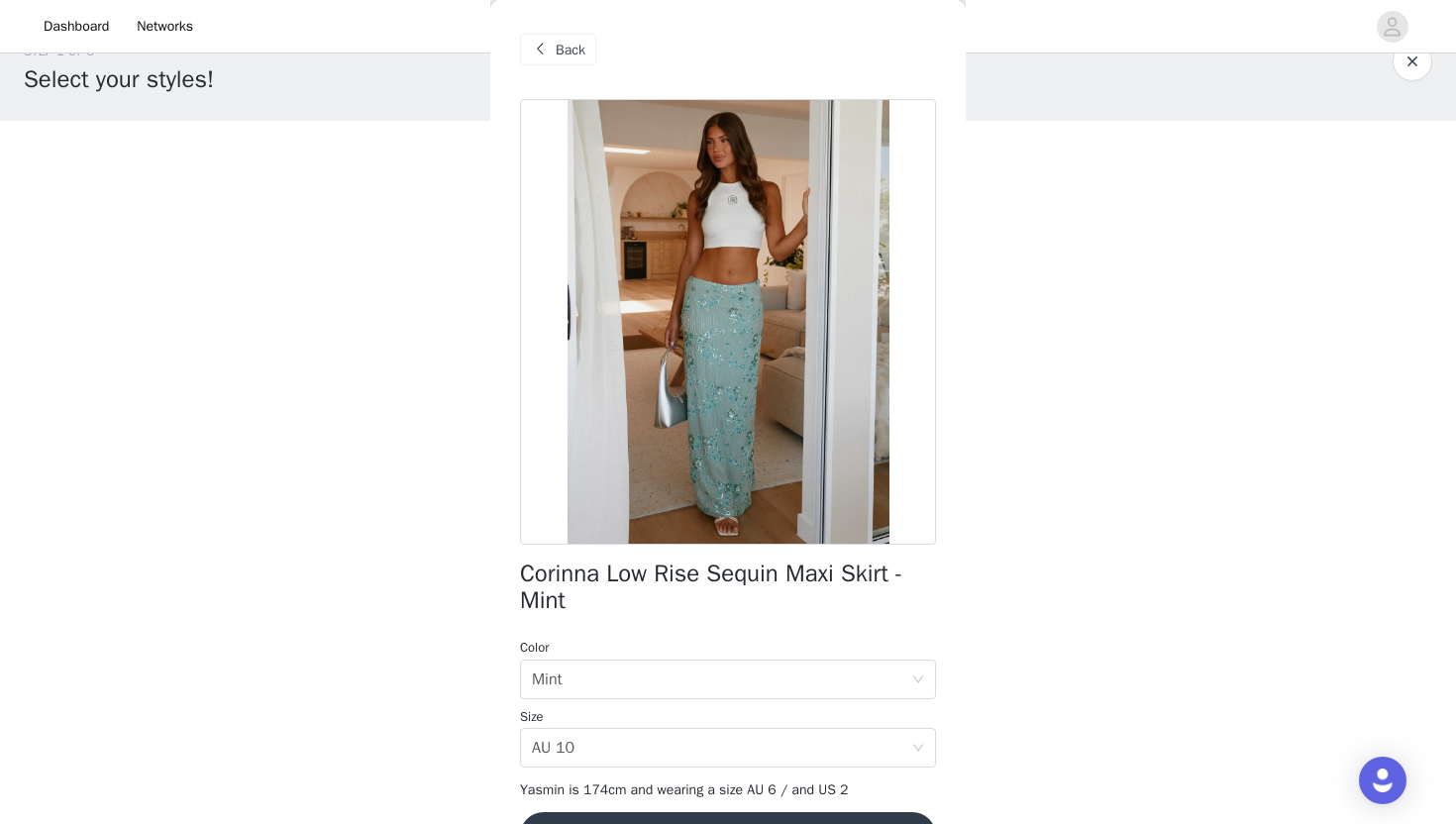 scroll, scrollTop: 87, scrollLeft: 0, axis: vertical 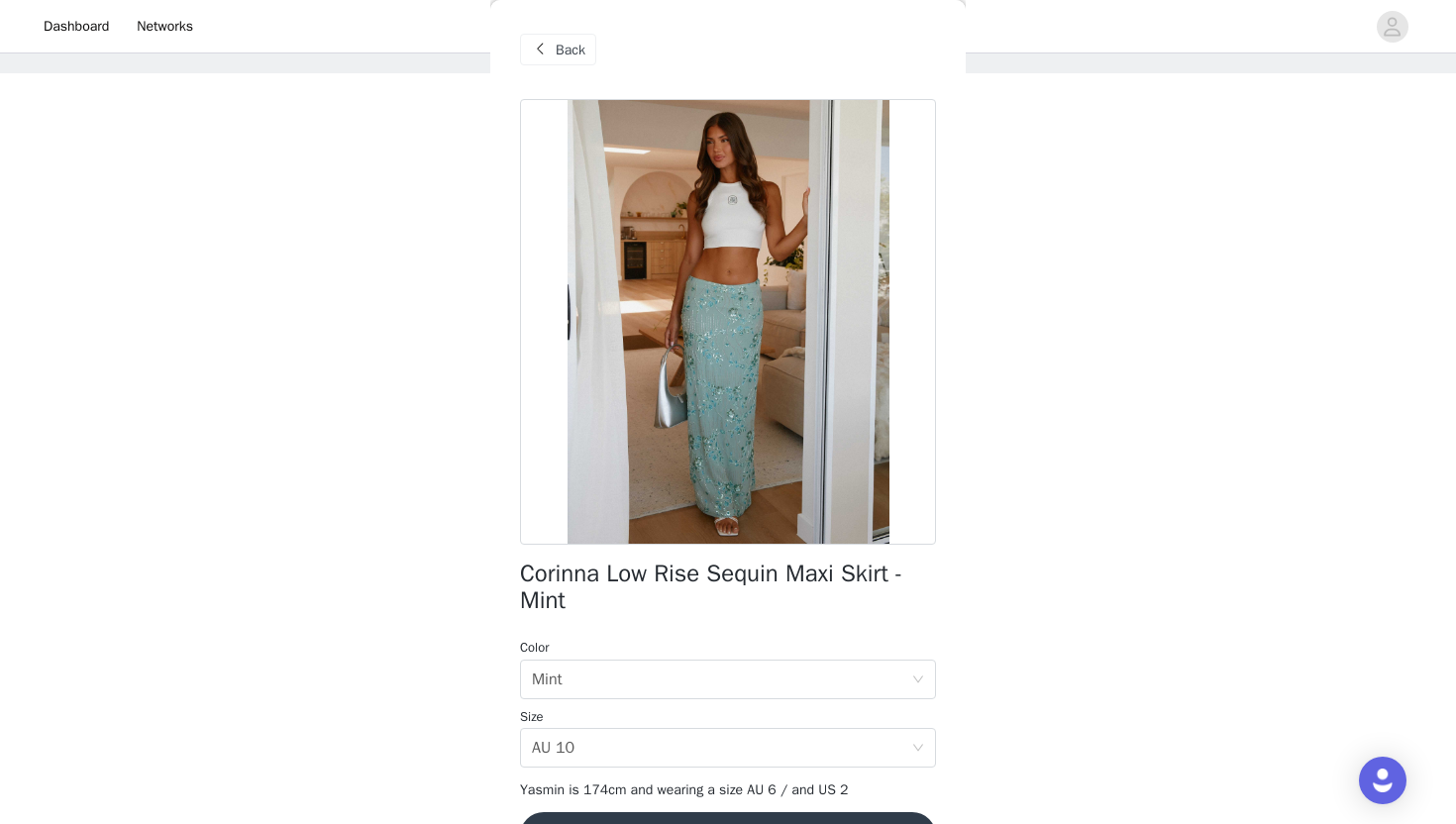 click on "Back" at bounding box center [558, 50] 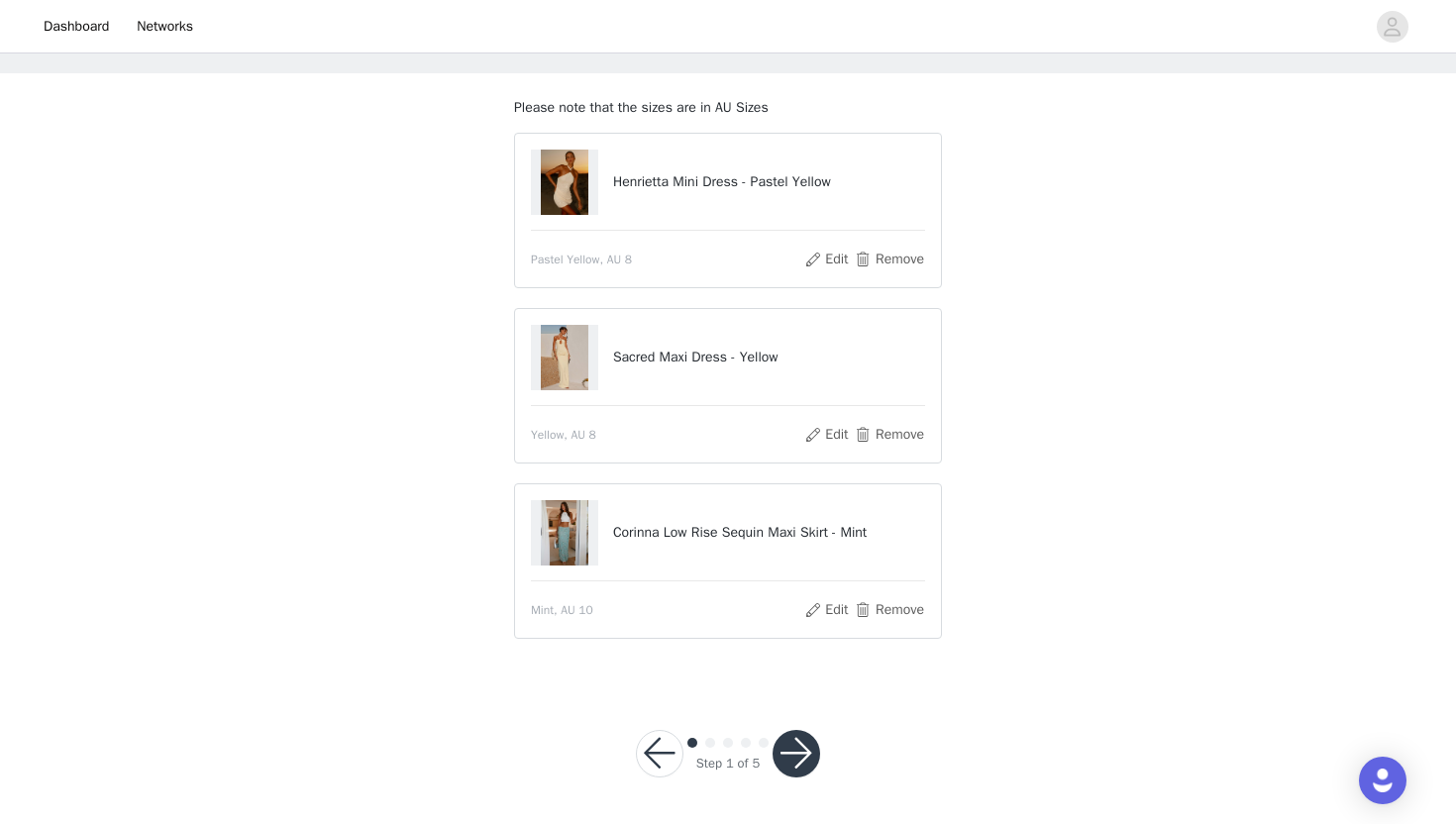 click at bounding box center [796, 754] 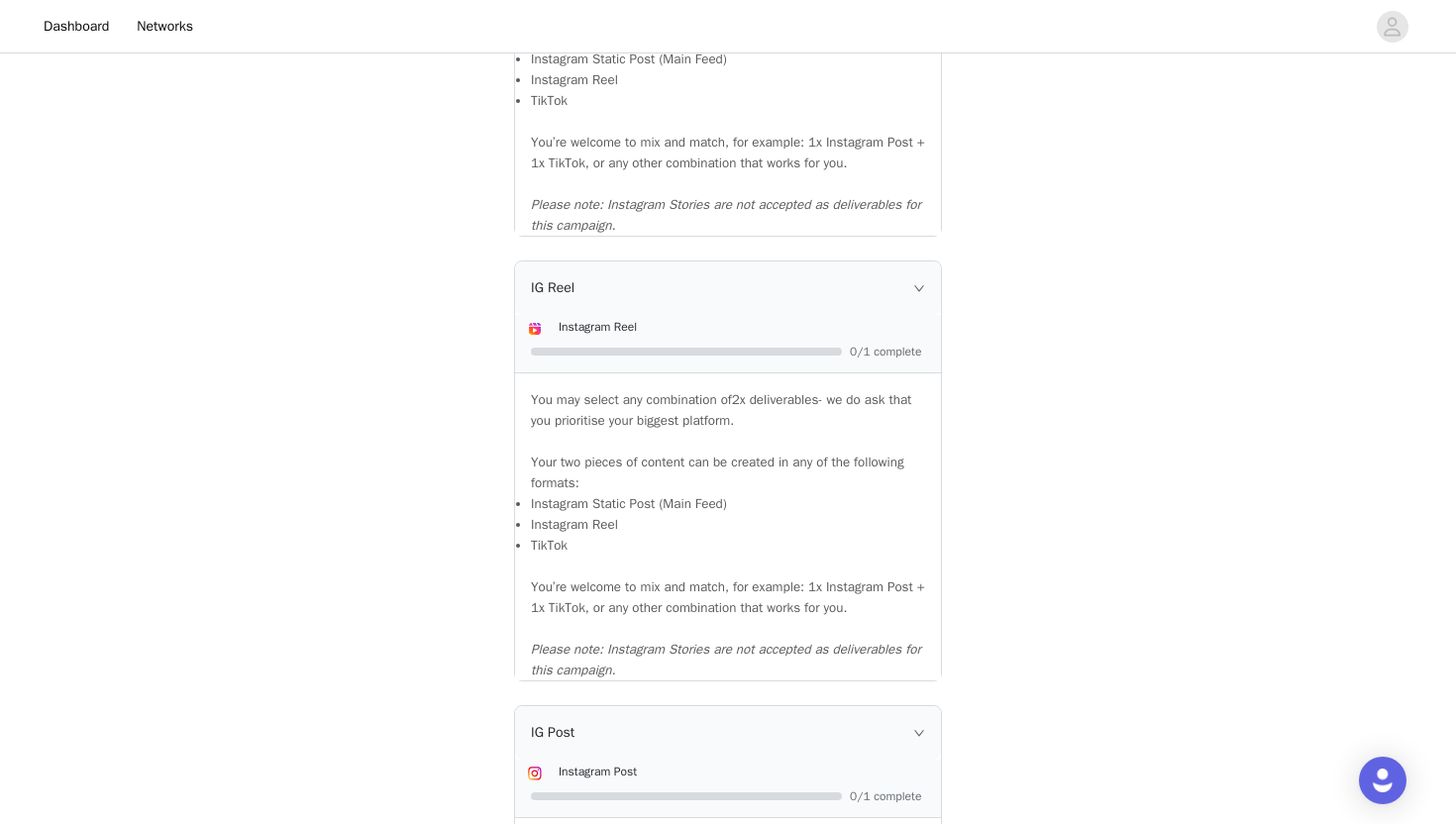 scroll, scrollTop: 2104, scrollLeft: 0, axis: vertical 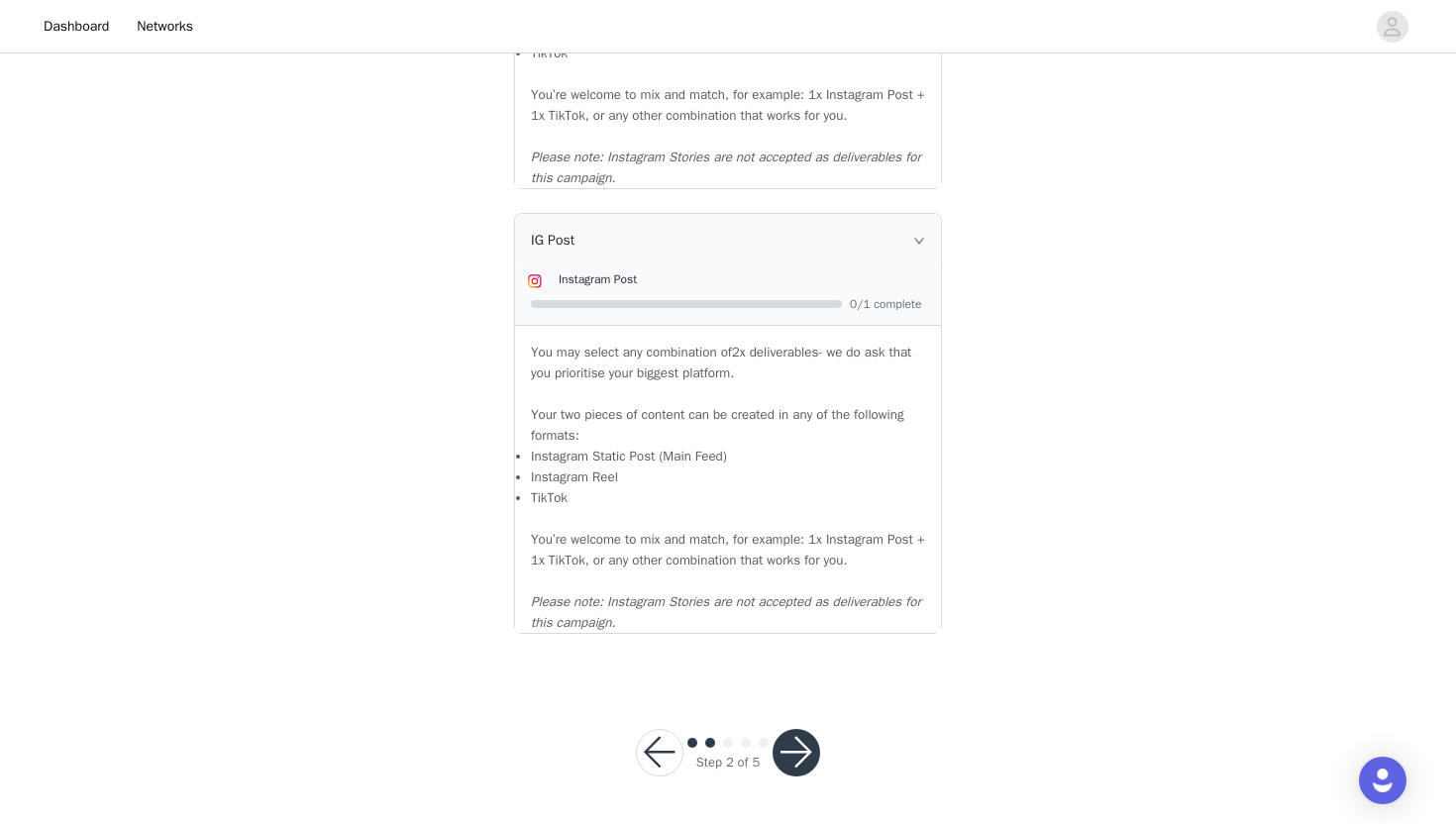 click at bounding box center [660, 753] 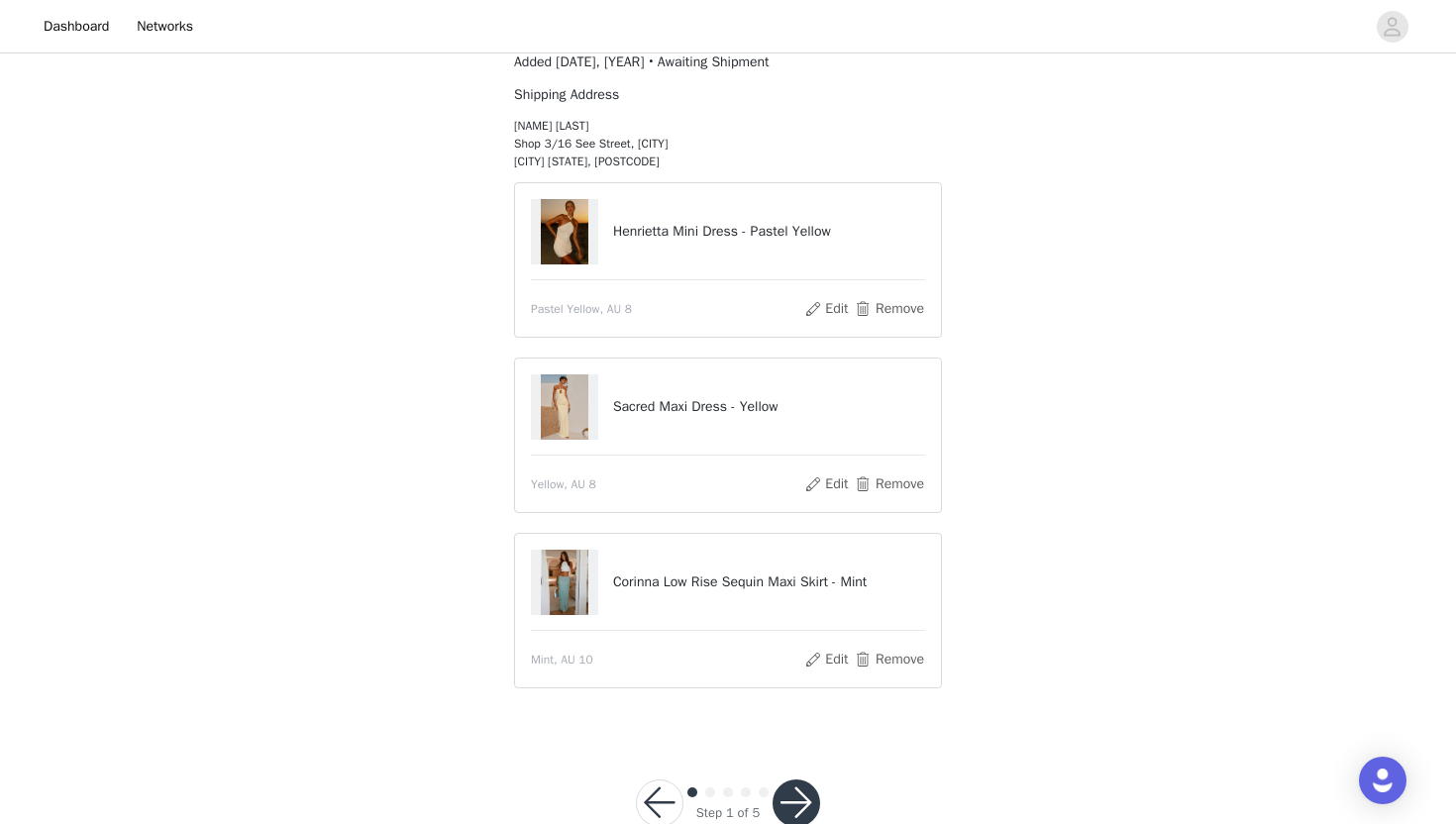 scroll, scrollTop: 178, scrollLeft: 0, axis: vertical 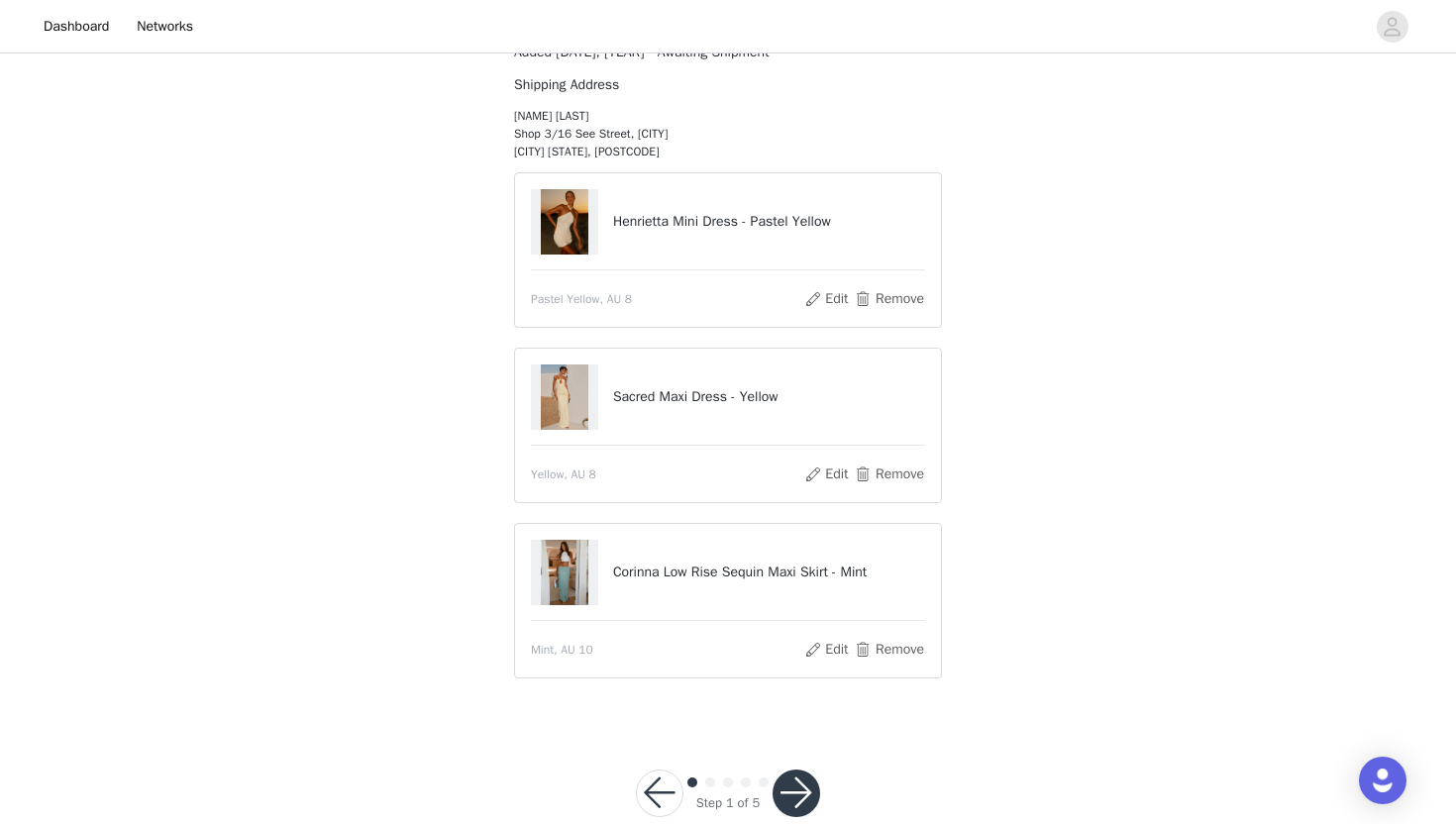 click at bounding box center (796, 793) 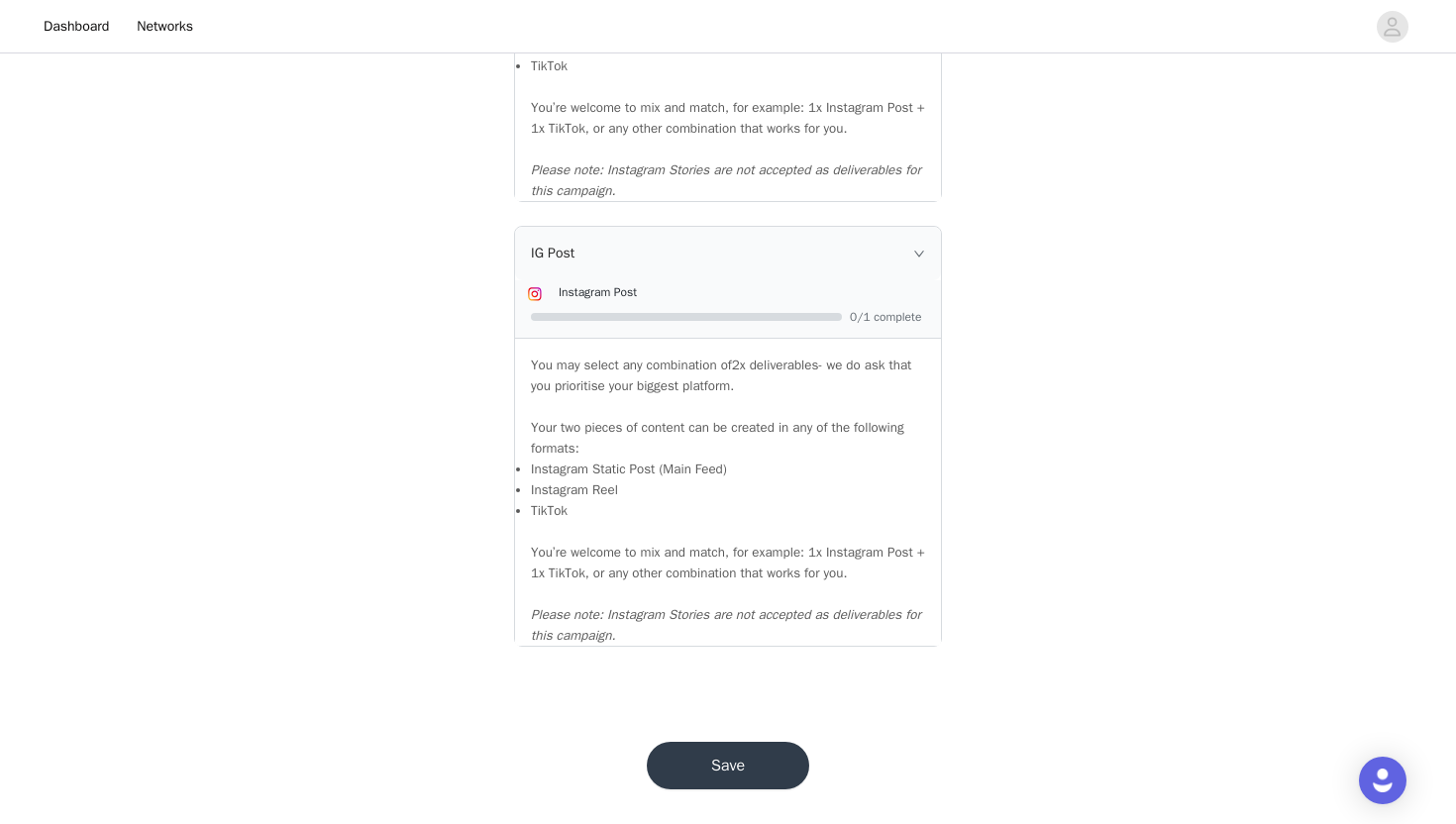 scroll, scrollTop: 2102, scrollLeft: 0, axis: vertical 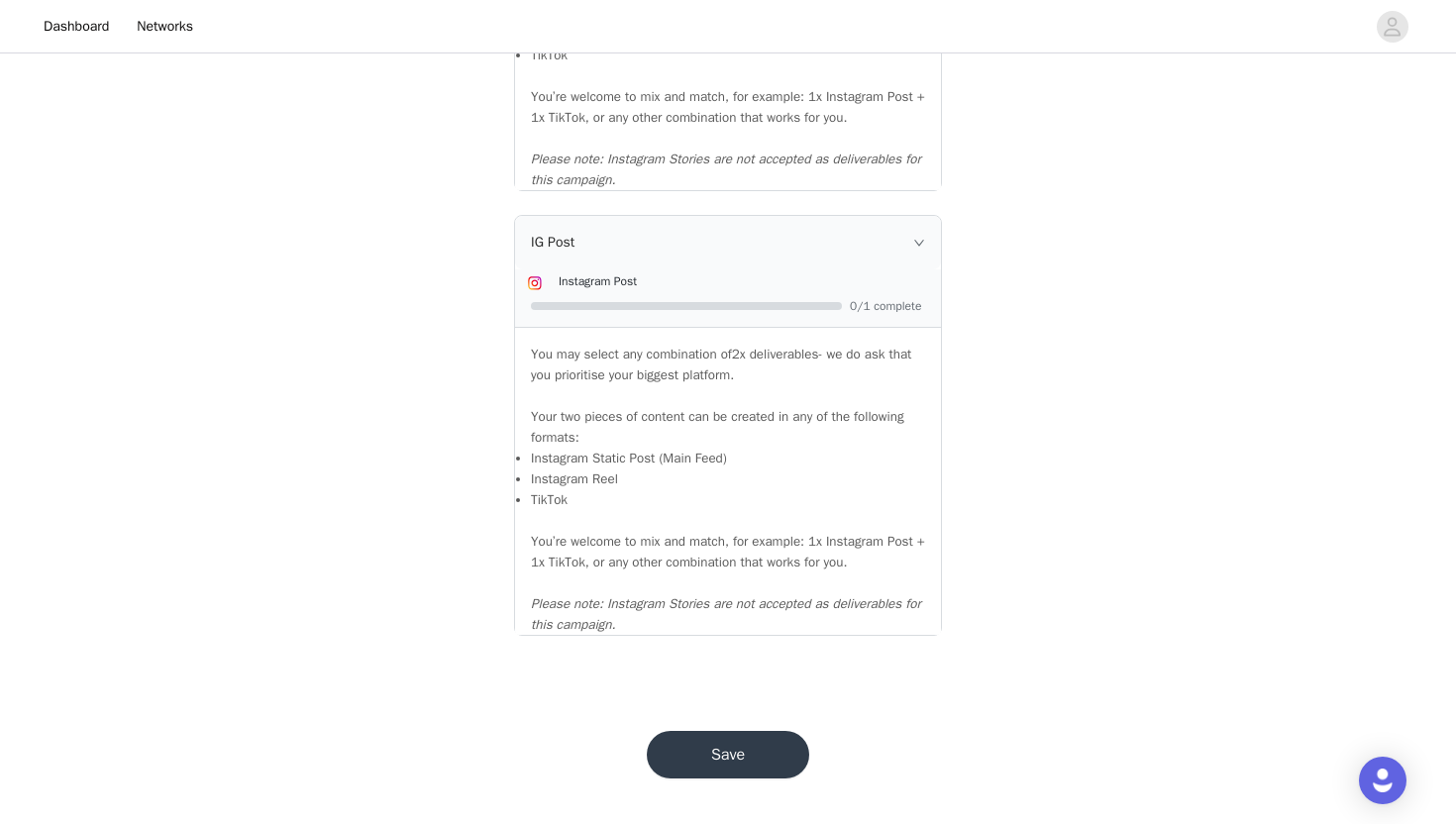 click on "Save" at bounding box center [728, 755] 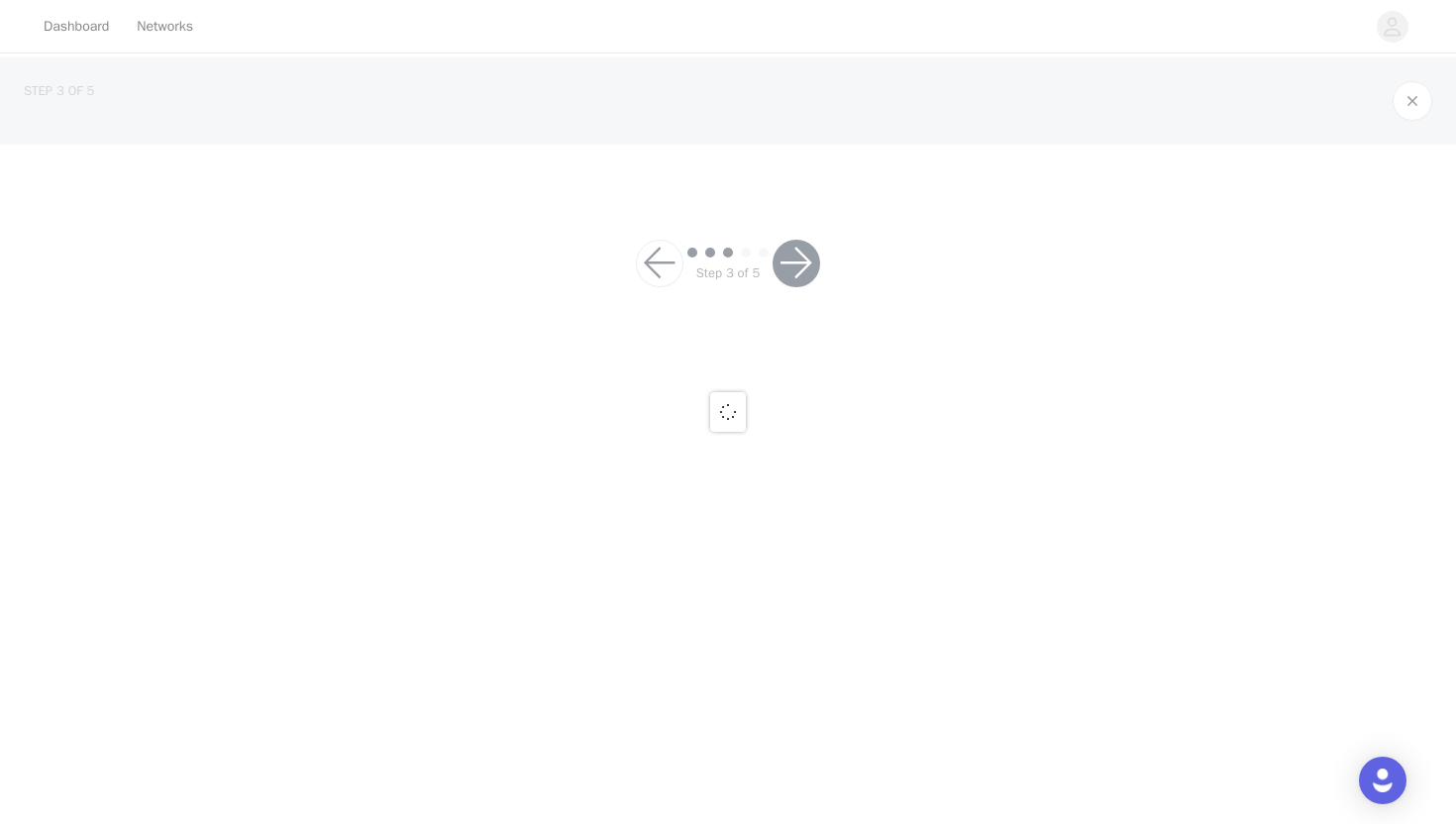 scroll, scrollTop: 0, scrollLeft: 0, axis: both 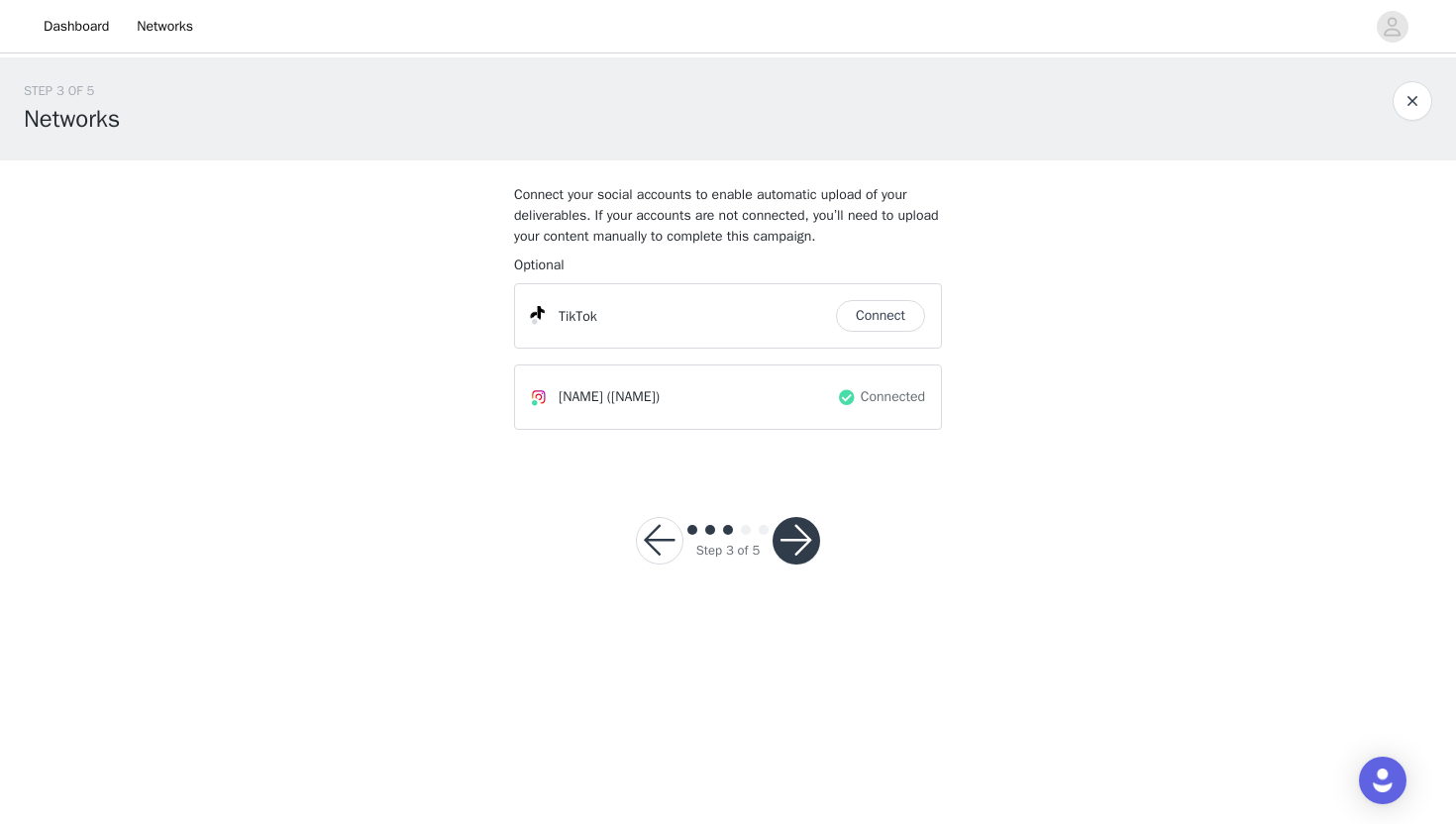 click at bounding box center [796, 541] 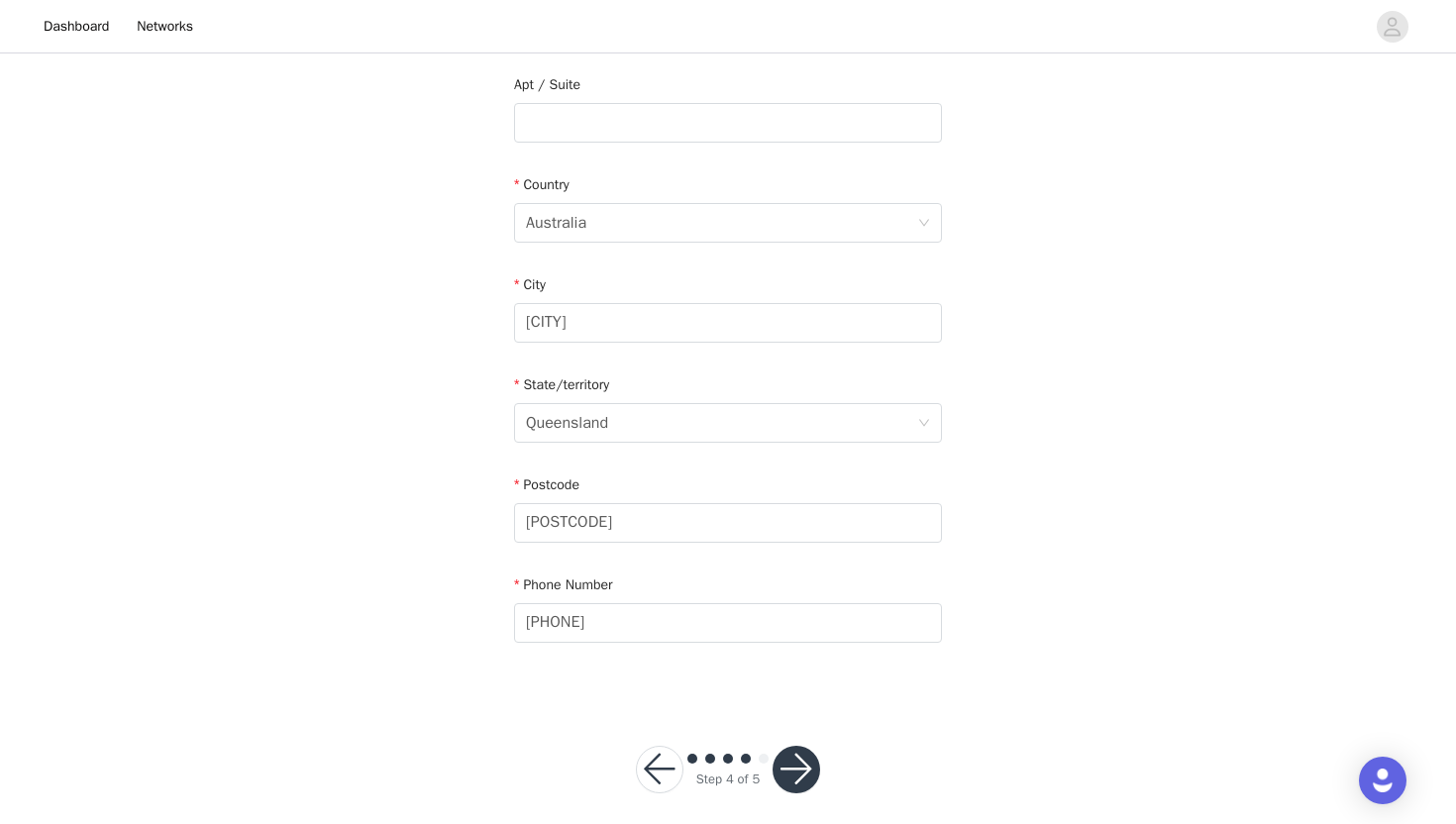 scroll, scrollTop: 567, scrollLeft: 0, axis: vertical 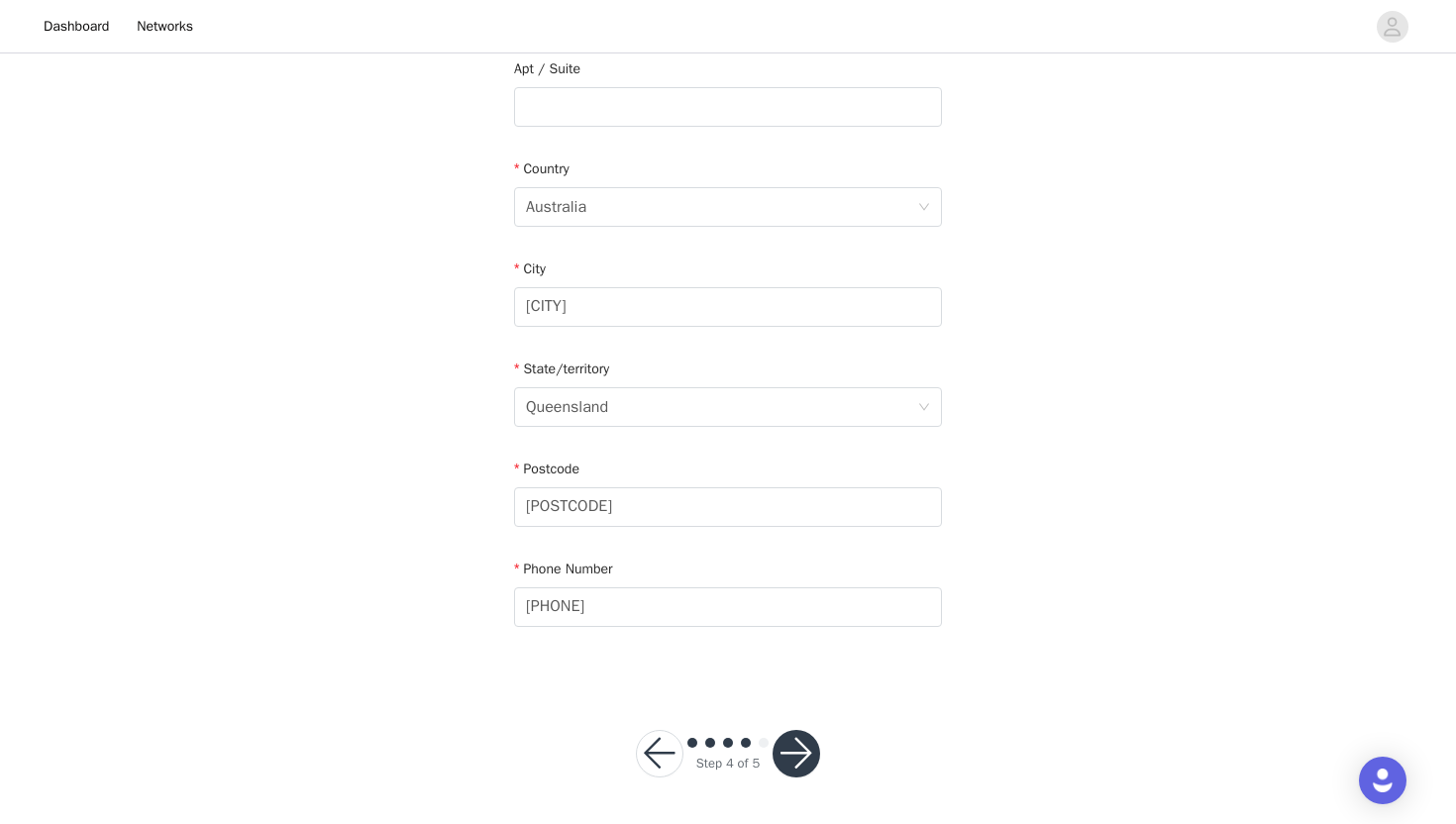 click at bounding box center (796, 754) 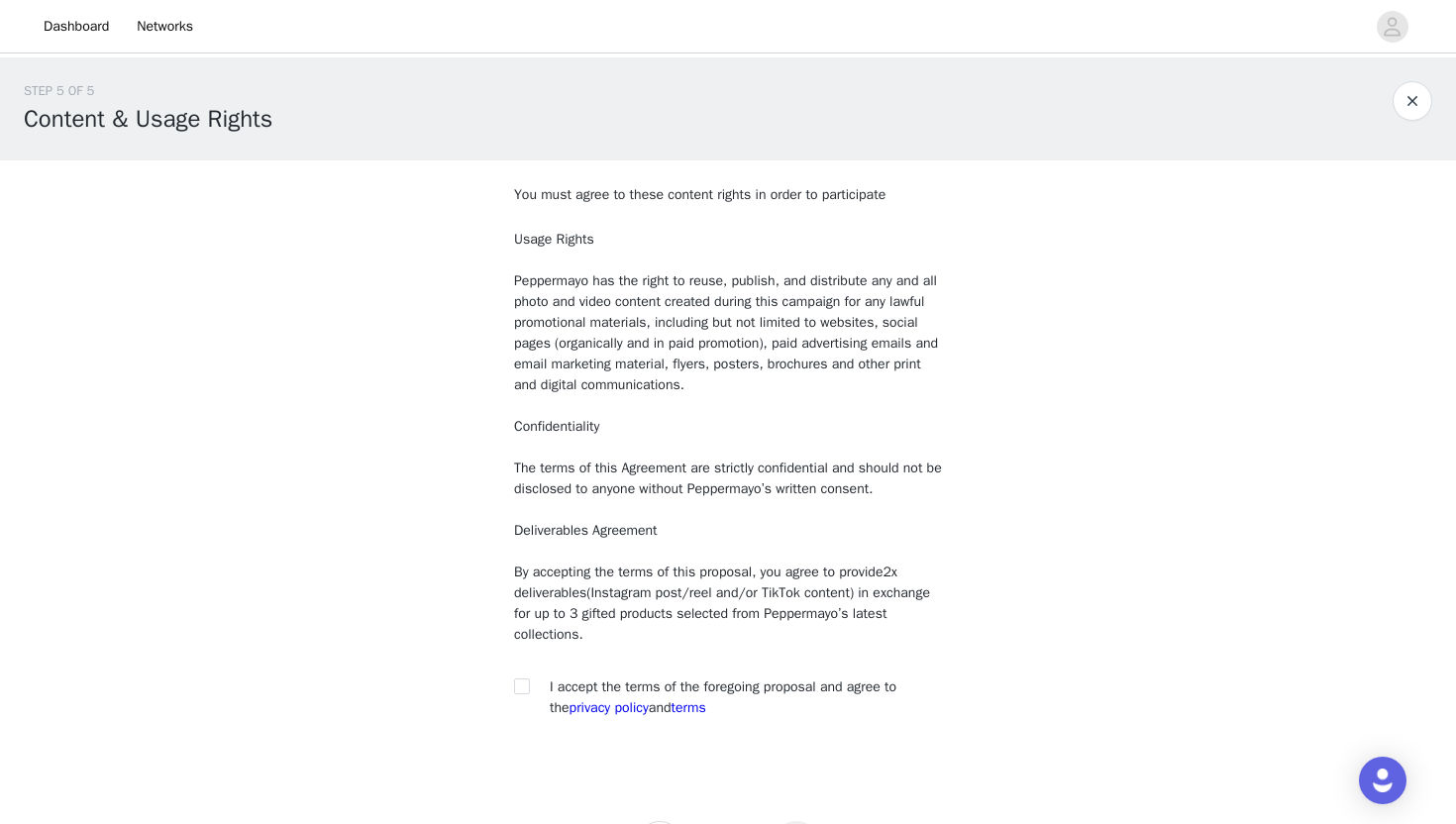 scroll, scrollTop: 78, scrollLeft: 0, axis: vertical 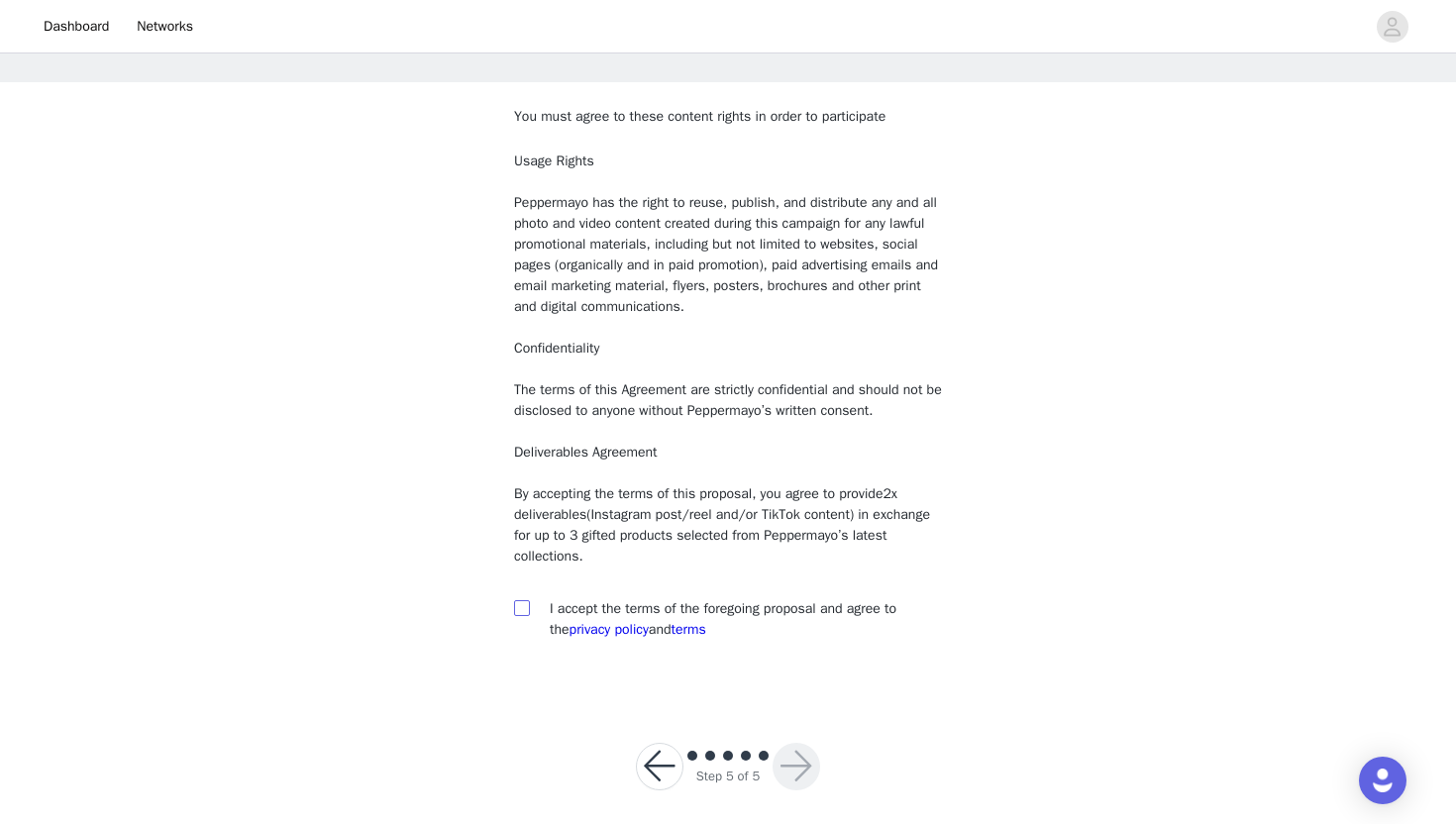 click at bounding box center [521, 607] 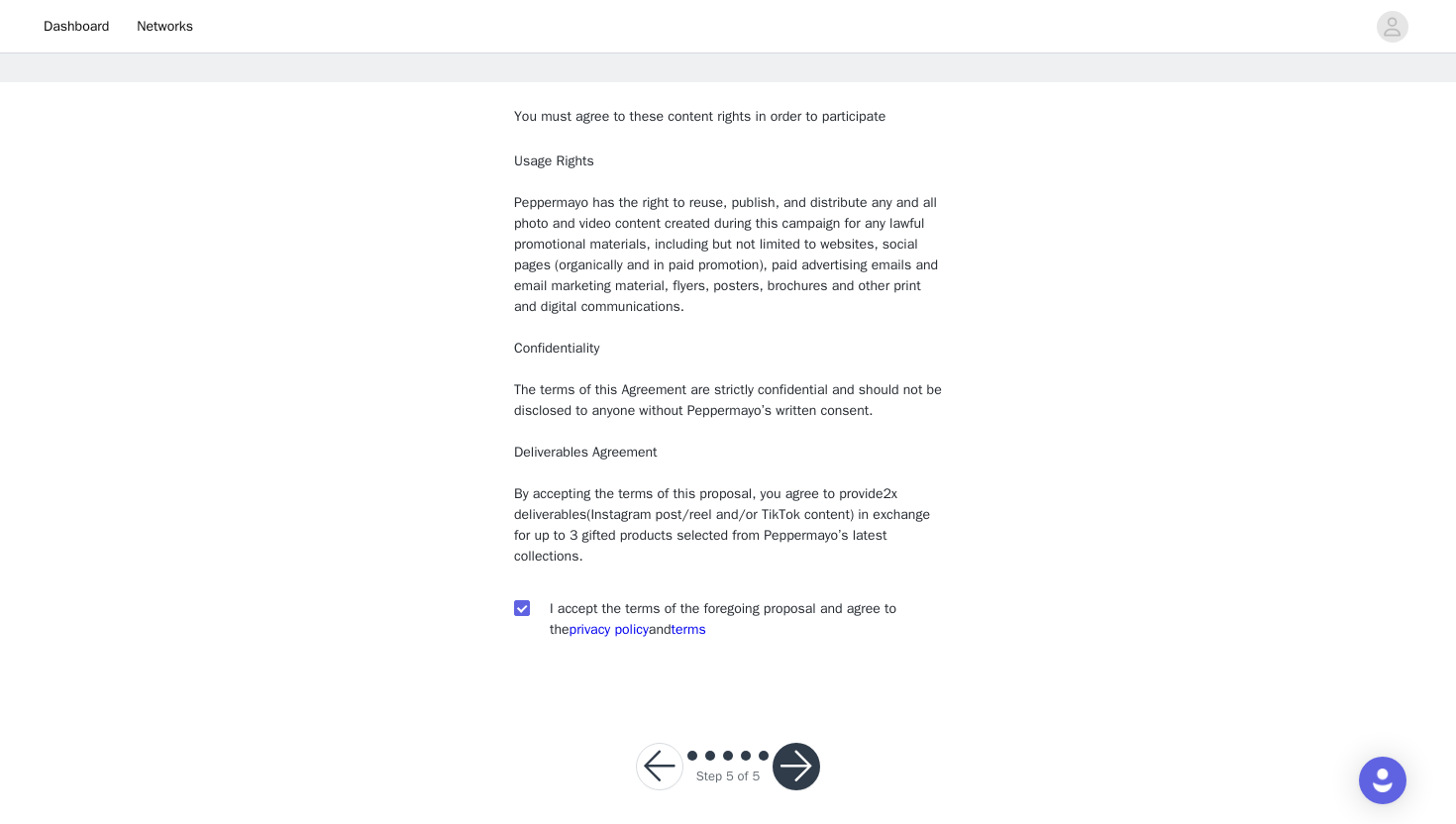 click at bounding box center [796, 767] 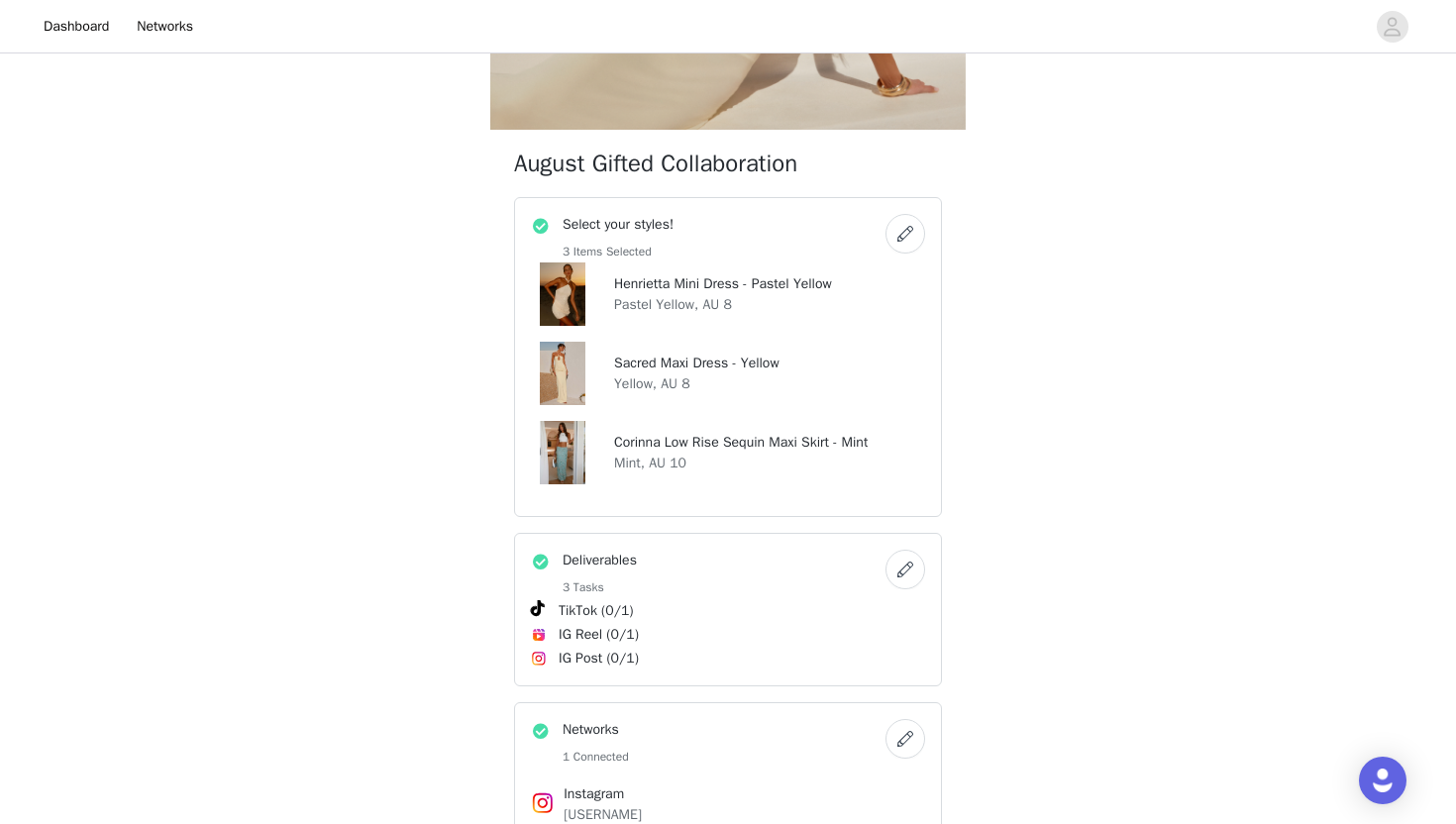 scroll, scrollTop: 0, scrollLeft: 0, axis: both 